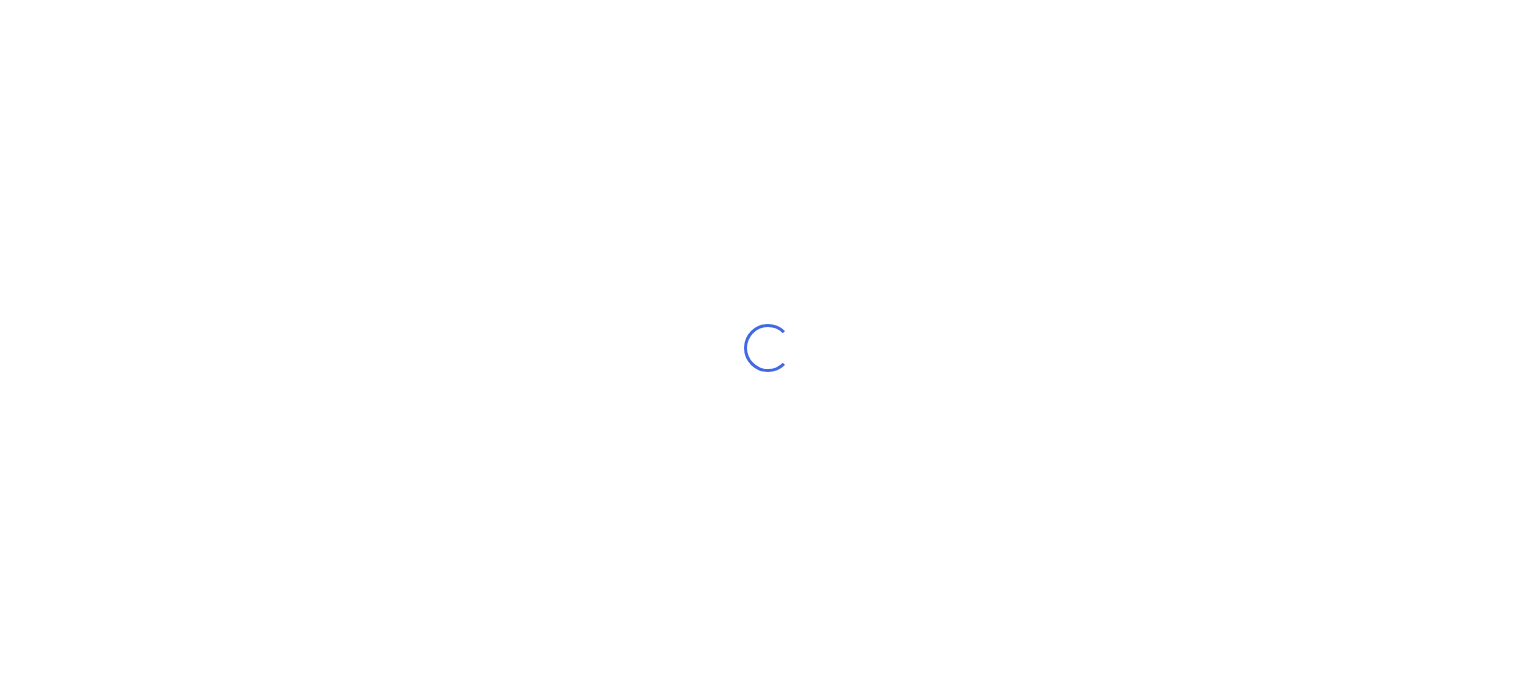 scroll, scrollTop: 0, scrollLeft: 0, axis: both 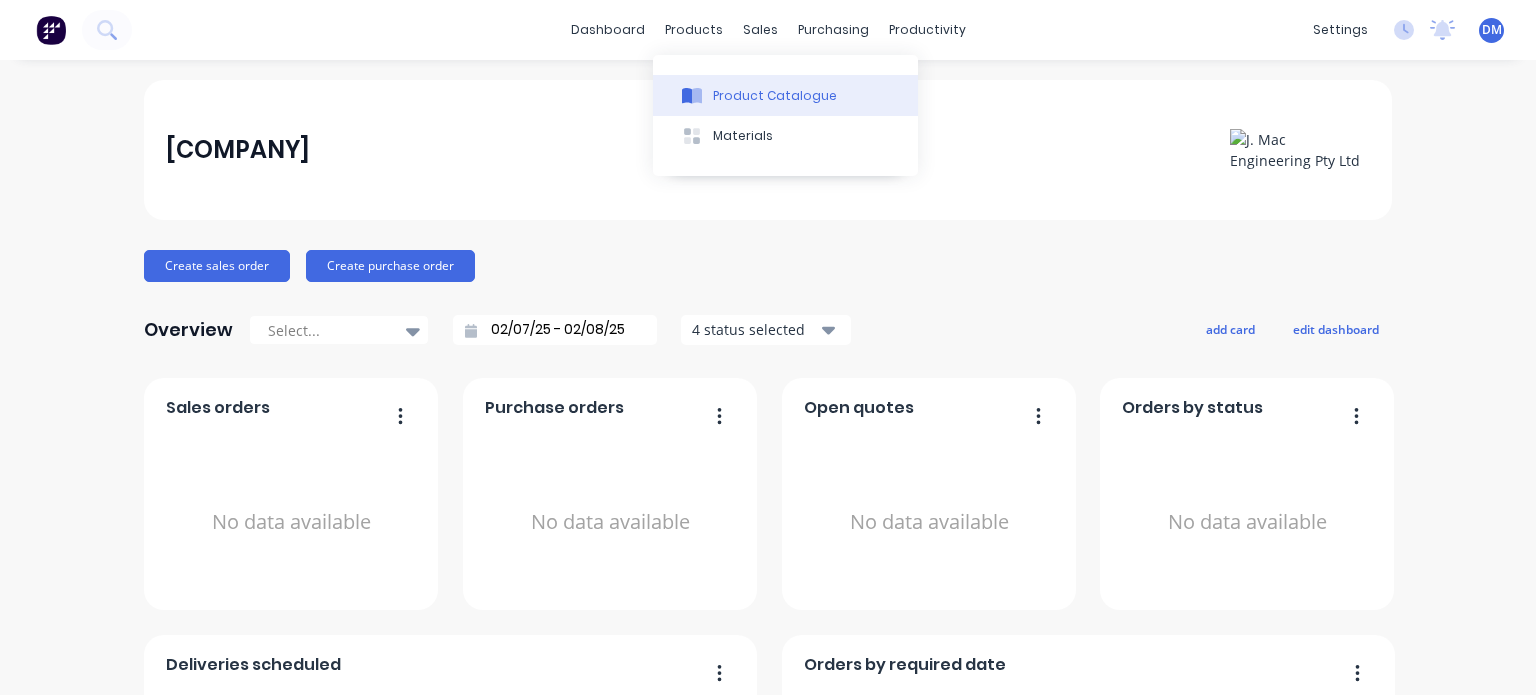 click on "Product Catalogue" at bounding box center [785, 95] 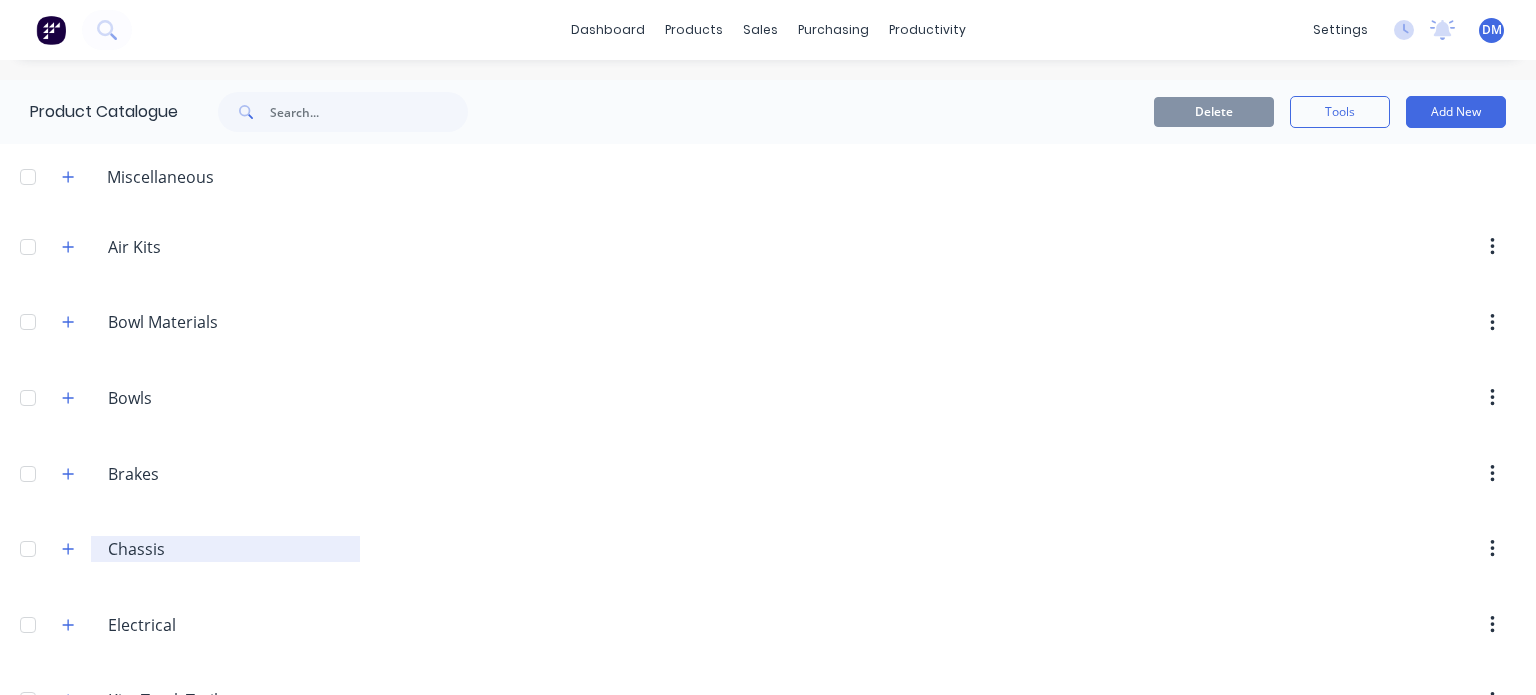 click on "Chassis" at bounding box center (226, 549) 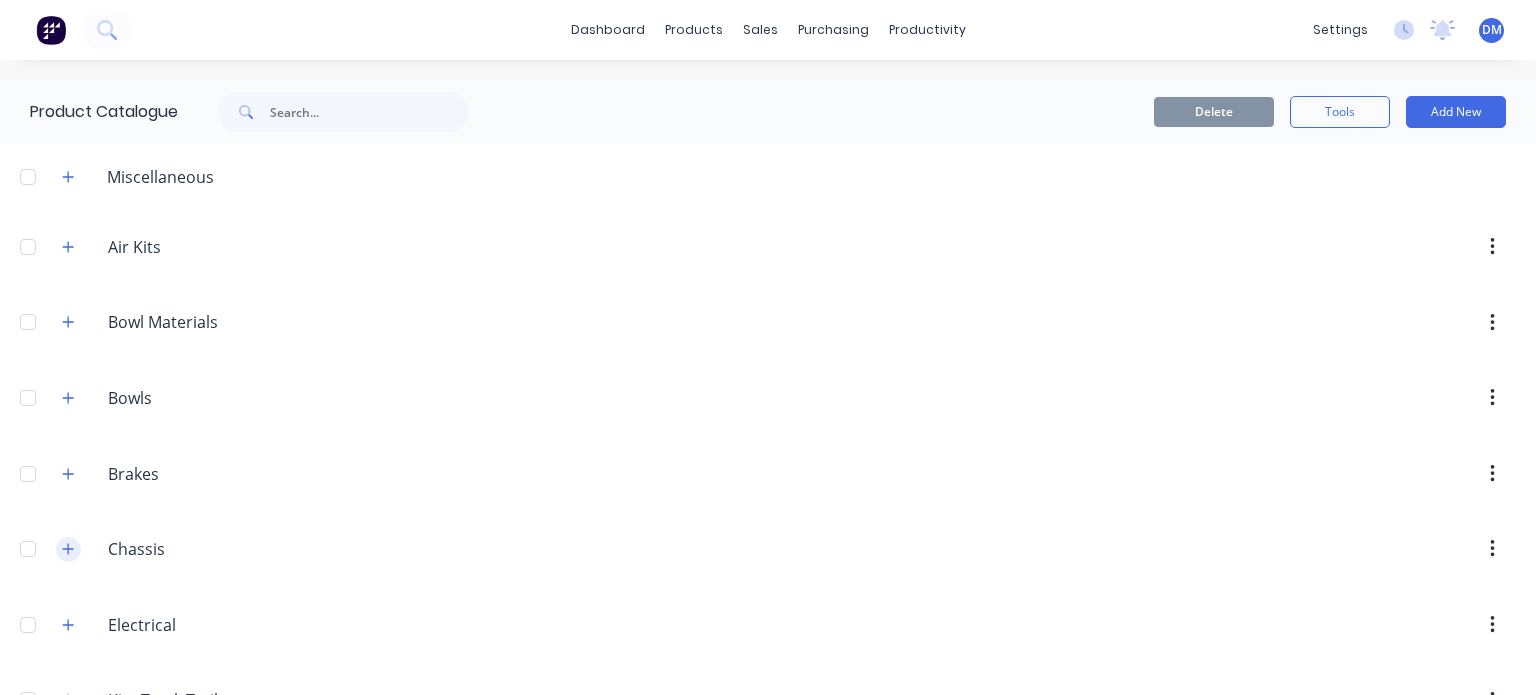 click 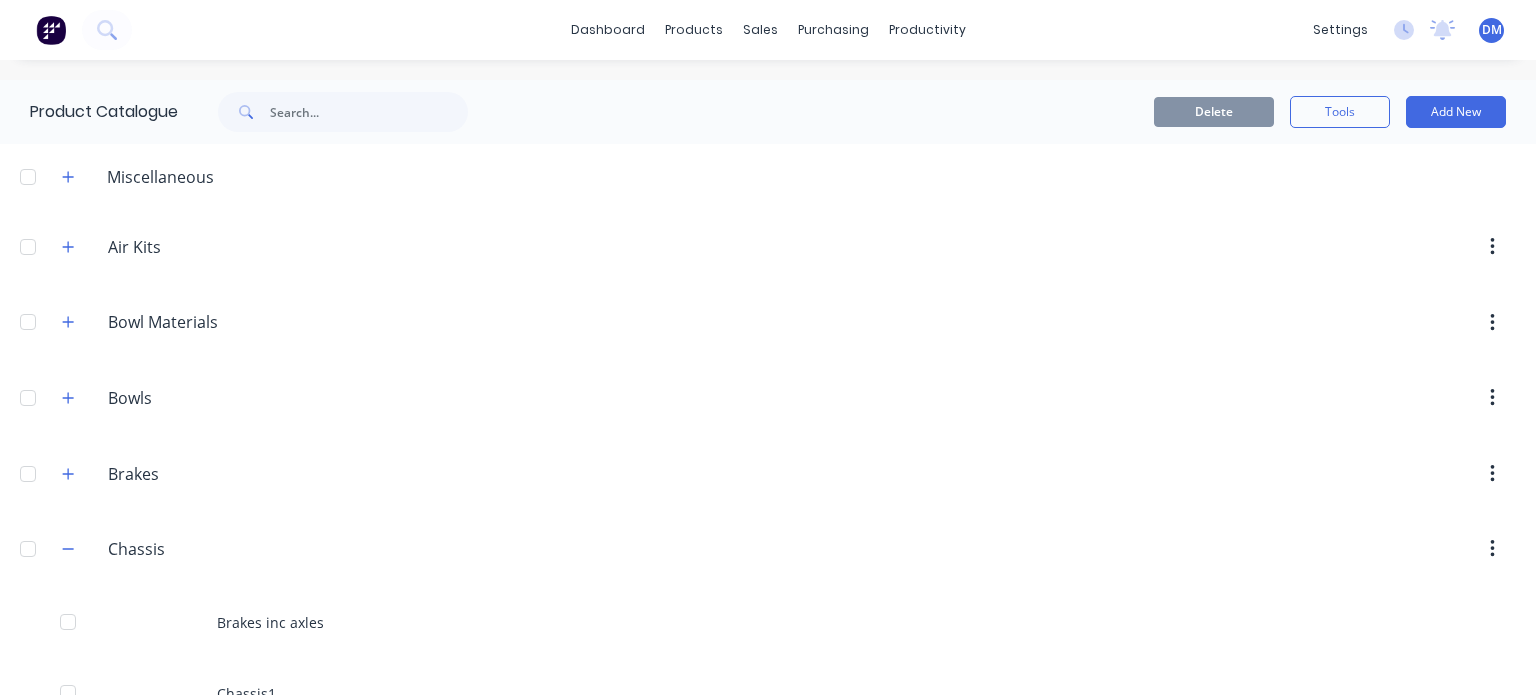 scroll, scrollTop: 2, scrollLeft: 0, axis: vertical 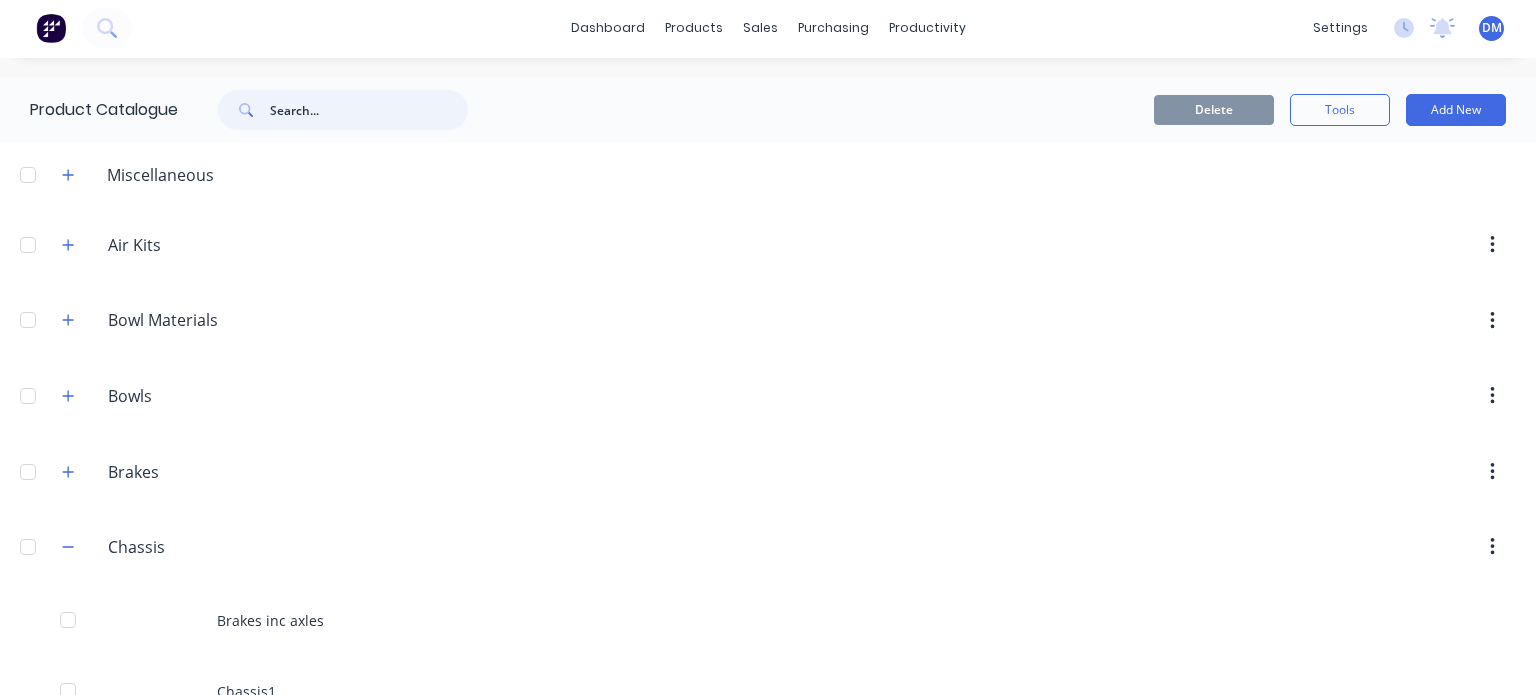 click at bounding box center [369, 110] 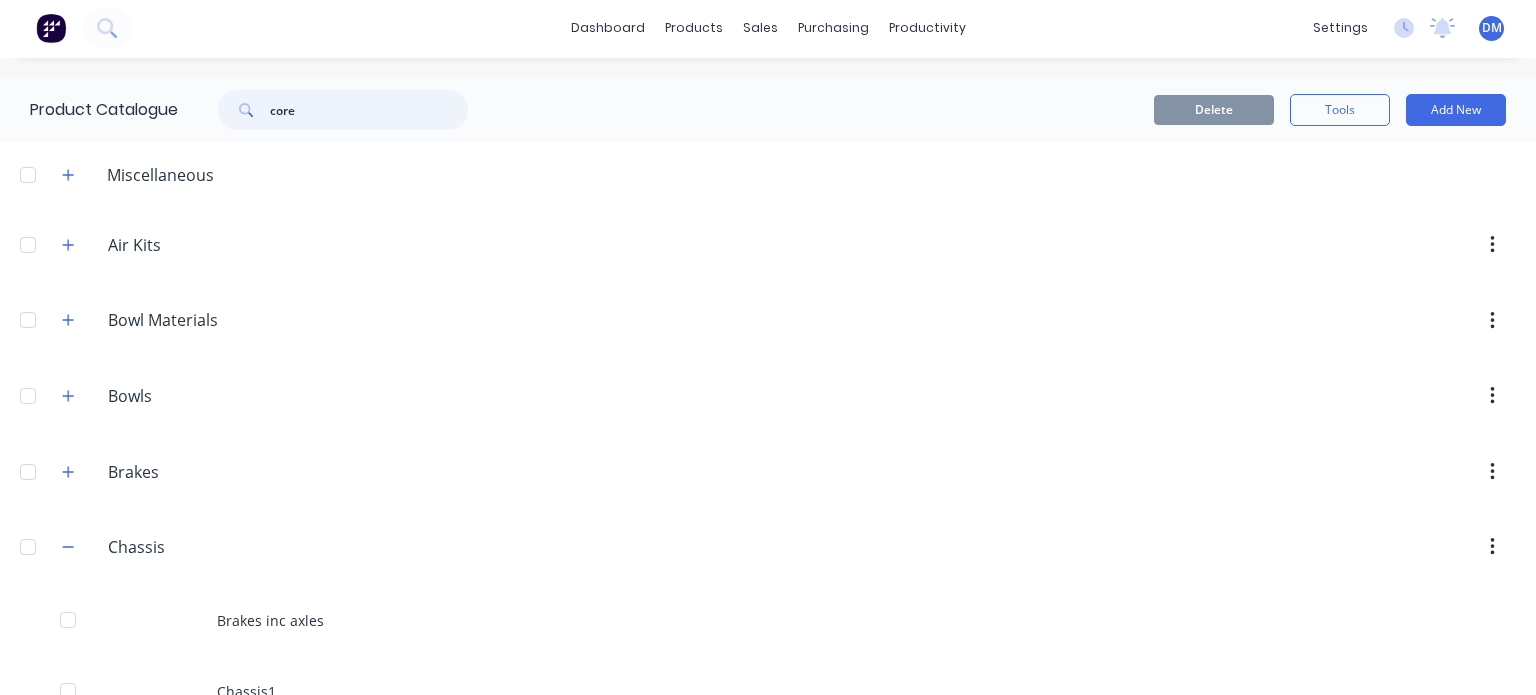 scroll, scrollTop: 0, scrollLeft: 0, axis: both 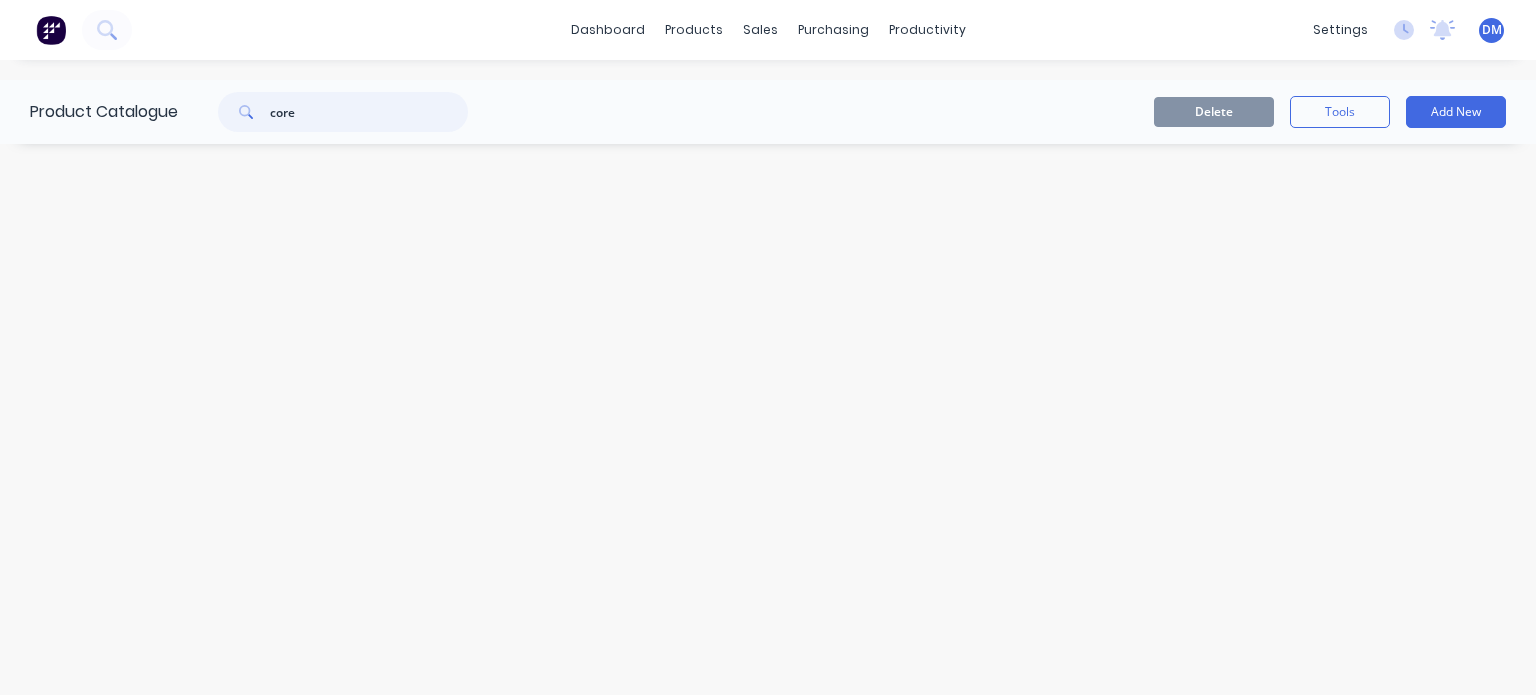 click on "core" at bounding box center [369, 112] 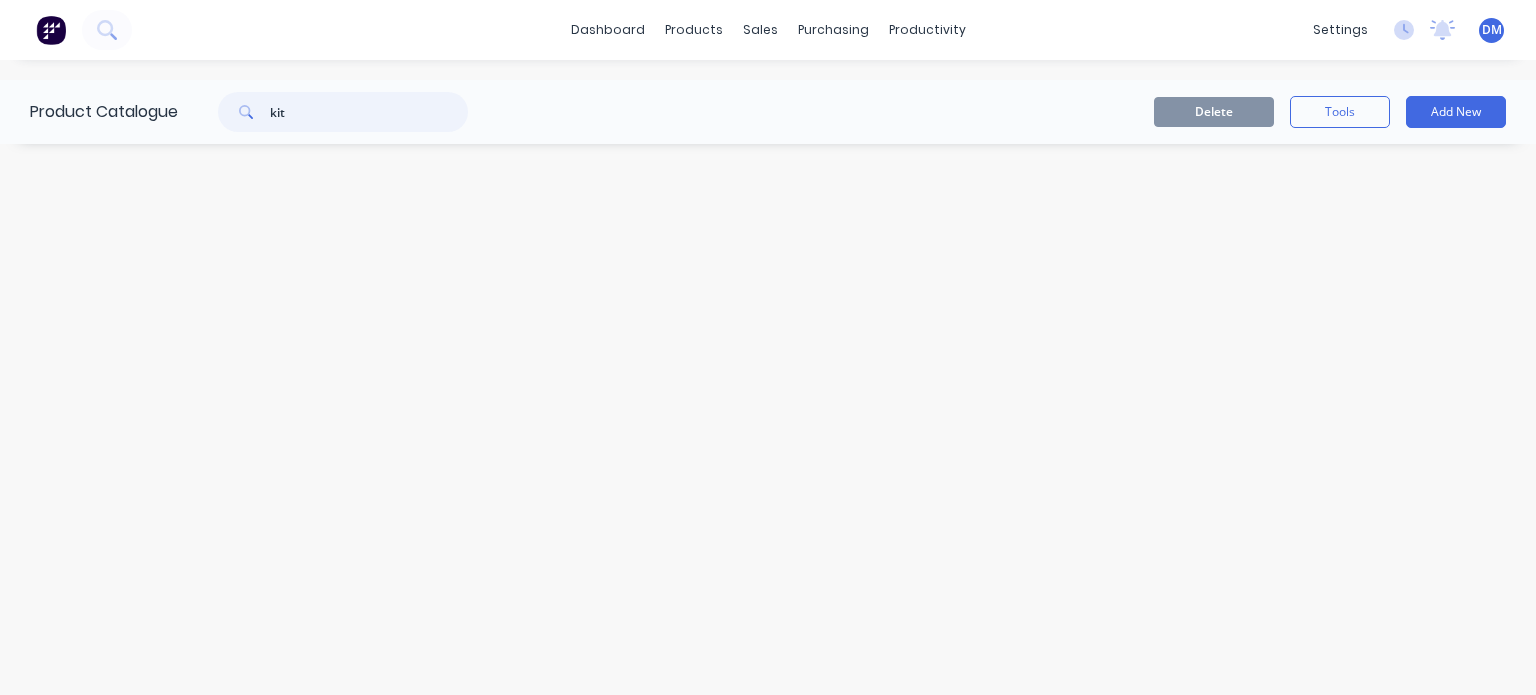 type on "kit" 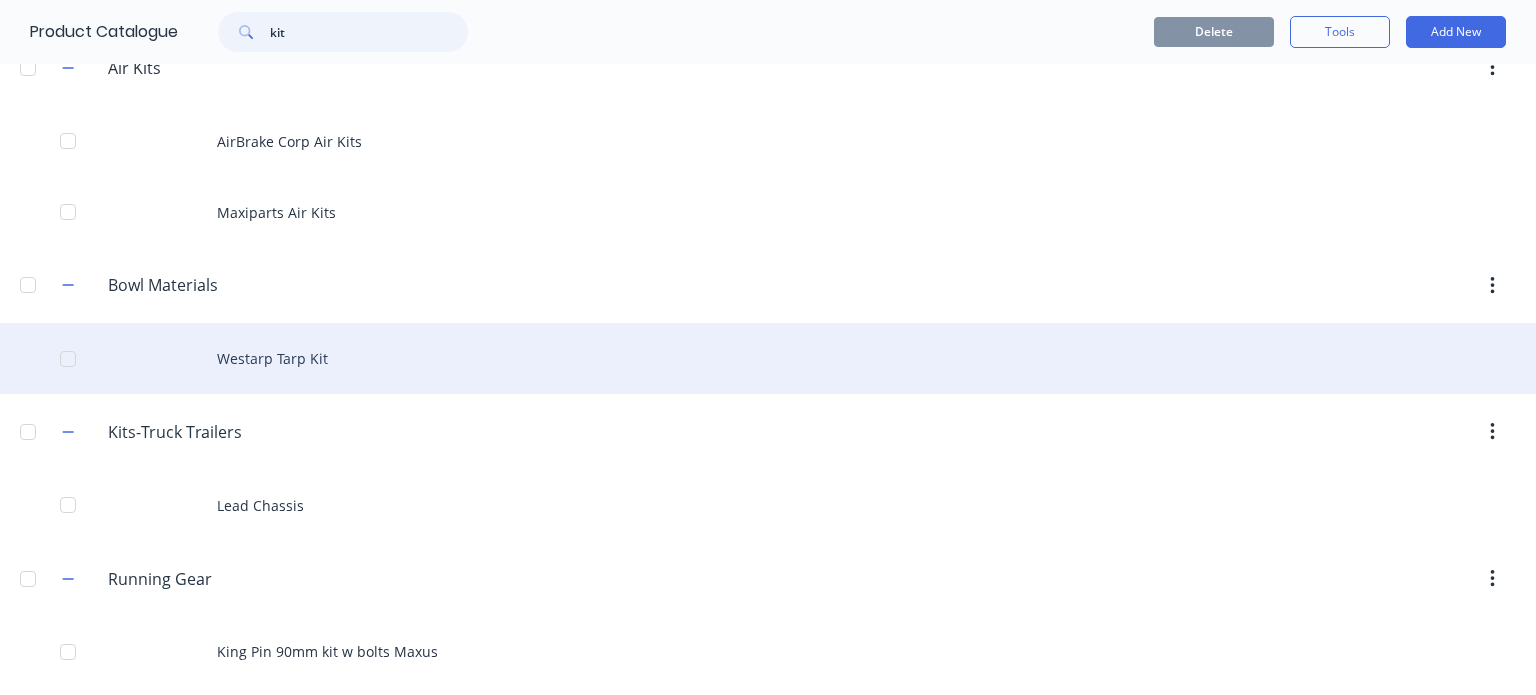scroll, scrollTop: 392, scrollLeft: 0, axis: vertical 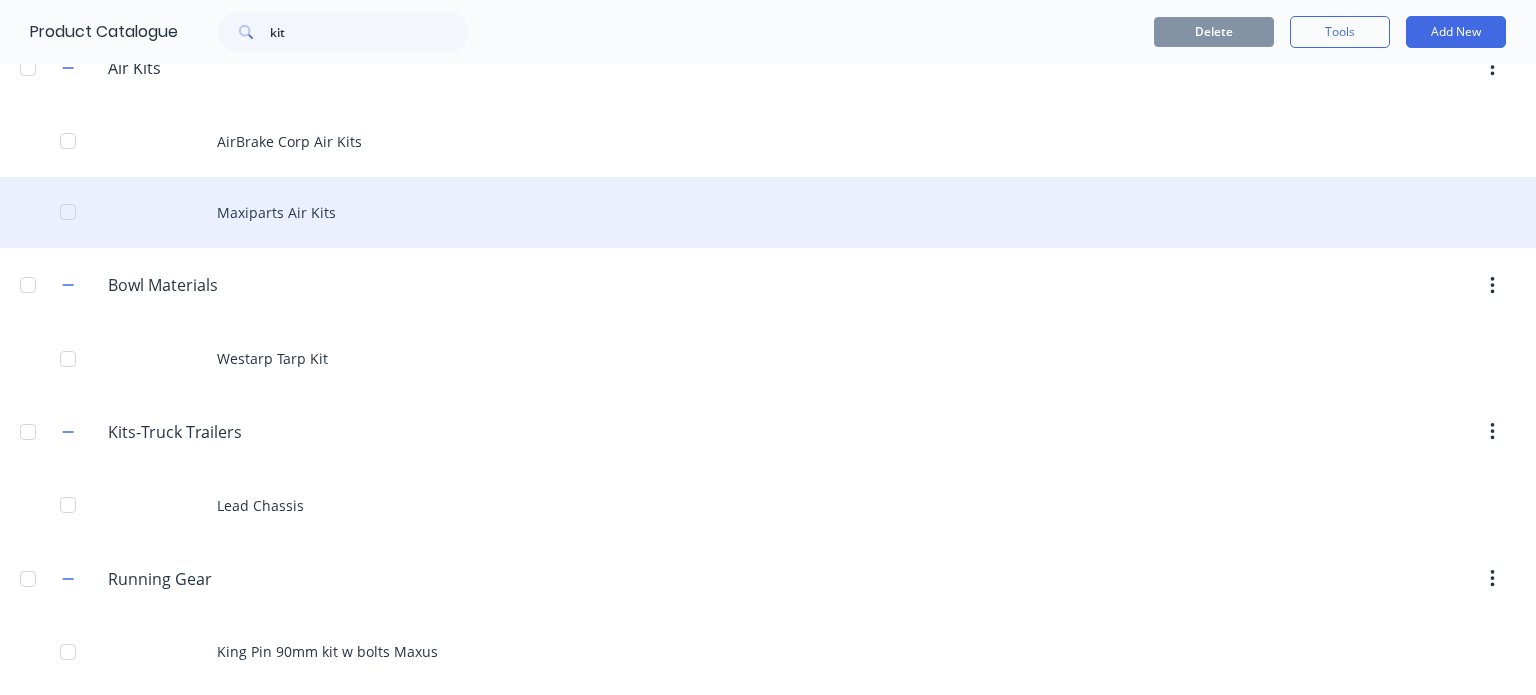 click on "Maxiparts Air Kits" at bounding box center (768, 212) 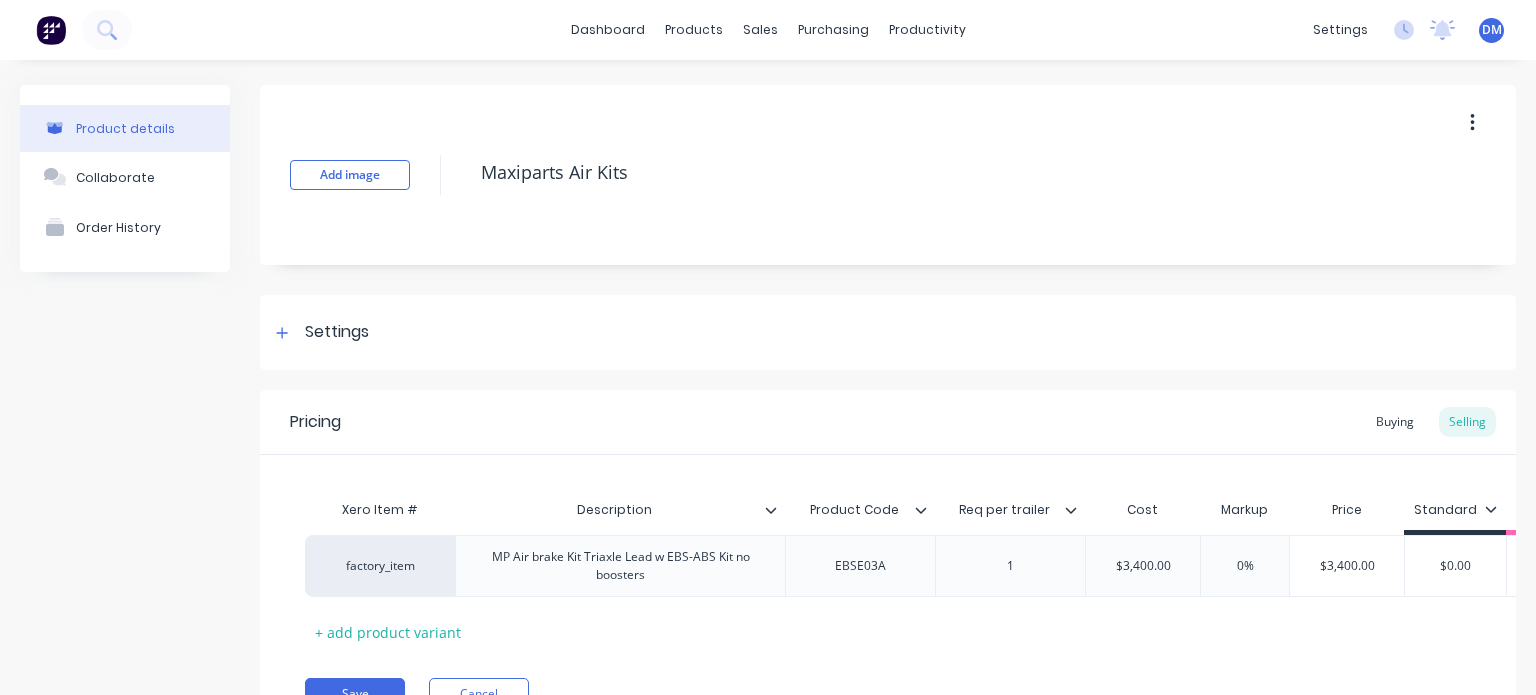 type on "x" 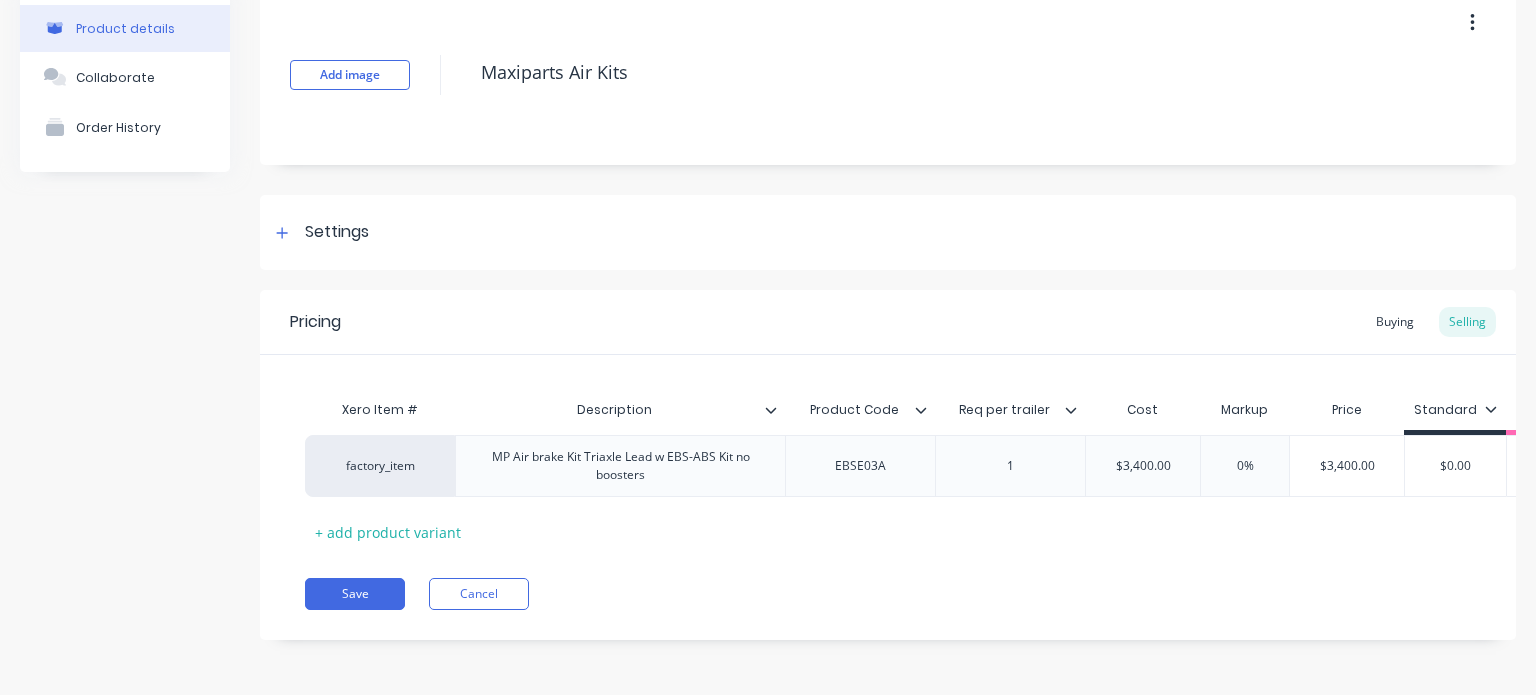 scroll, scrollTop: 0, scrollLeft: 0, axis: both 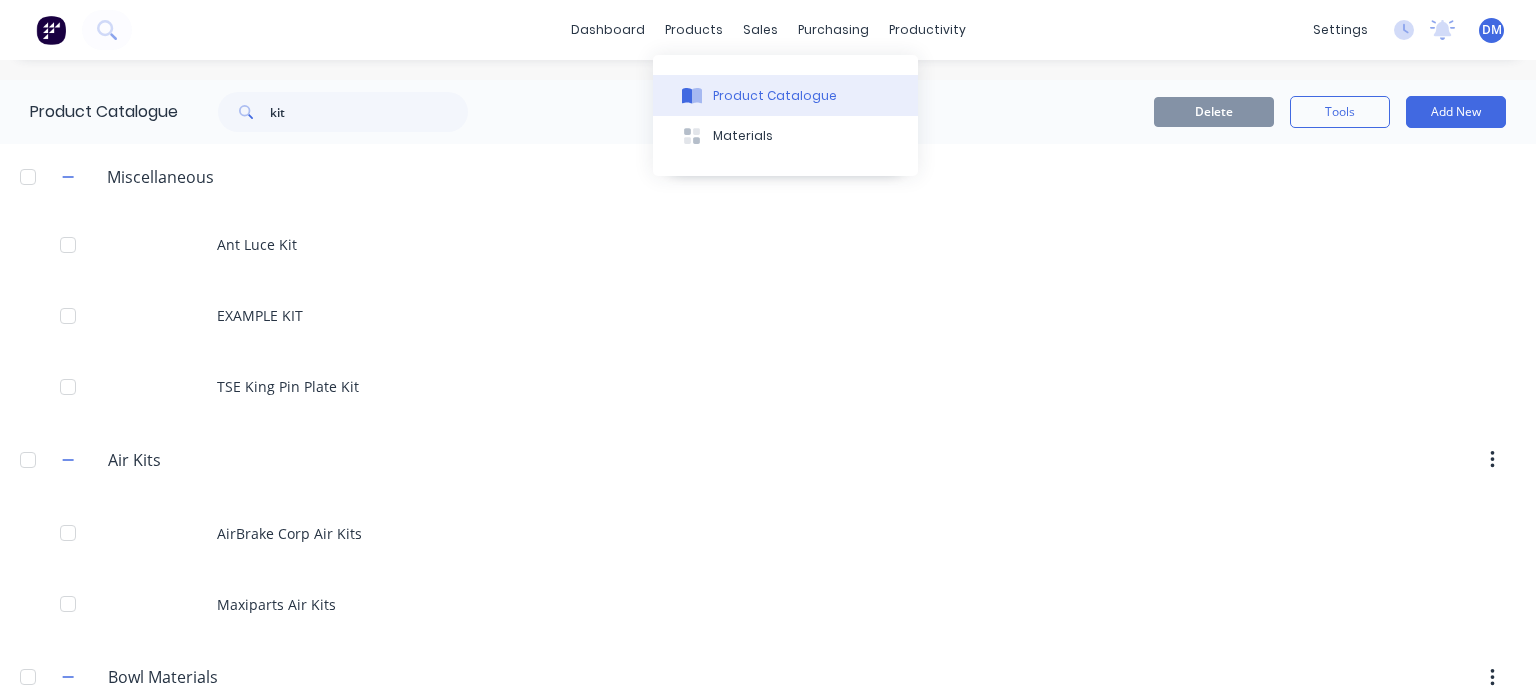 click on "Product Catalogue" at bounding box center (785, 95) 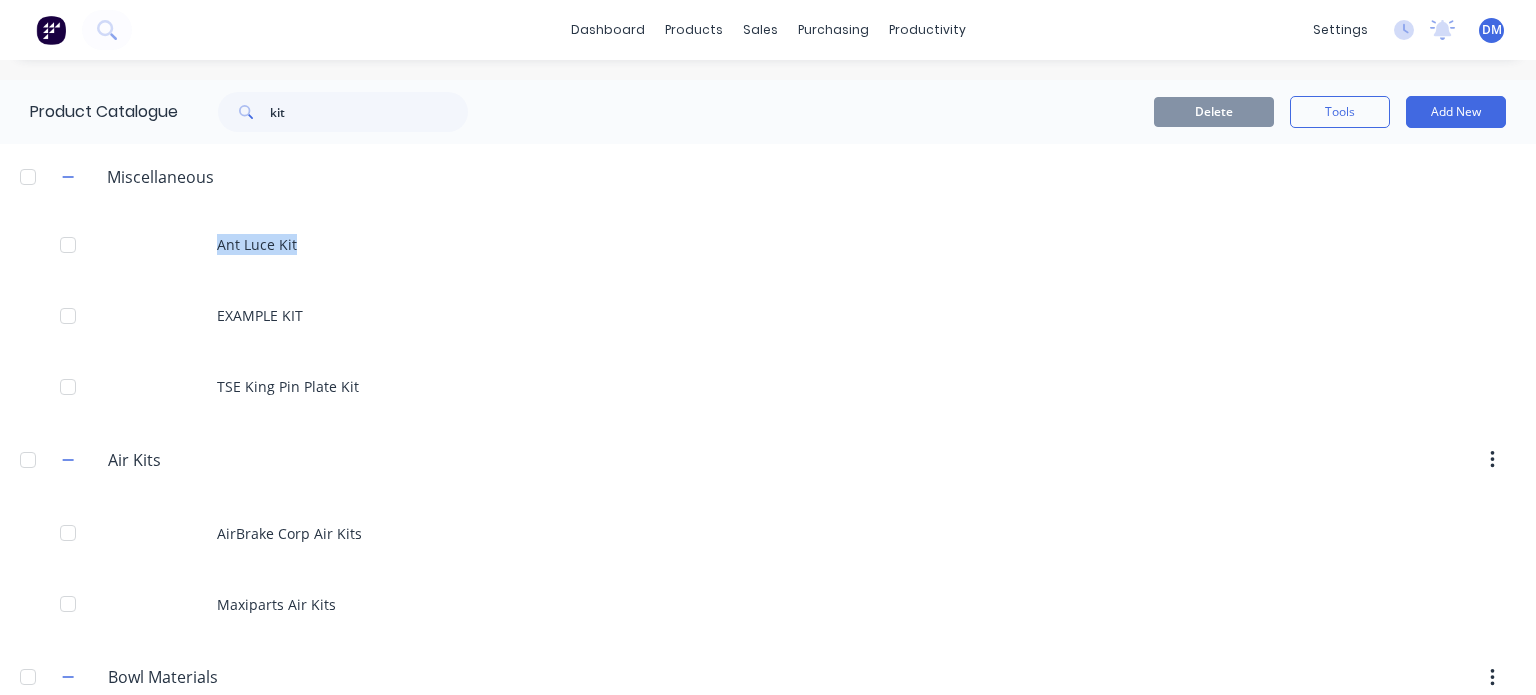 drag, startPoint x: 1335, startPoint y: 311, endPoint x: 408, endPoint y: 156, distance: 939.86914 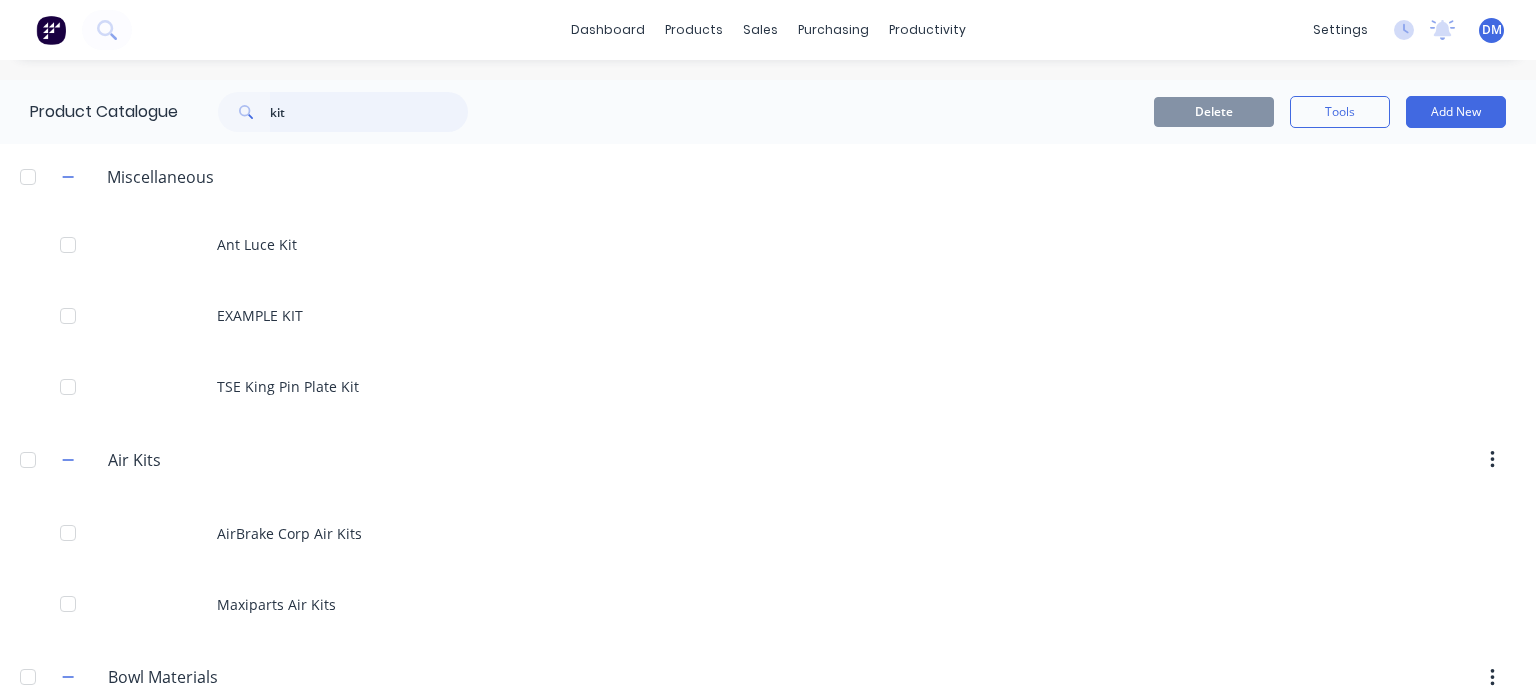 click on "kit" at bounding box center [369, 112] 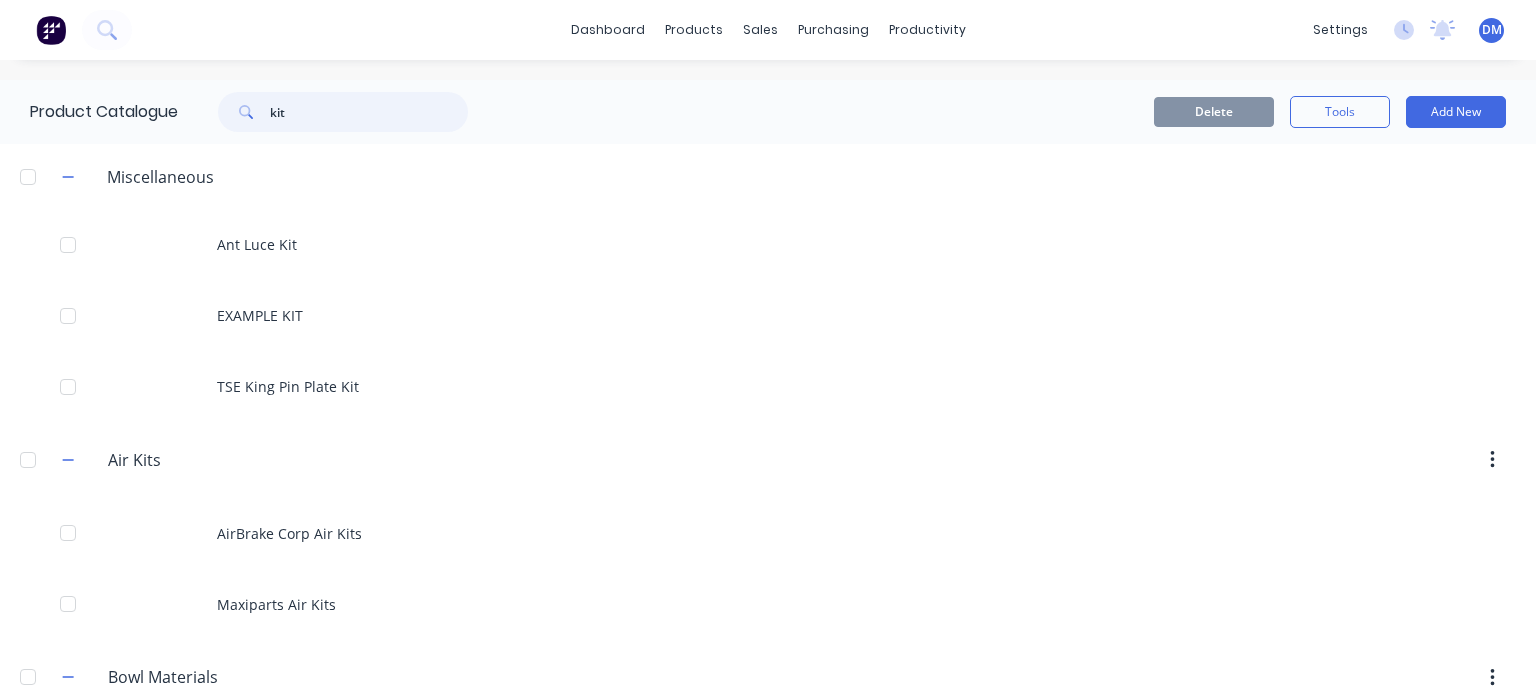 click on "kit" at bounding box center [369, 112] 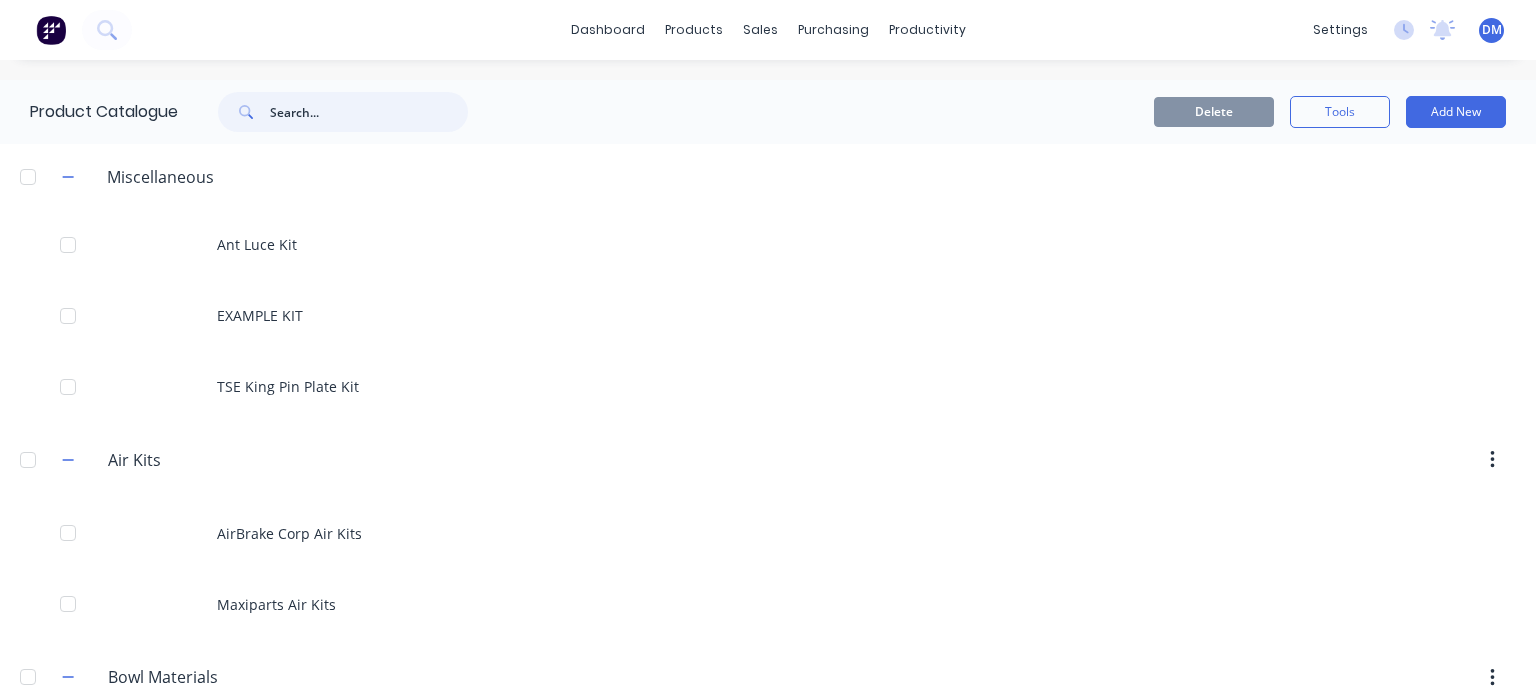 type 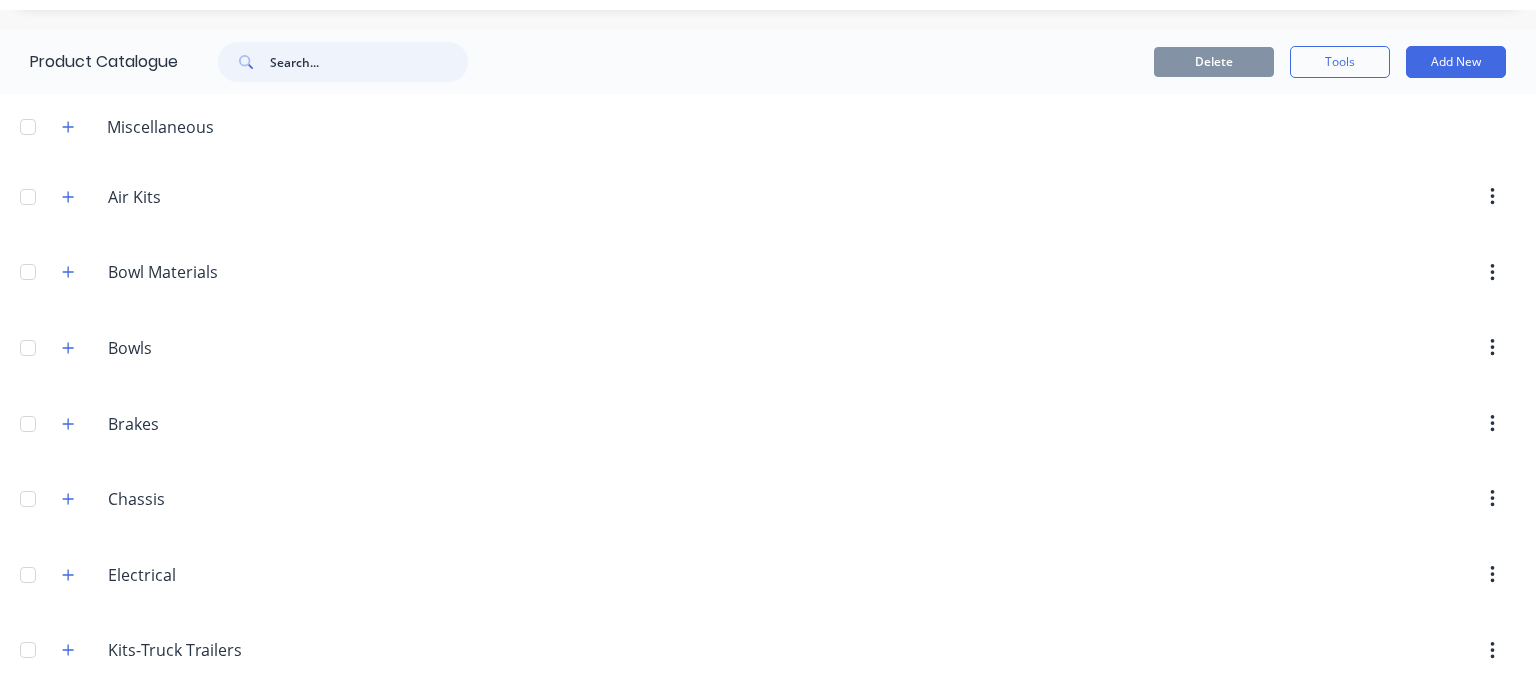 scroll, scrollTop: 48, scrollLeft: 0, axis: vertical 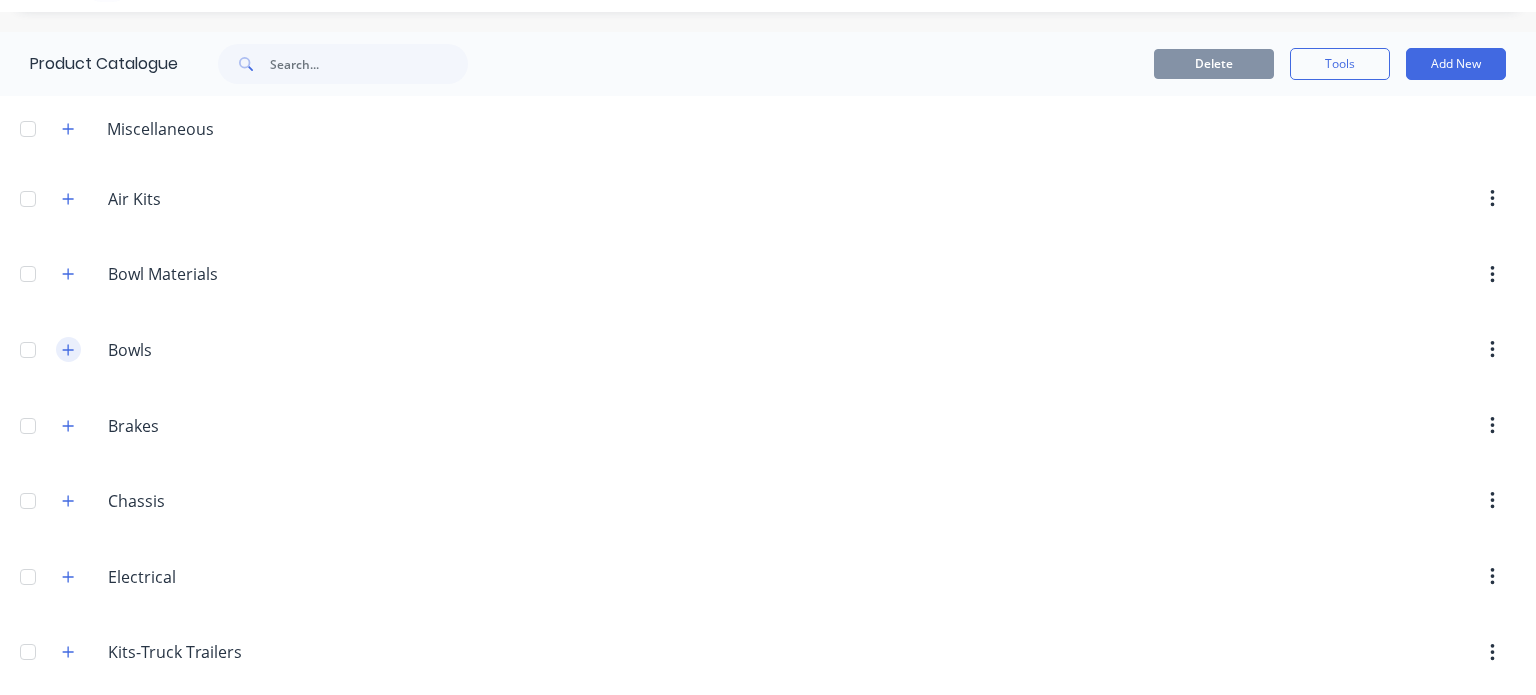 click 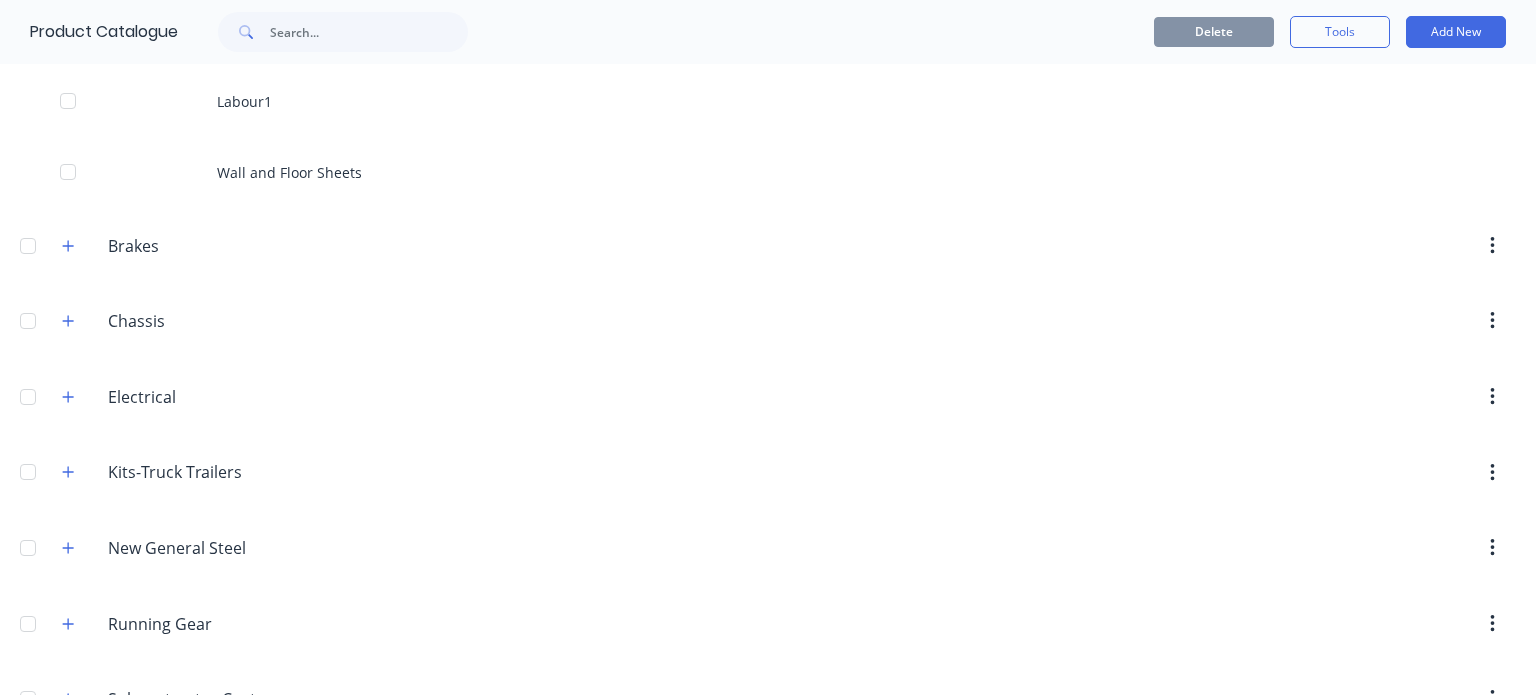scroll, scrollTop: 0, scrollLeft: 0, axis: both 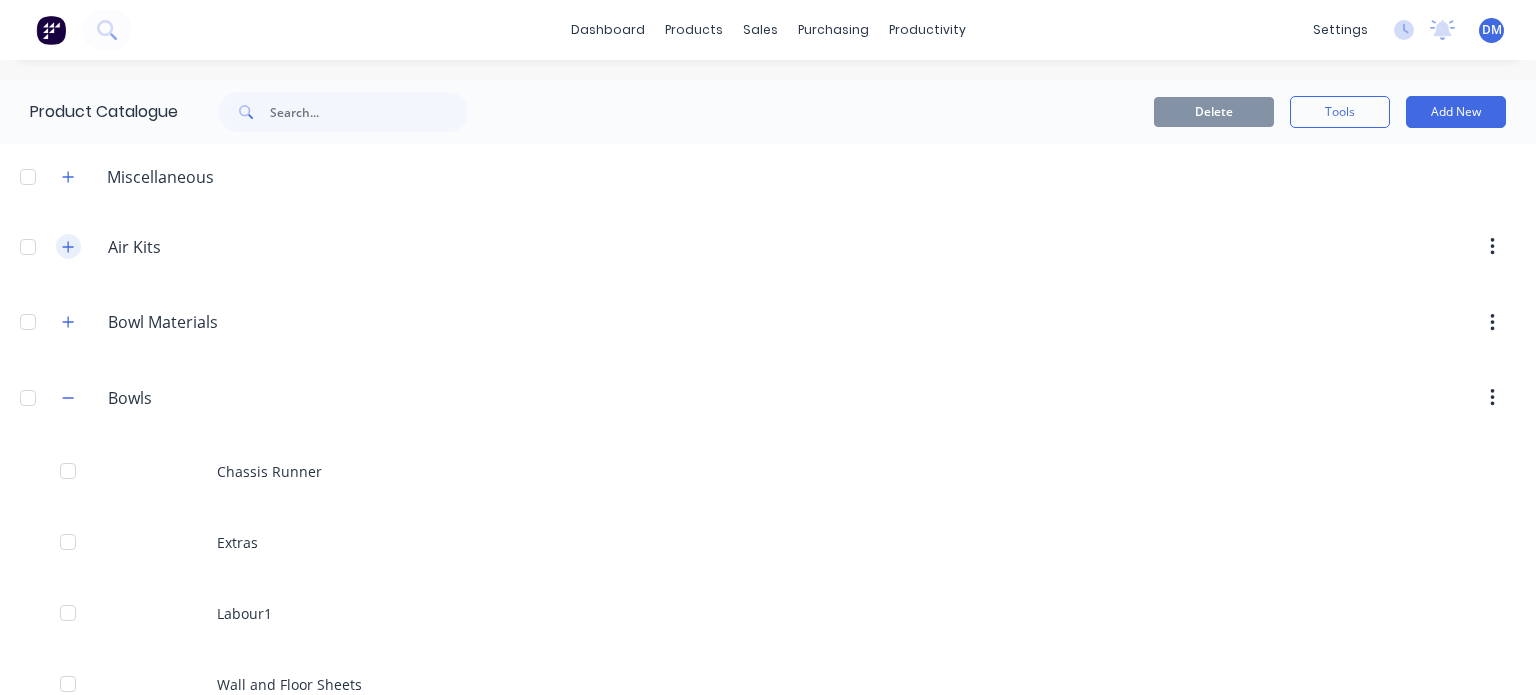 click 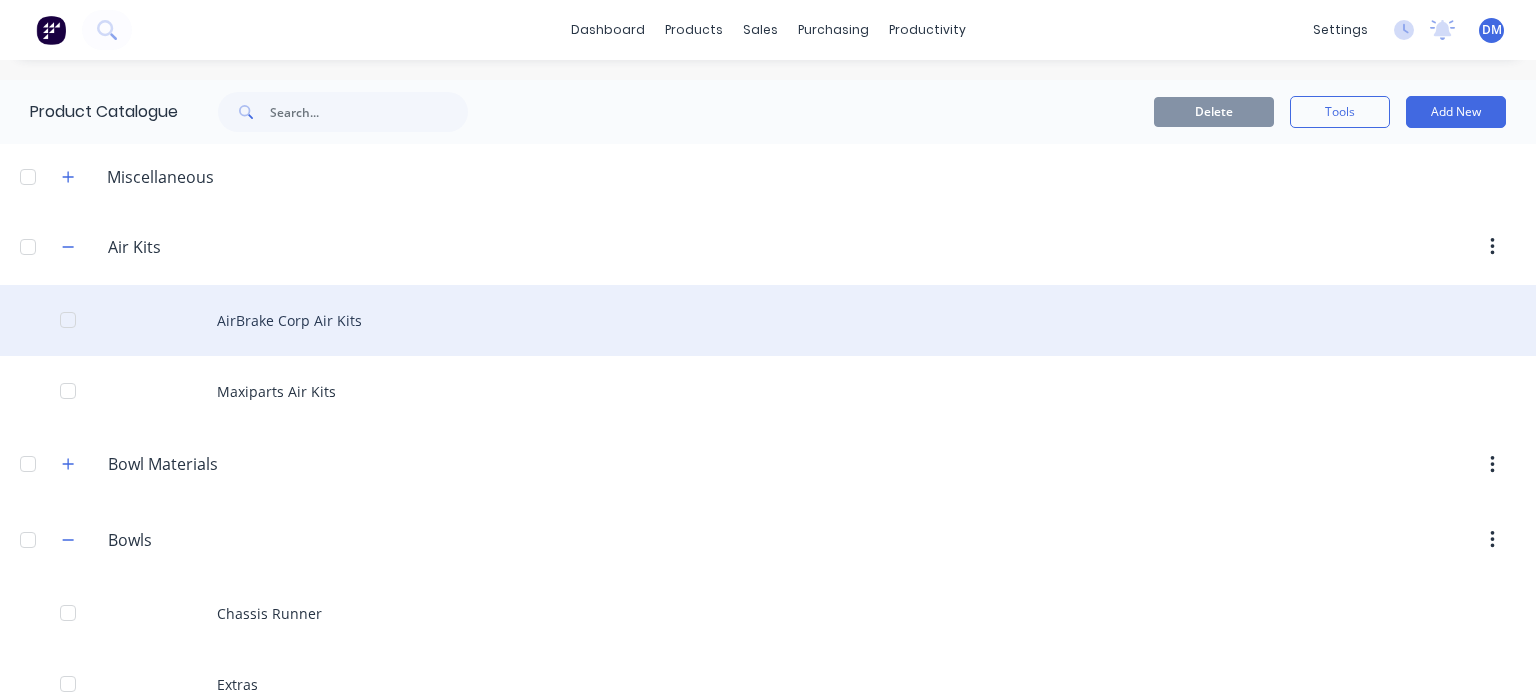 click on "AirBrake Corp Air Kits" at bounding box center (768, 320) 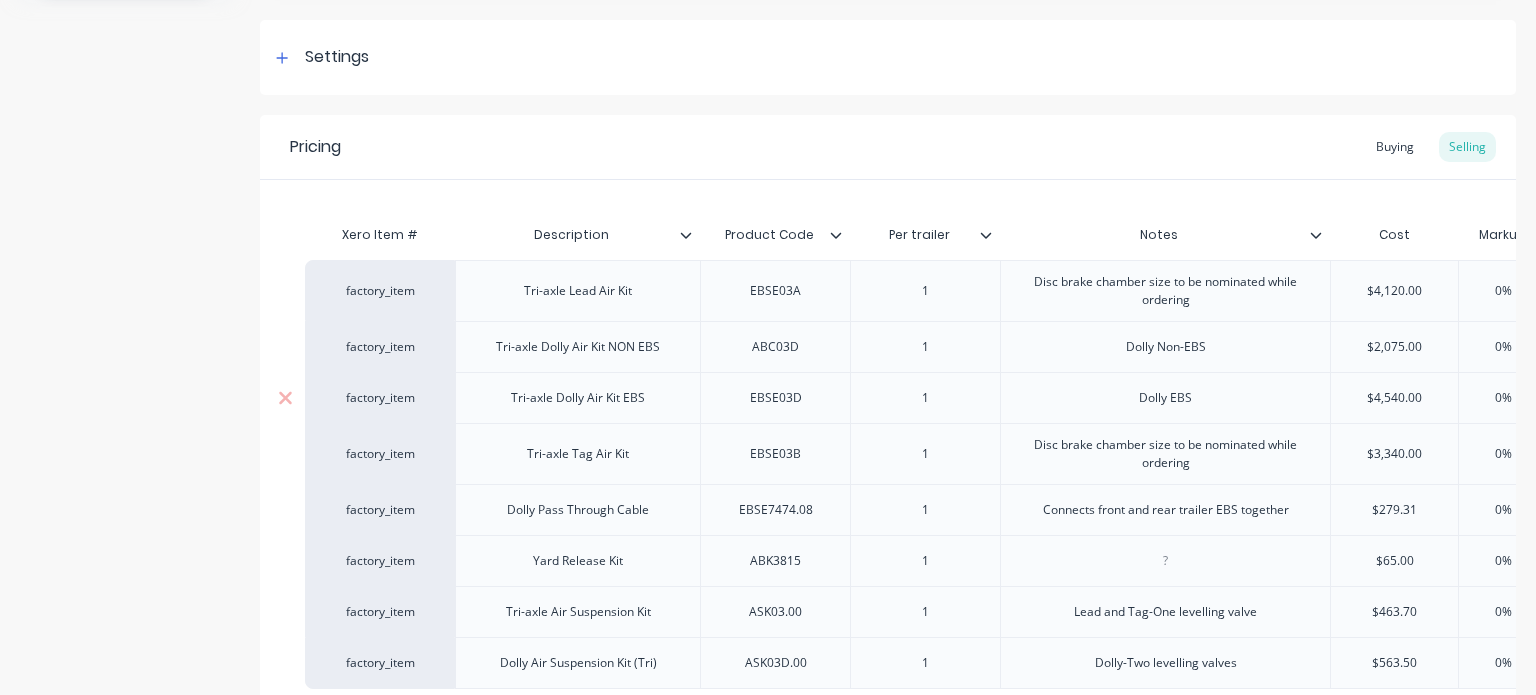 scroll, scrollTop: 402, scrollLeft: 0, axis: vertical 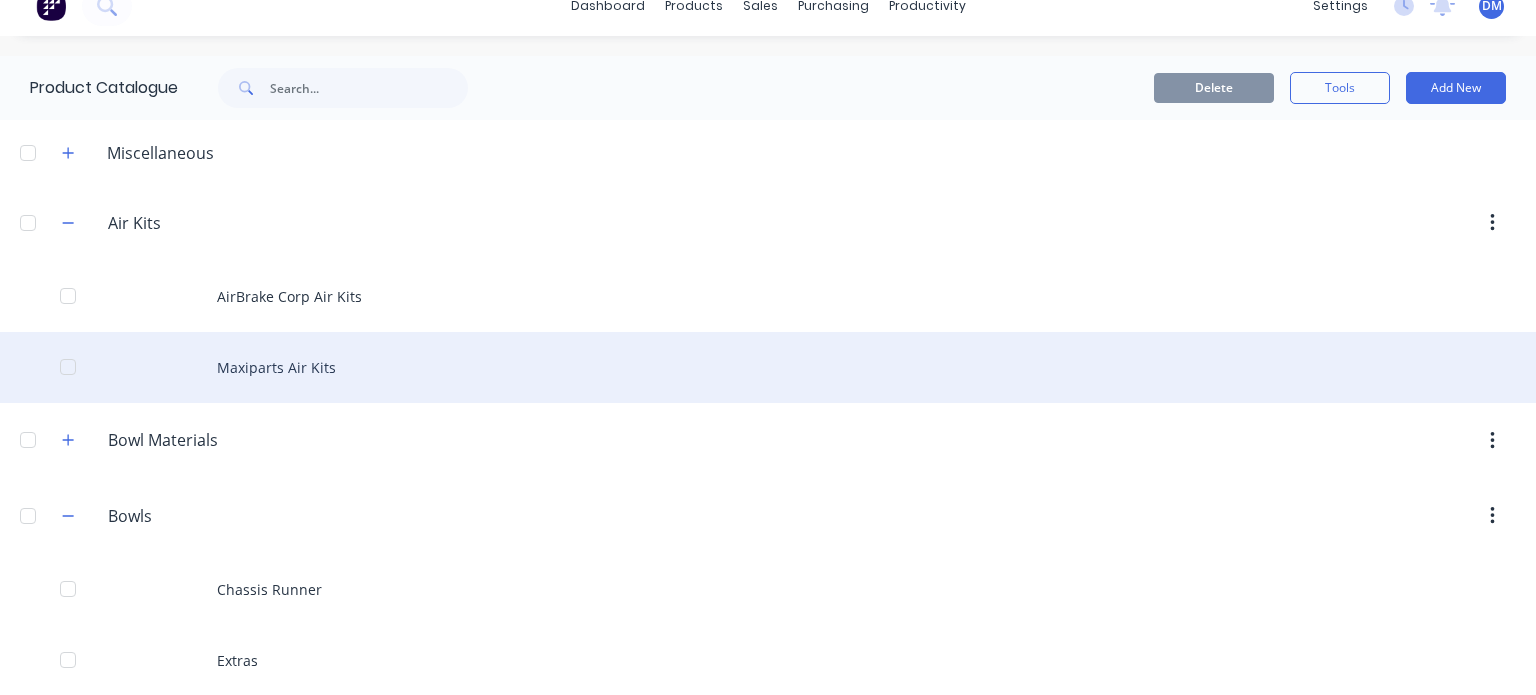 click on "Maxiparts Air Kits" at bounding box center [768, 367] 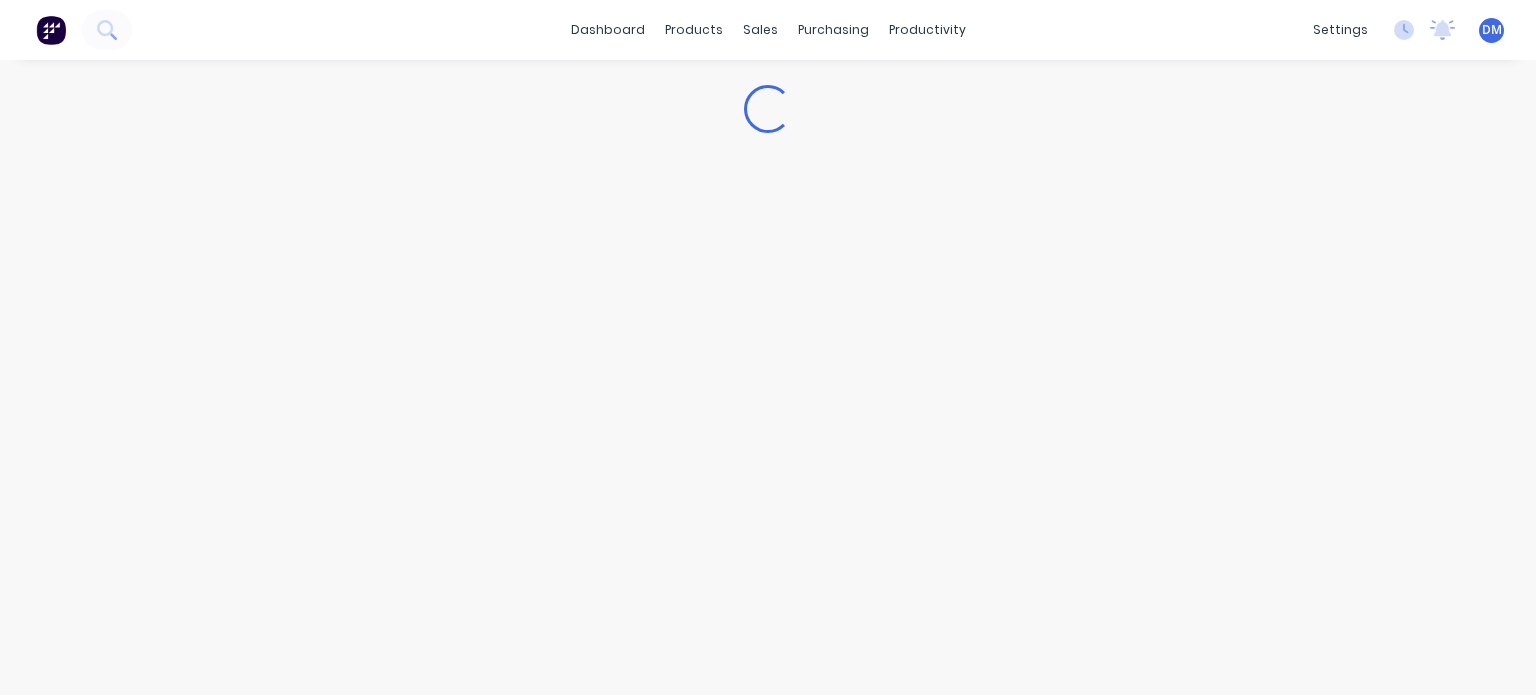 type on "x" 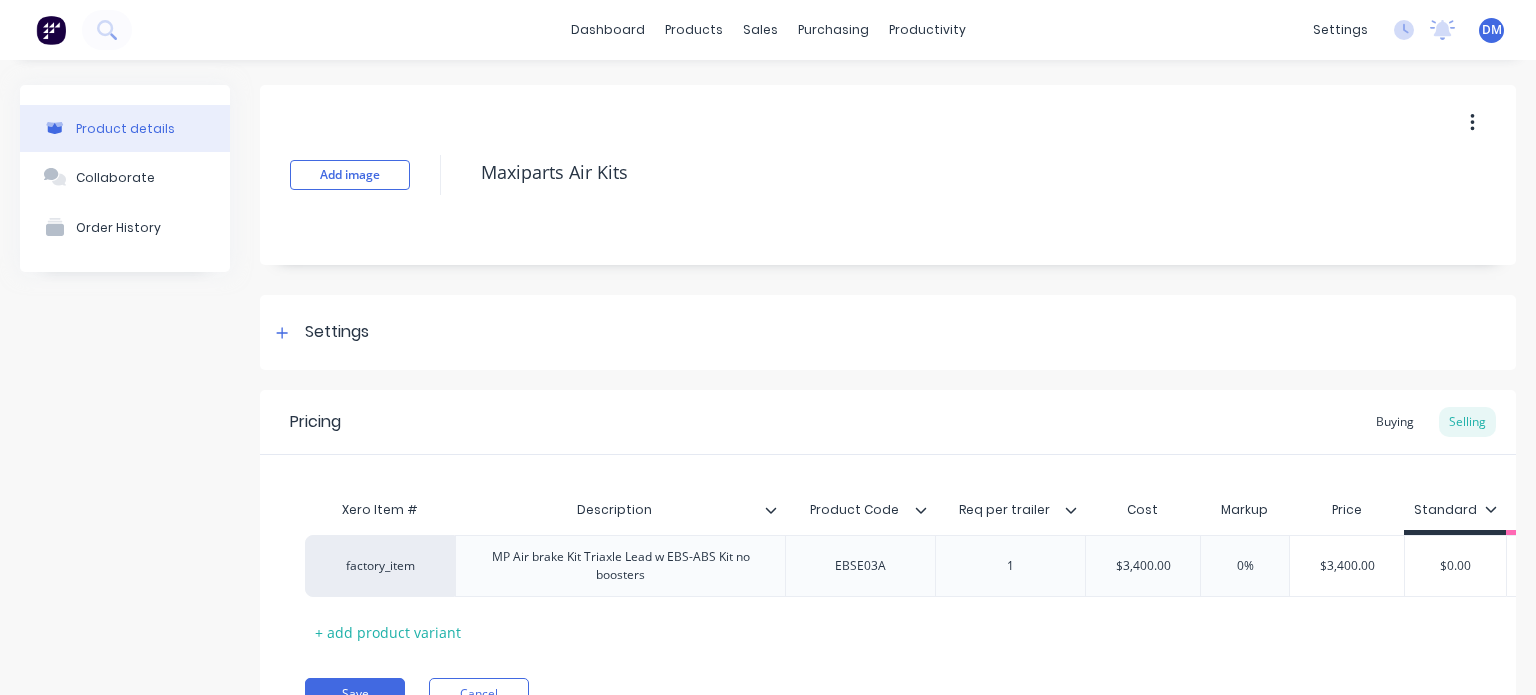 scroll, scrollTop: 24, scrollLeft: 0, axis: vertical 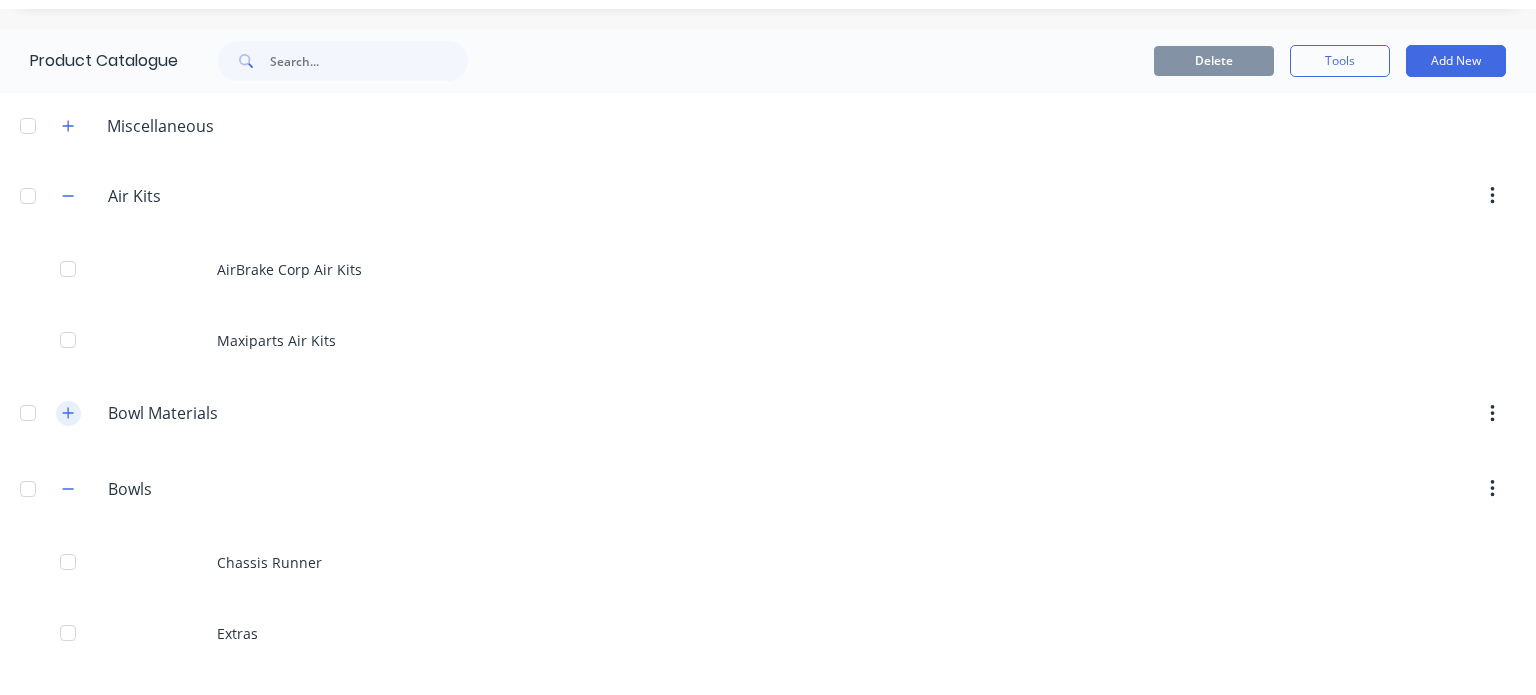 click 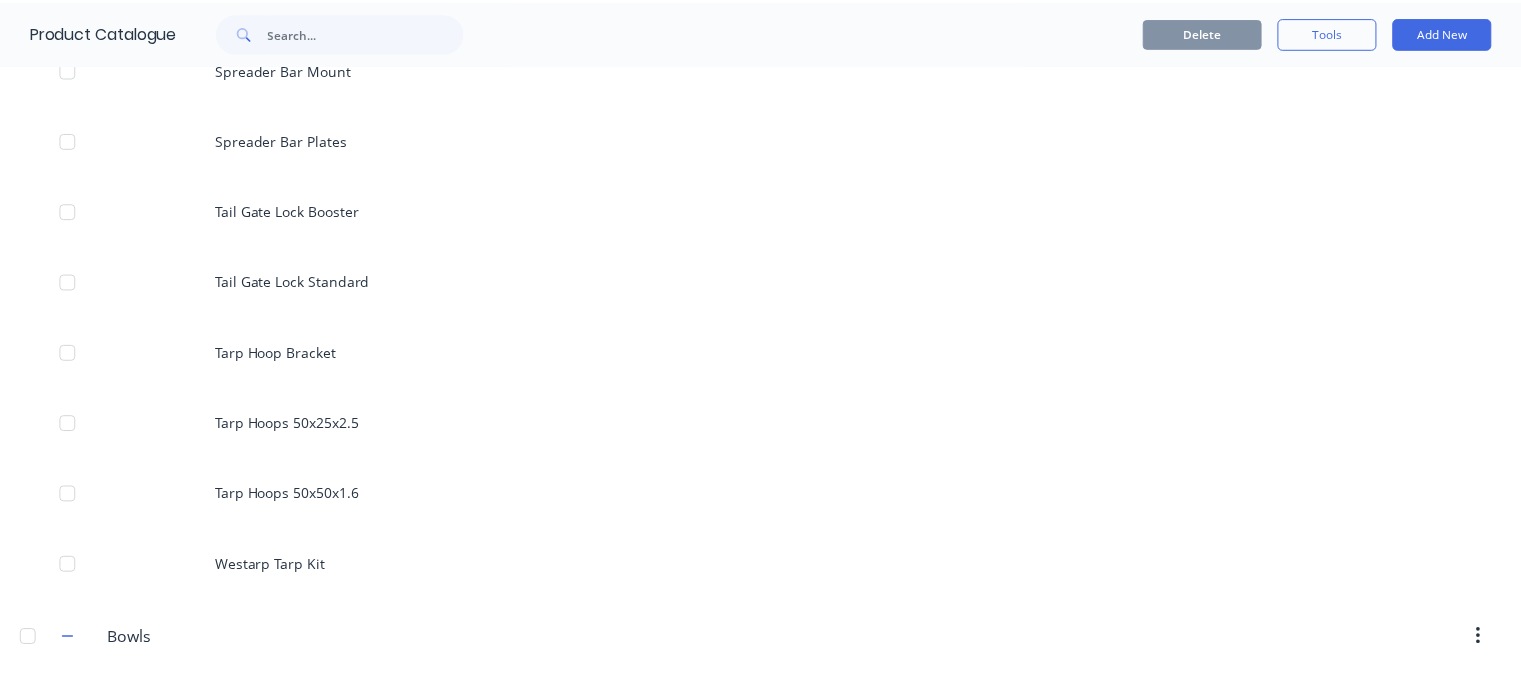 scroll, scrollTop: 0, scrollLeft: 0, axis: both 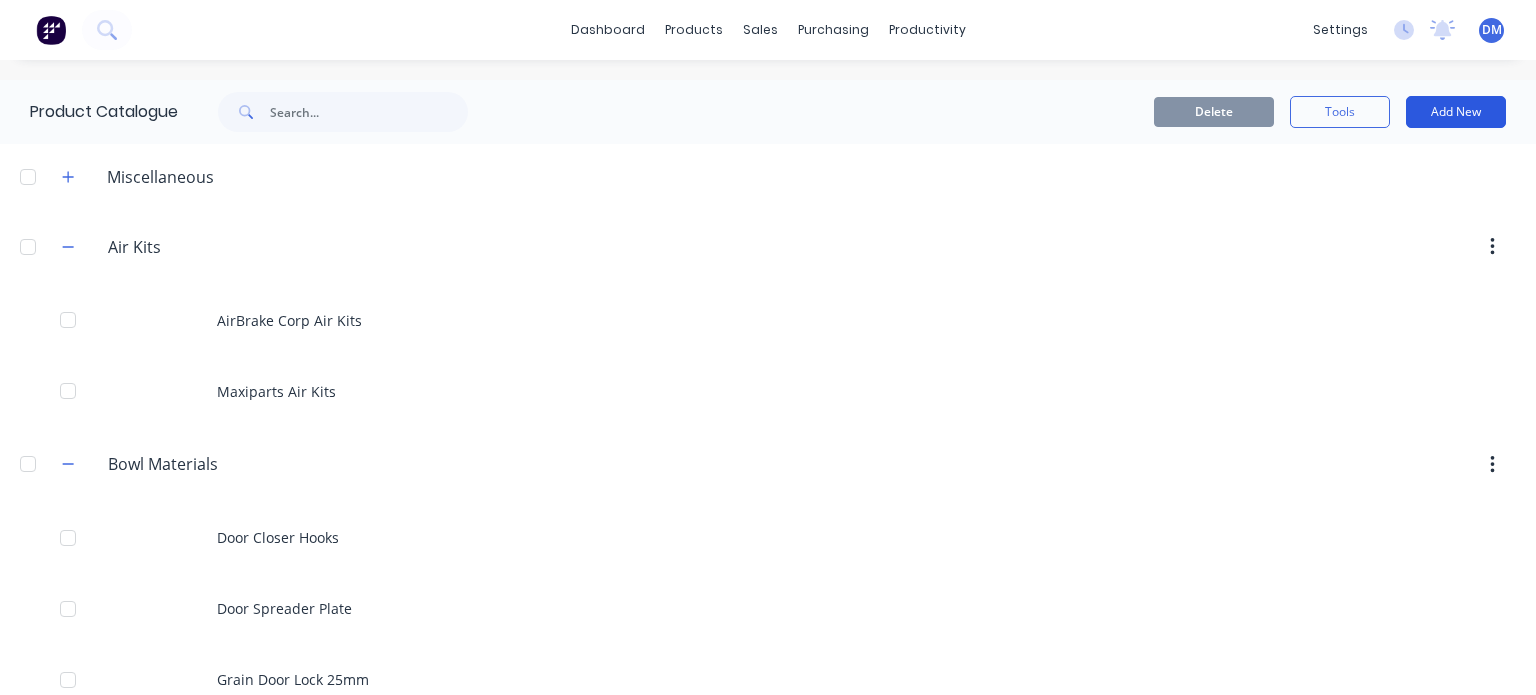 click on "Add New" at bounding box center (1456, 112) 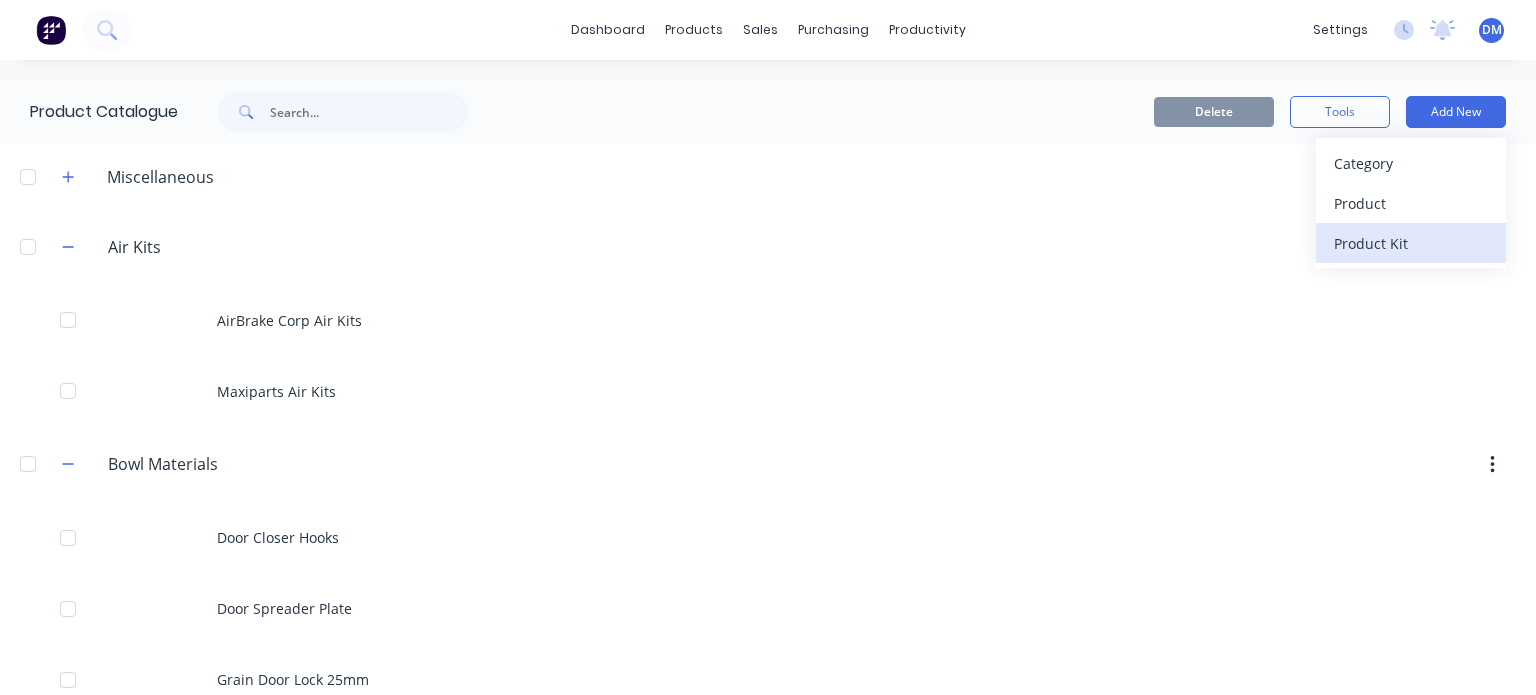 click on "Product Kit" at bounding box center [1411, 243] 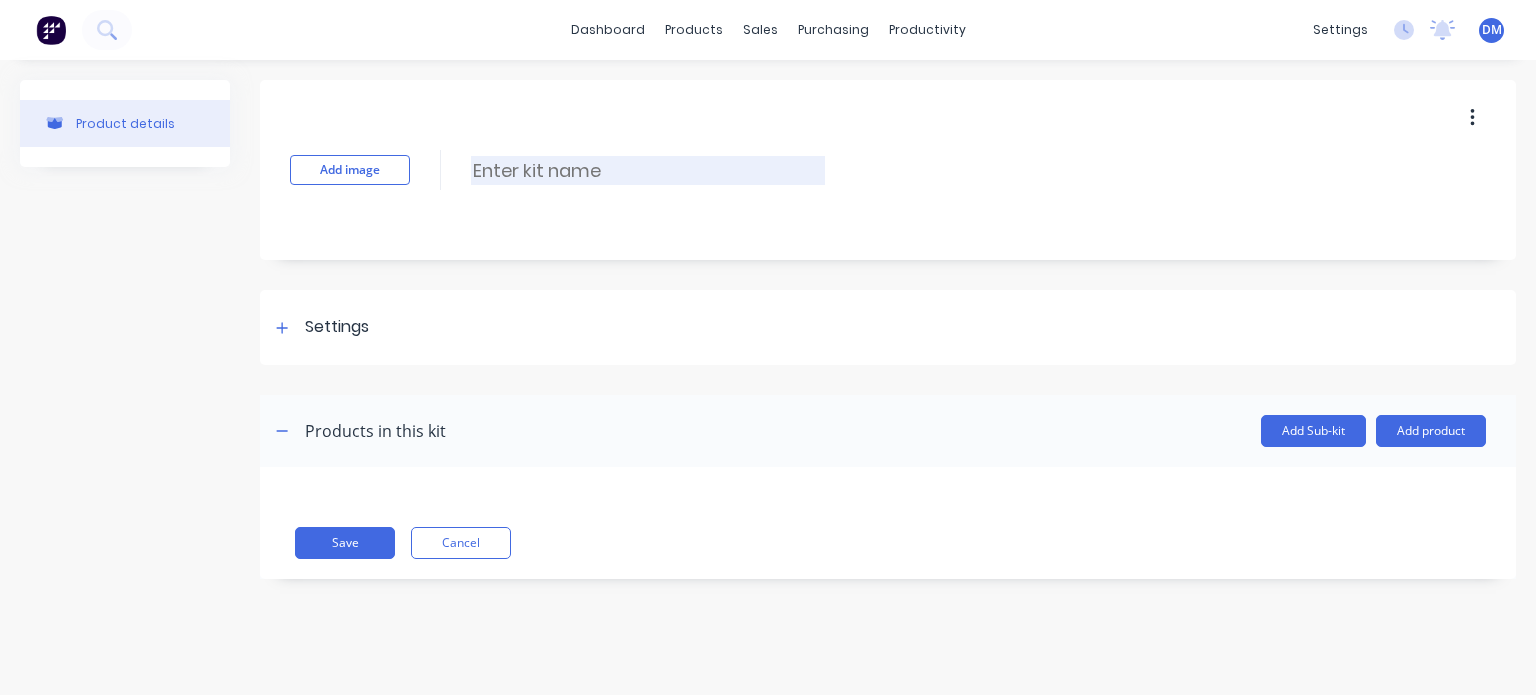 click at bounding box center [648, 170] 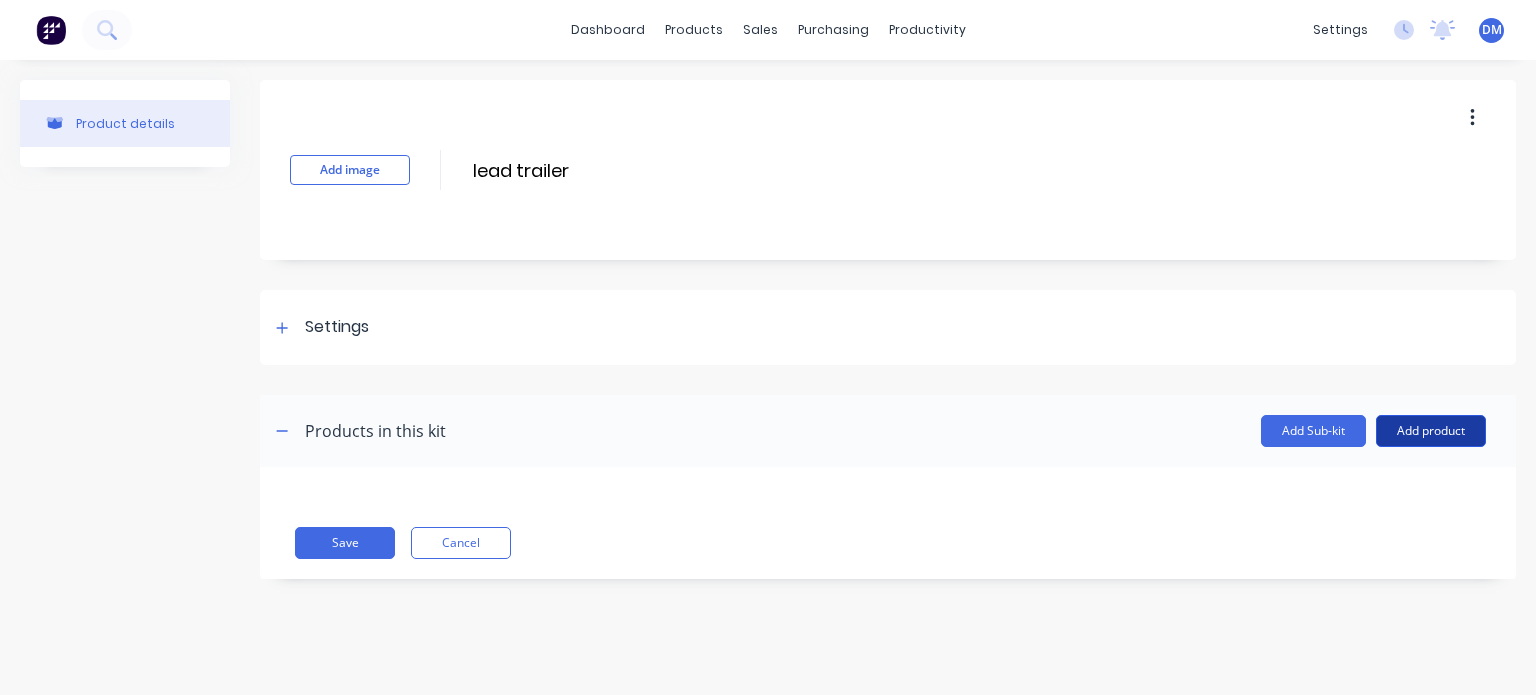 type on "lead trailer" 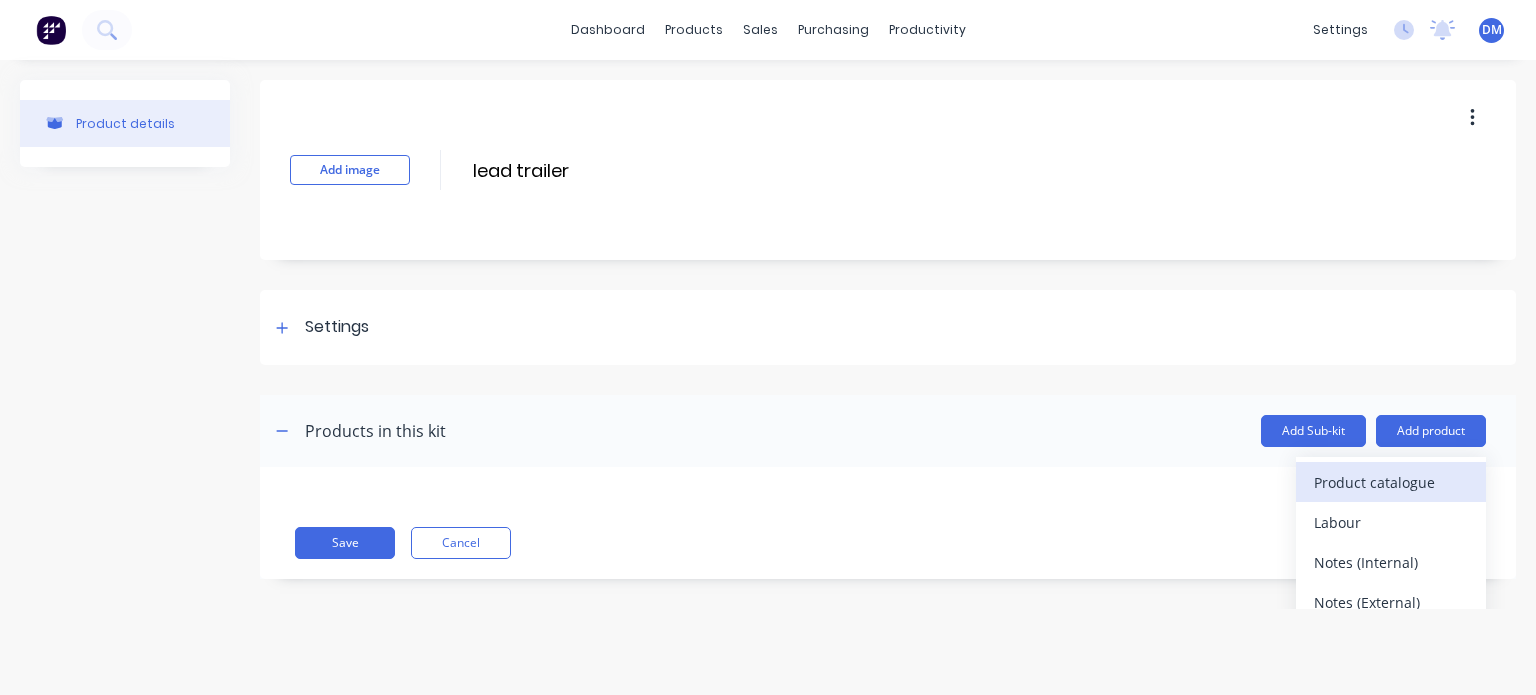 click on "Product catalogue" at bounding box center (1391, 482) 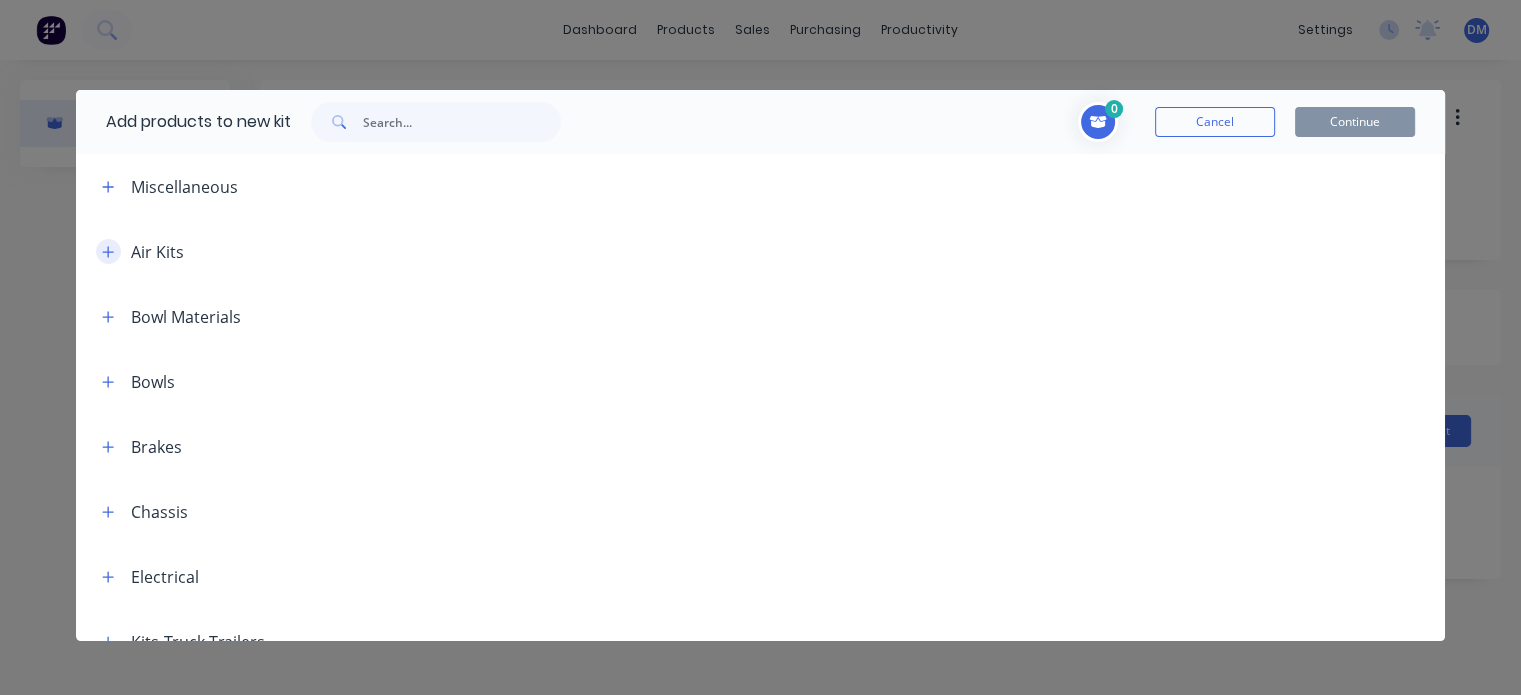 click 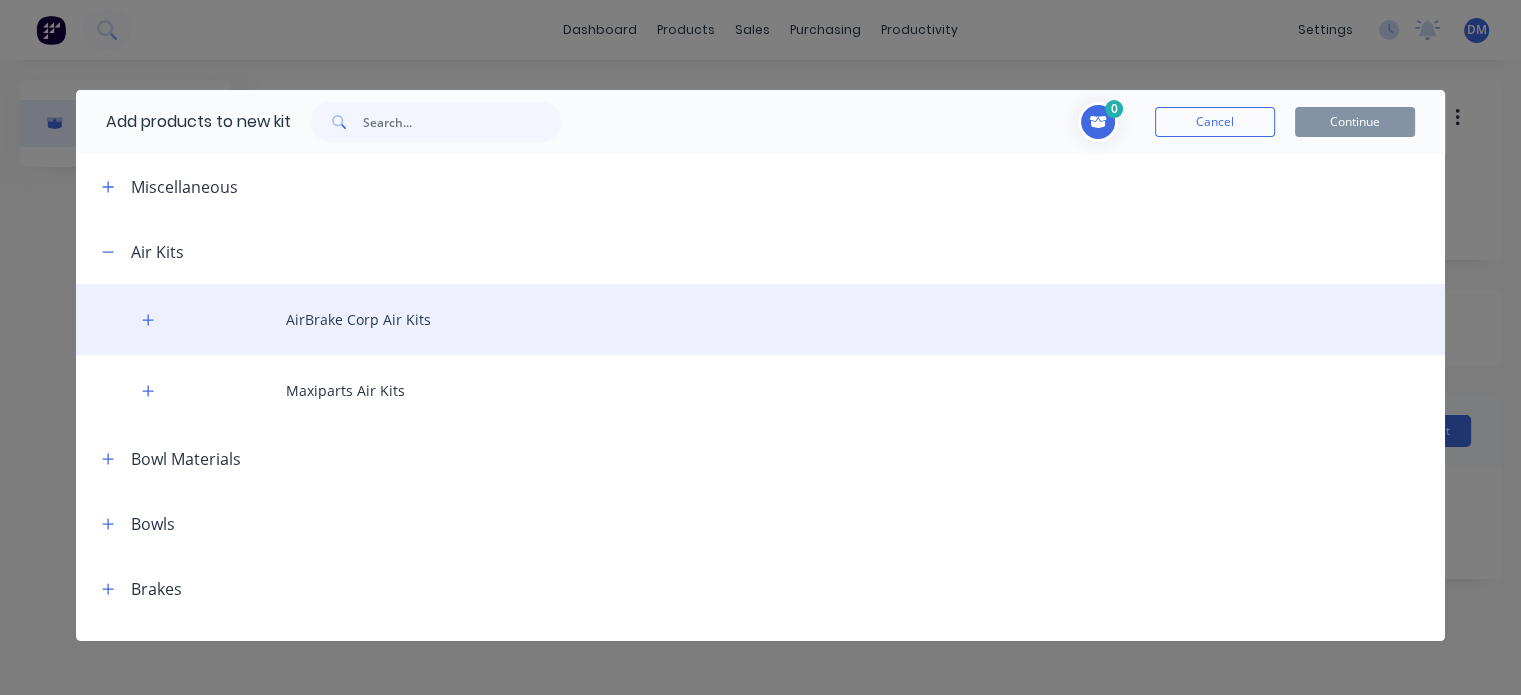 click on "AirBrake Corp Air Kits" at bounding box center (760, 319) 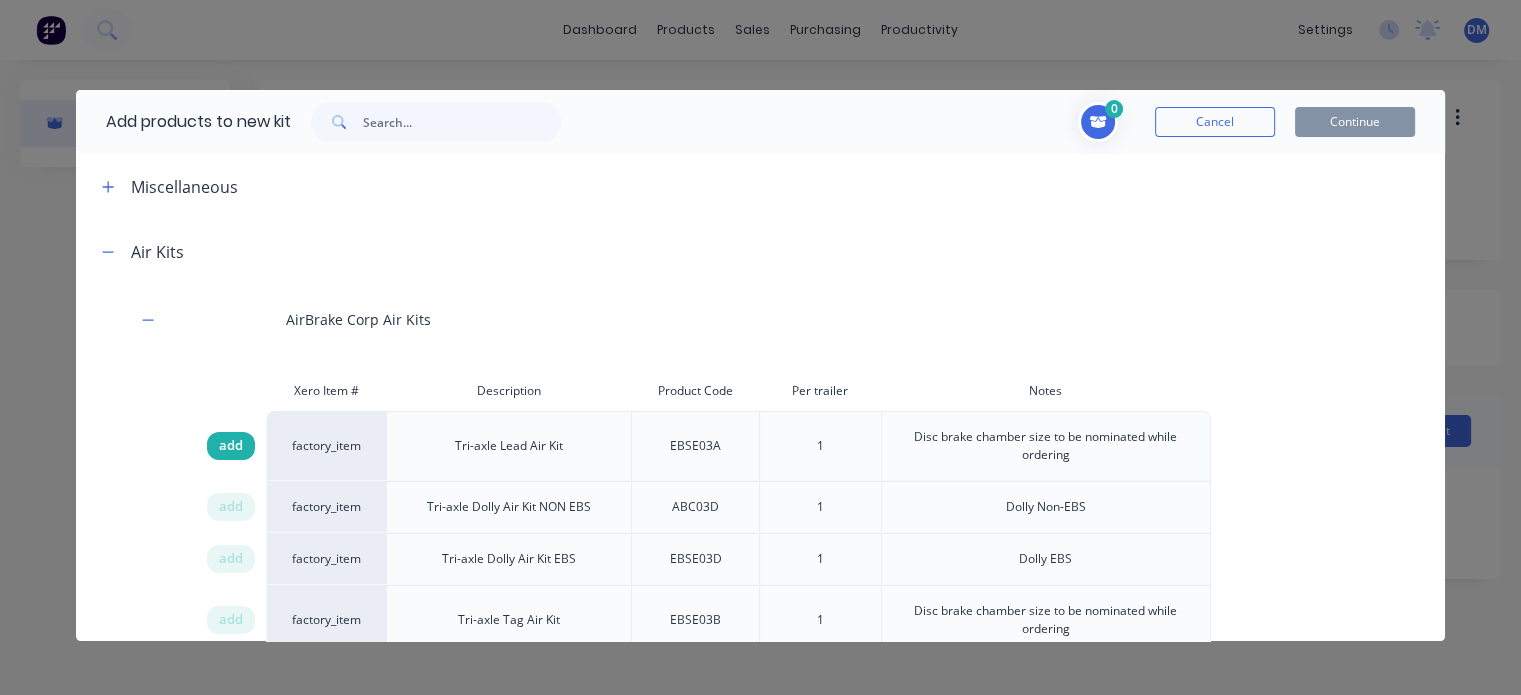 click on "add" at bounding box center [231, 446] 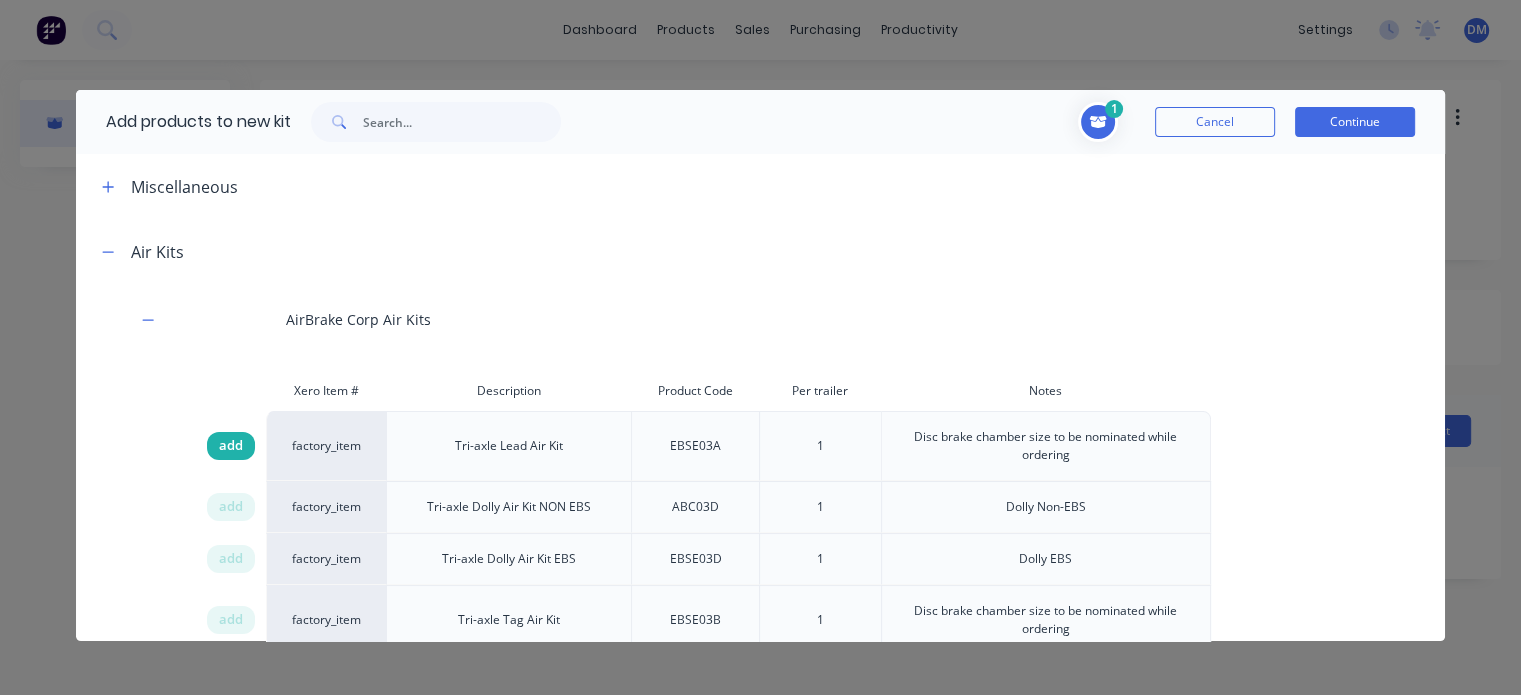 click on "add" at bounding box center [231, 446] 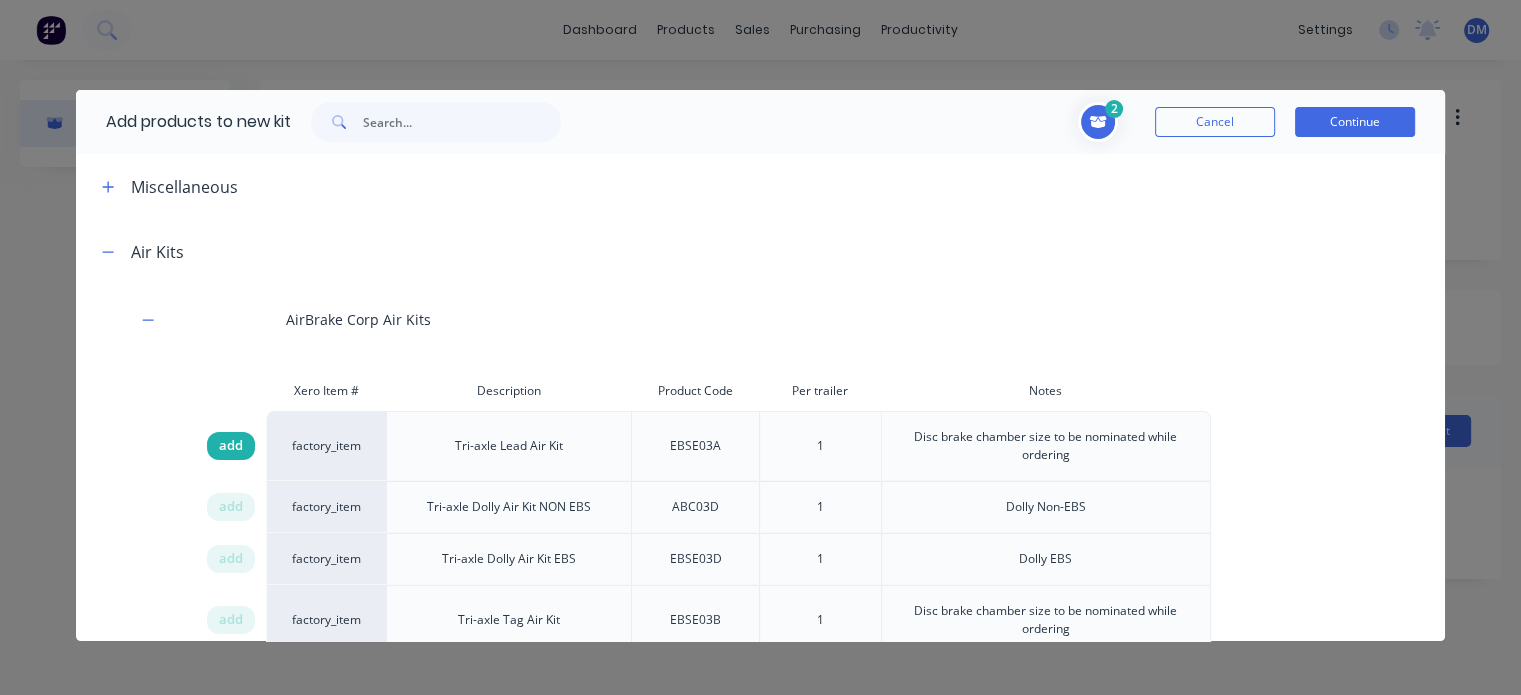 click on "add" at bounding box center (231, 446) 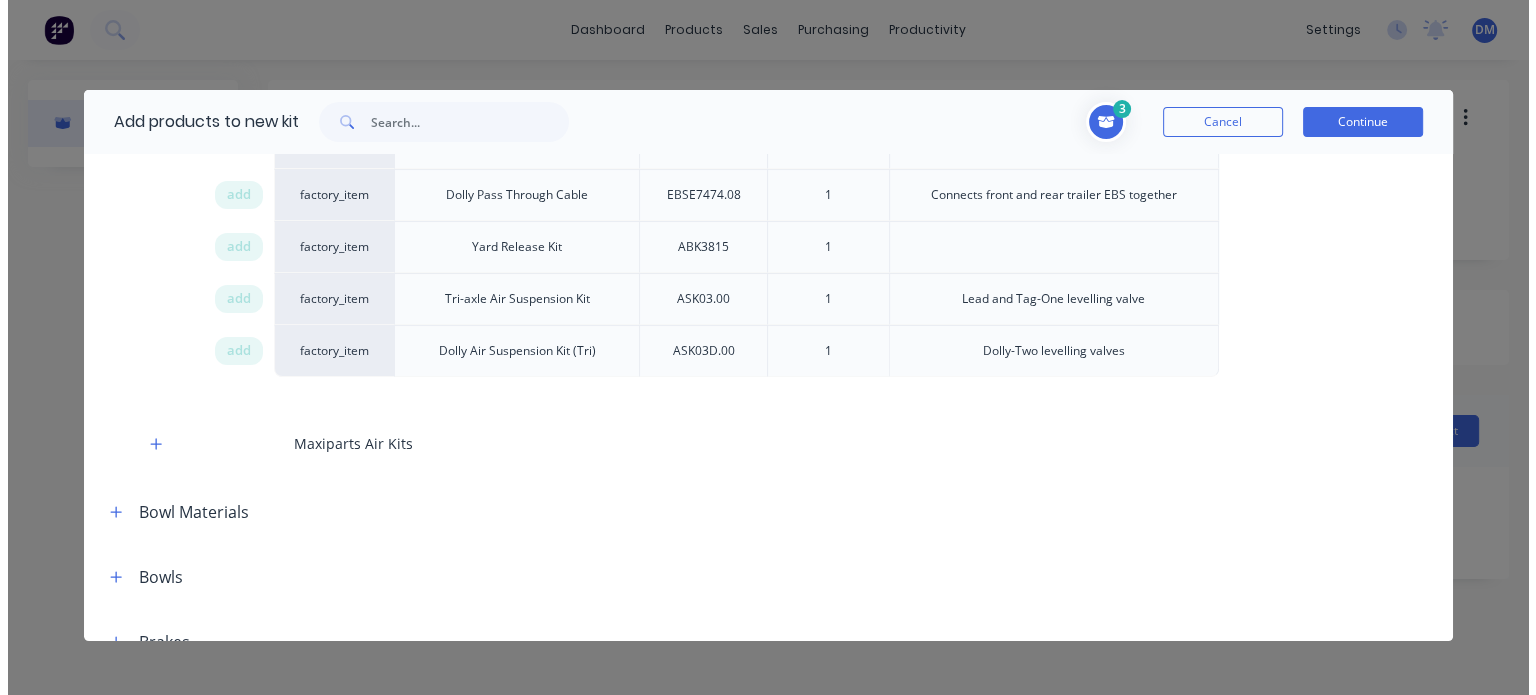 scroll, scrollTop: 0, scrollLeft: 0, axis: both 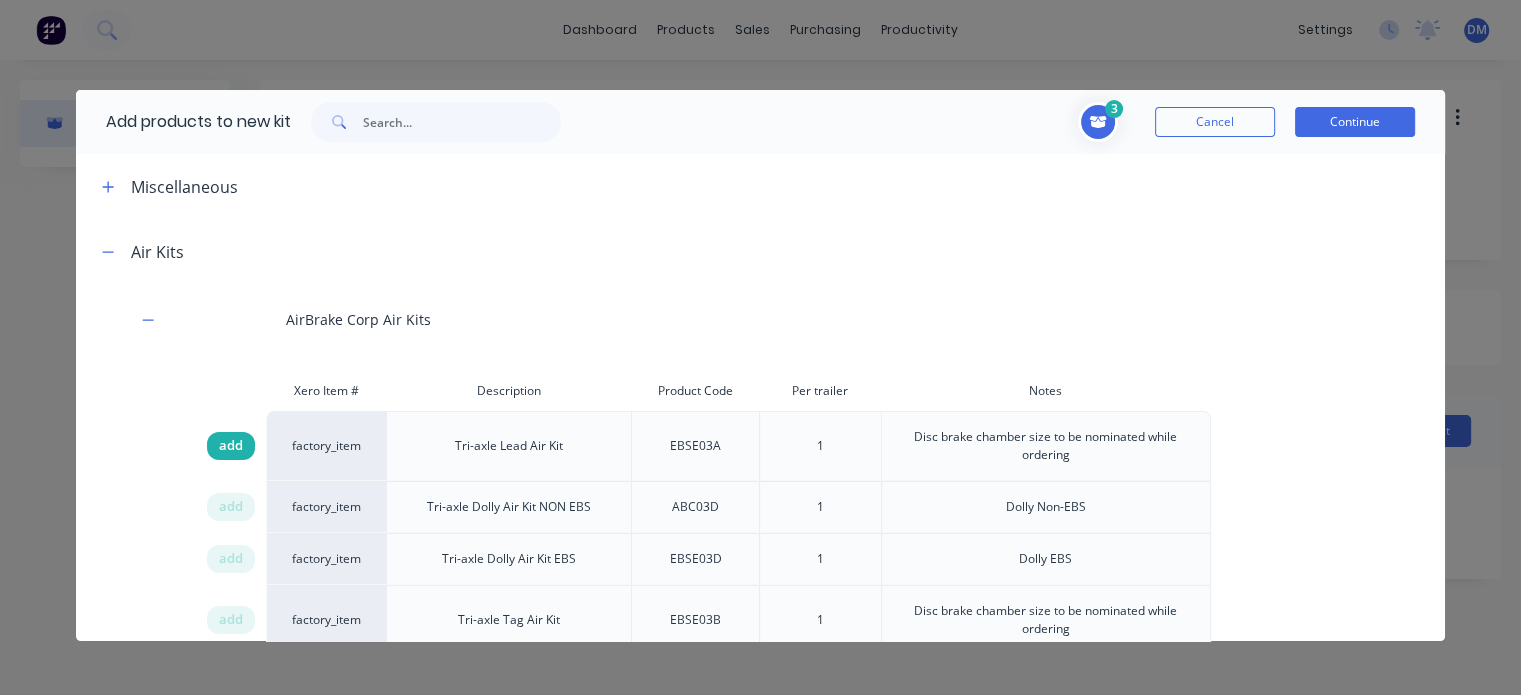 click on "add" at bounding box center (231, 446) 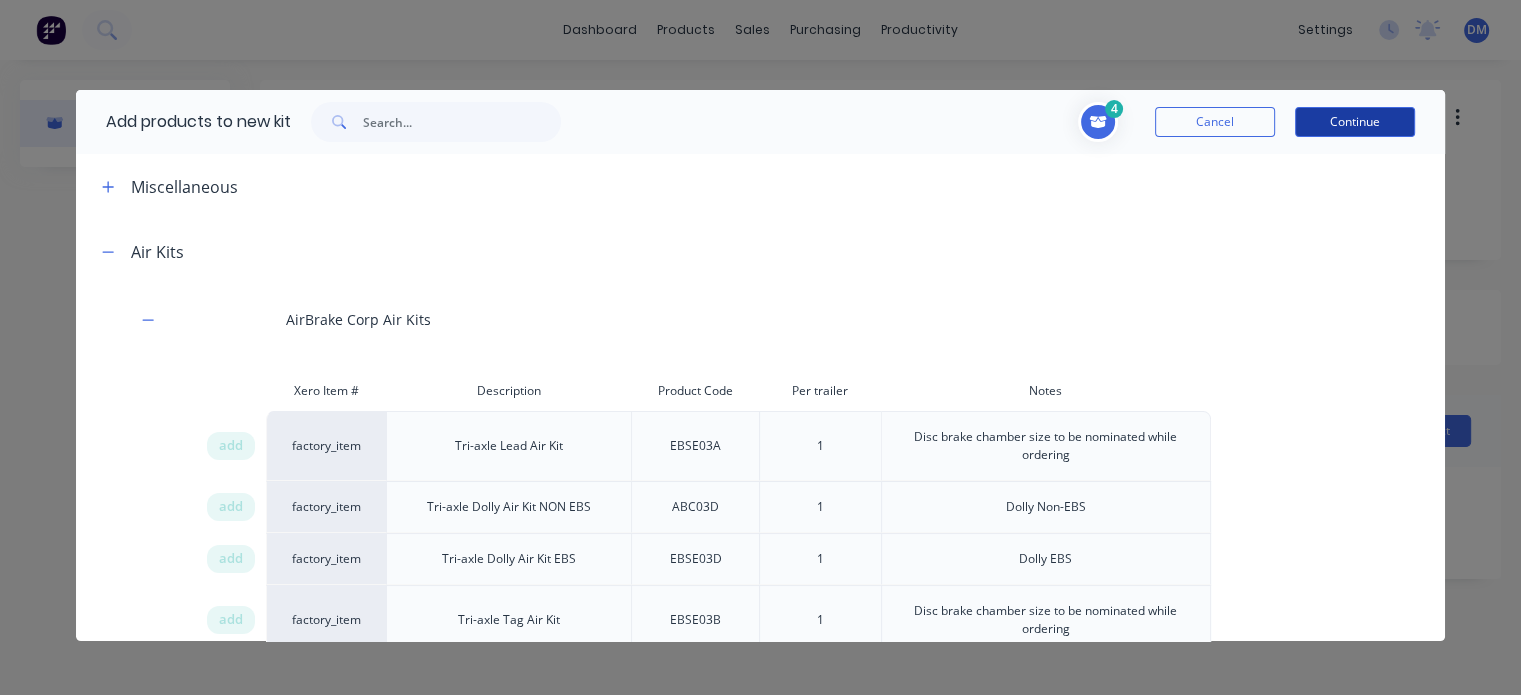 click on "Continue" at bounding box center [1355, 122] 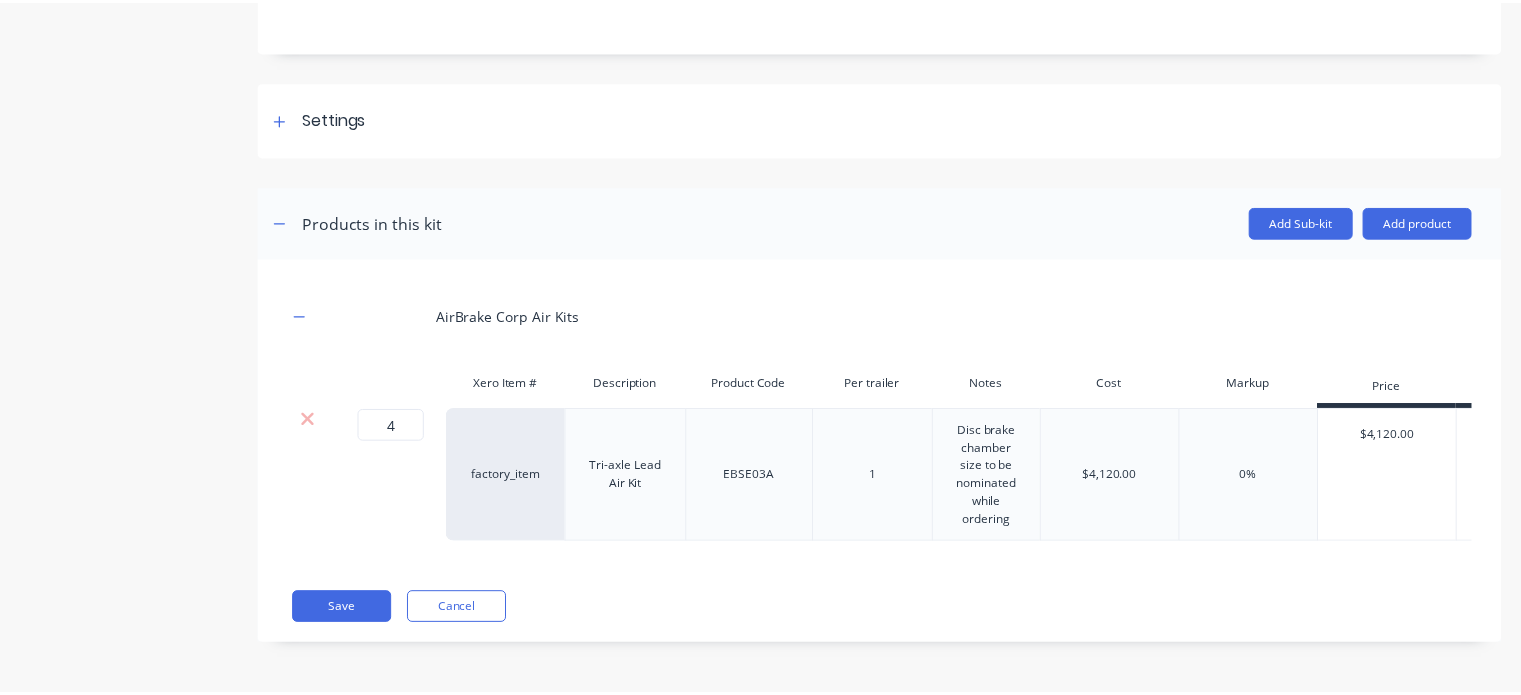 scroll, scrollTop: 215, scrollLeft: 0, axis: vertical 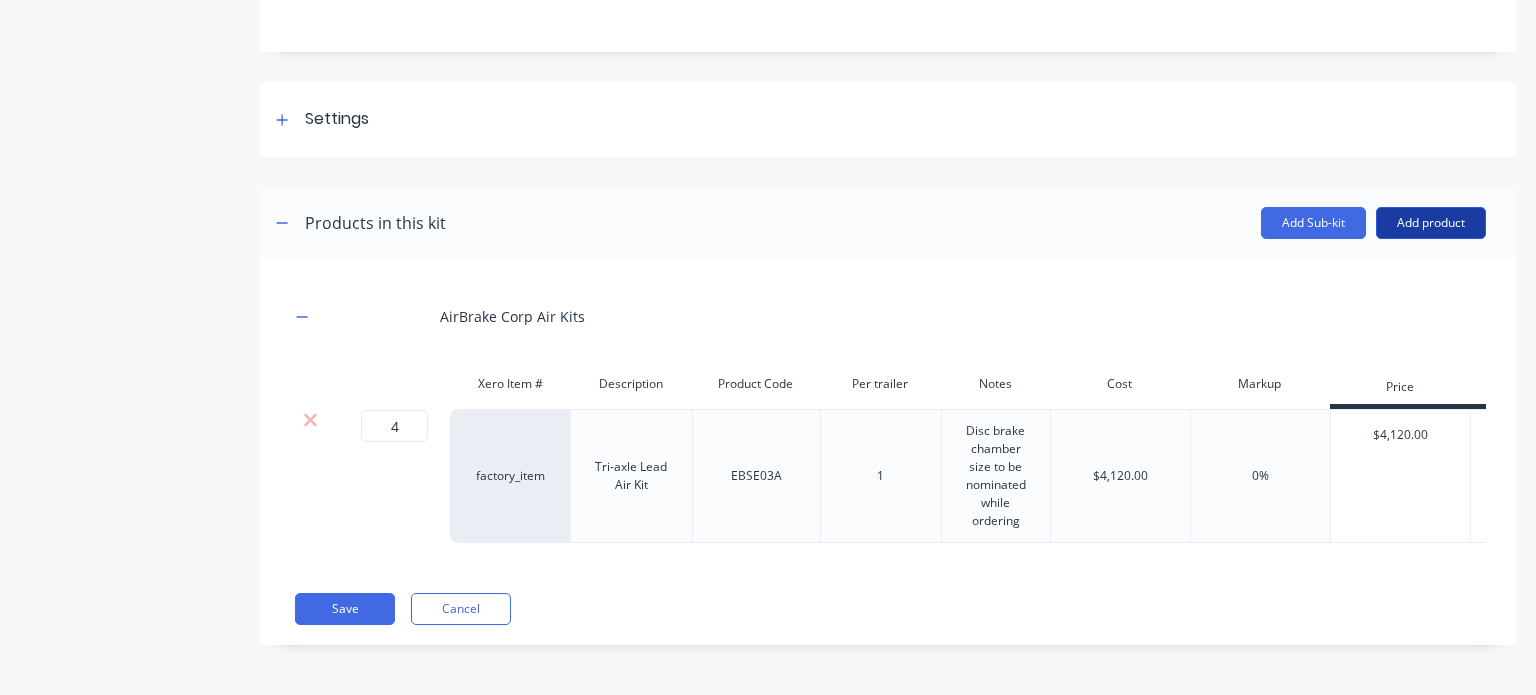 click on "Add product" at bounding box center (1431, 223) 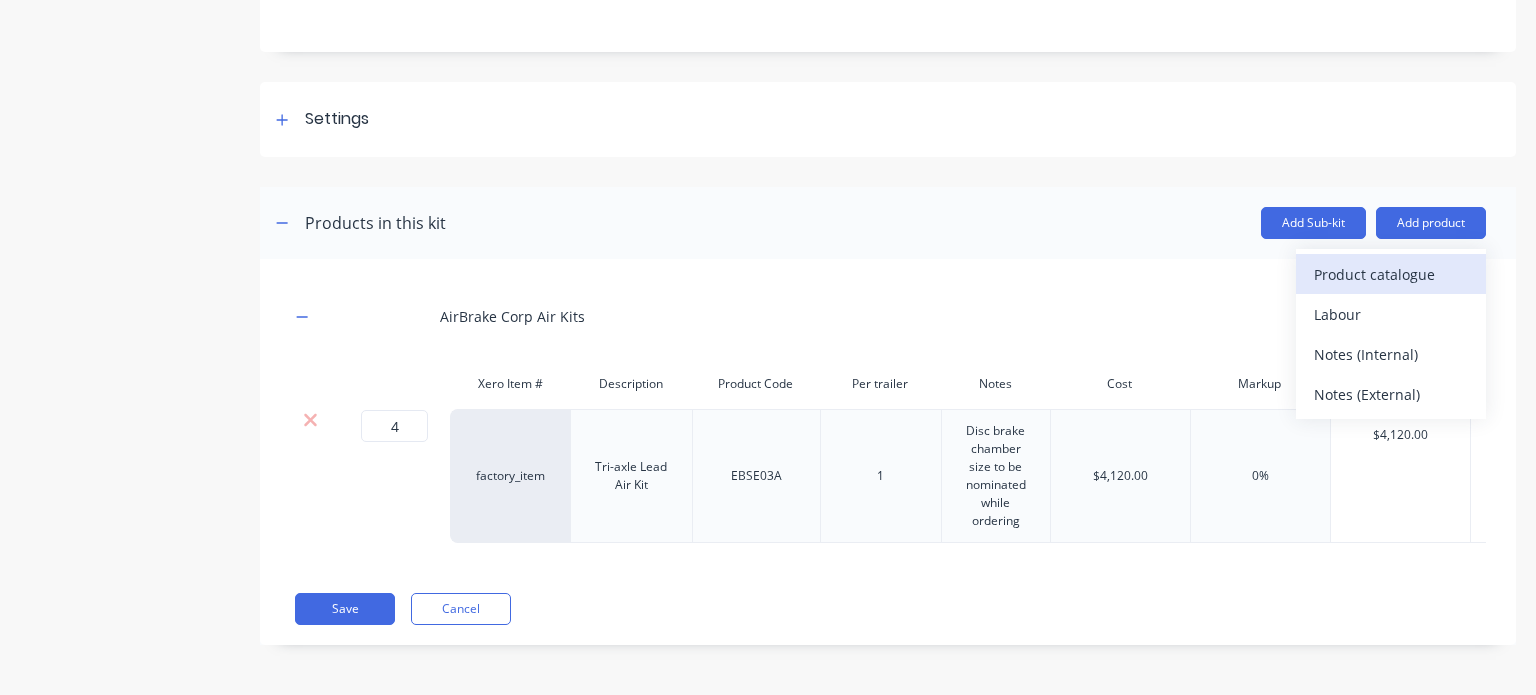 click on "Product catalogue" at bounding box center (1391, 274) 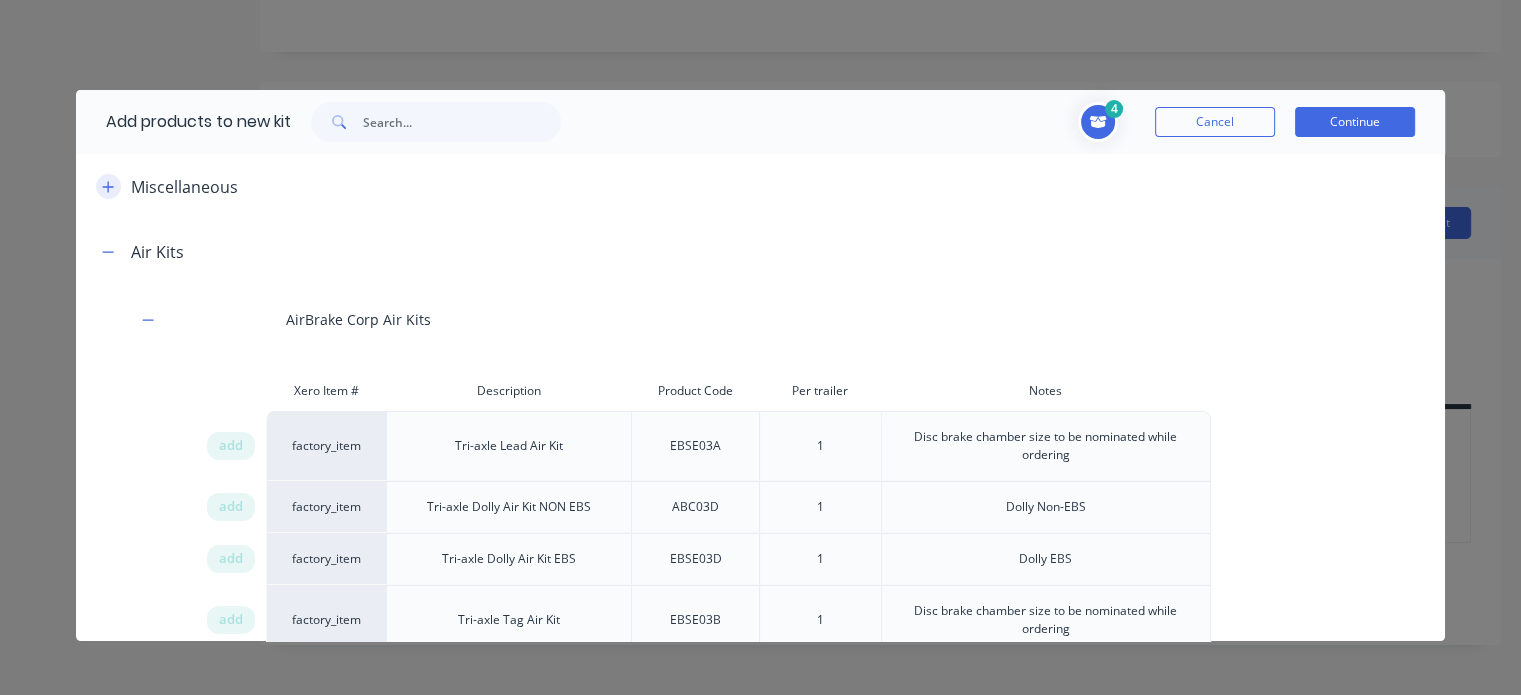click 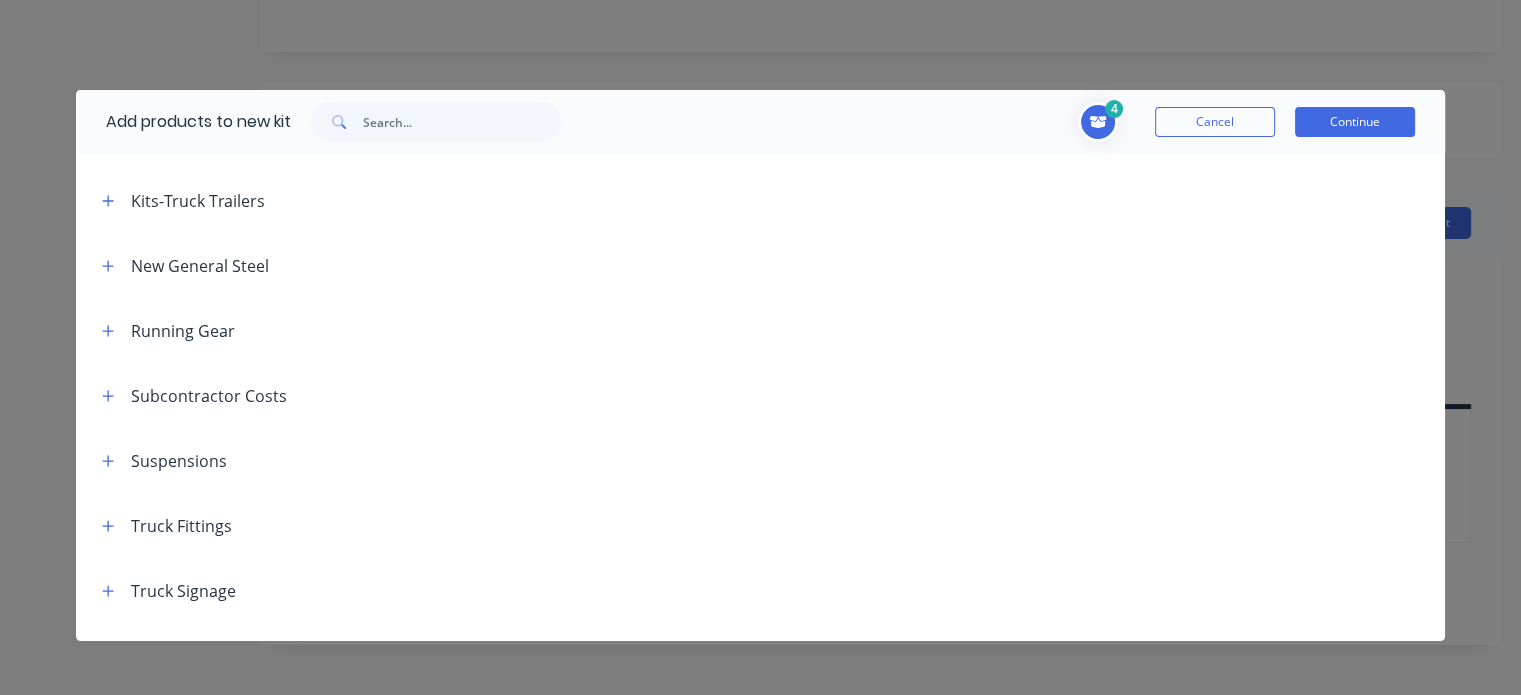 scroll, scrollTop: 3142, scrollLeft: 0, axis: vertical 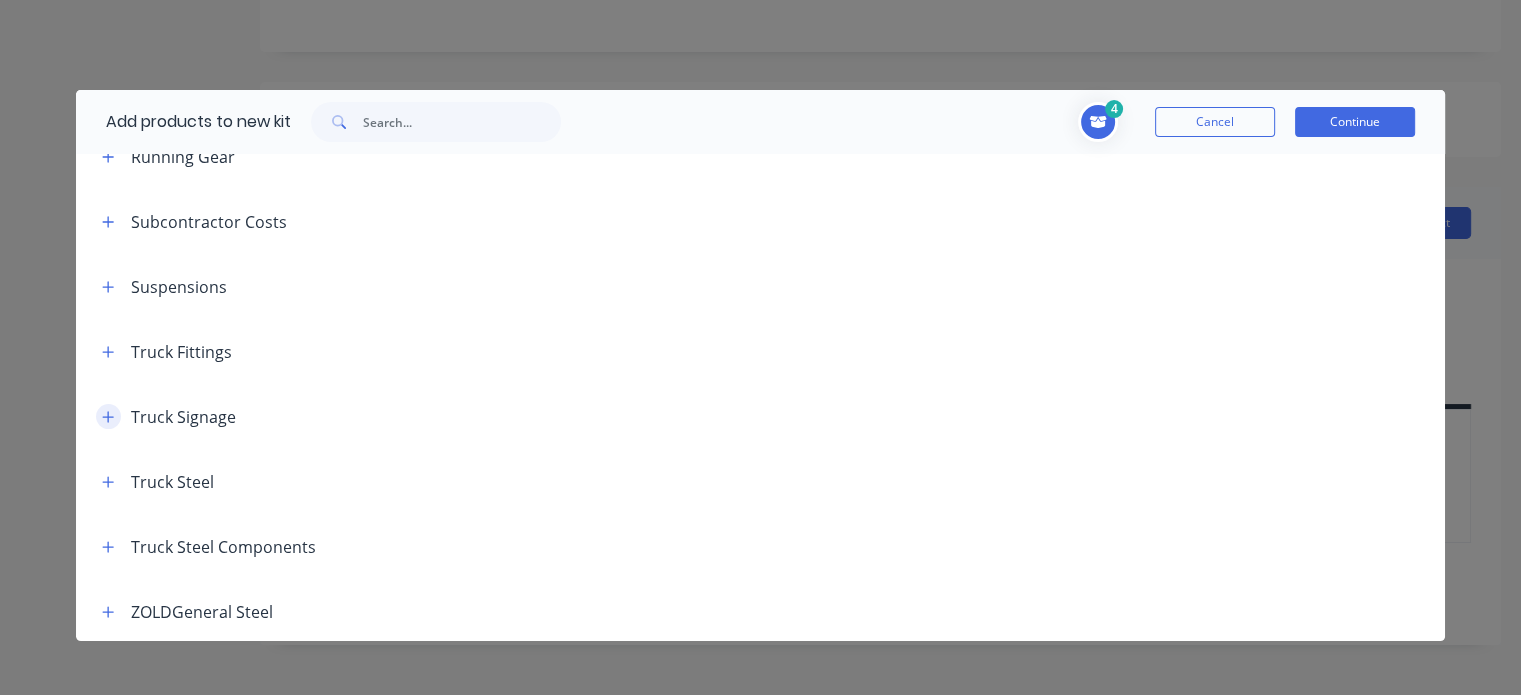 click at bounding box center [108, 416] 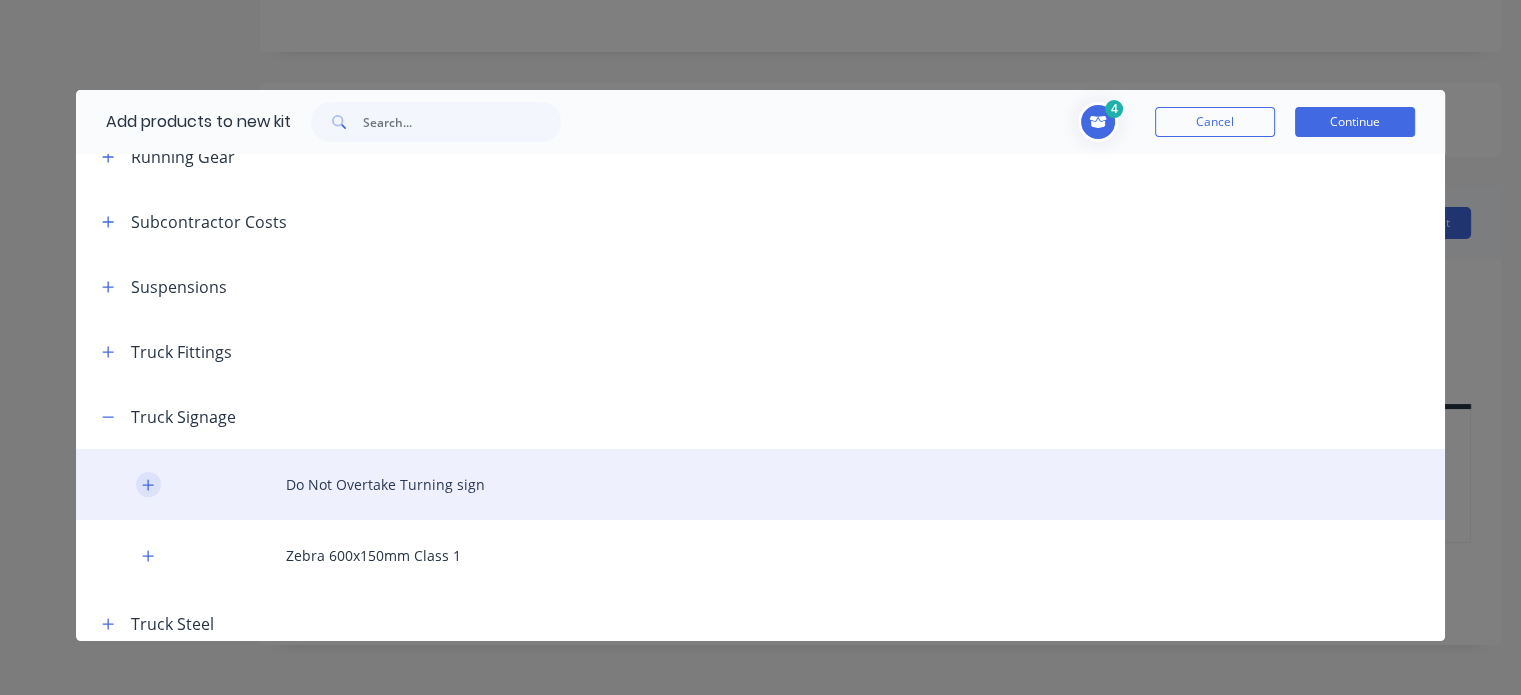 click 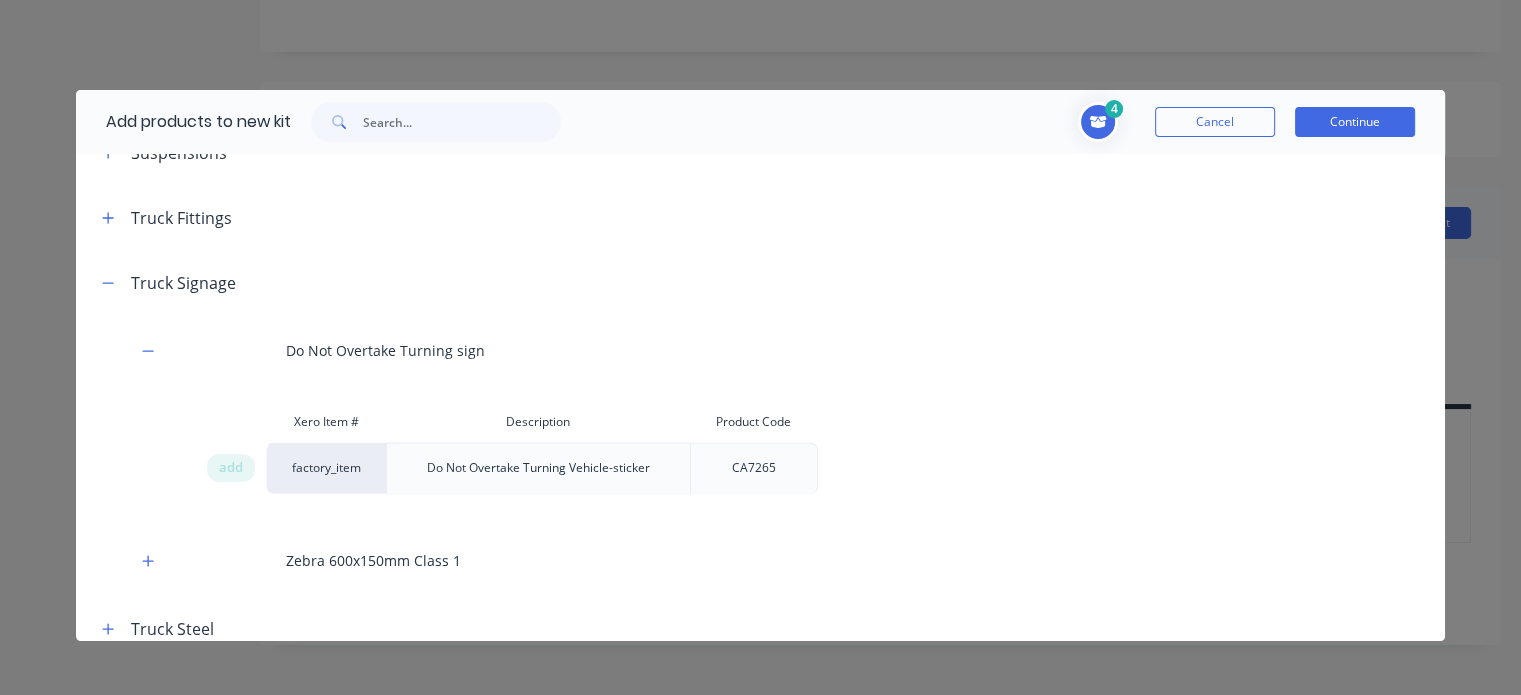 scroll, scrollTop: 3283, scrollLeft: 0, axis: vertical 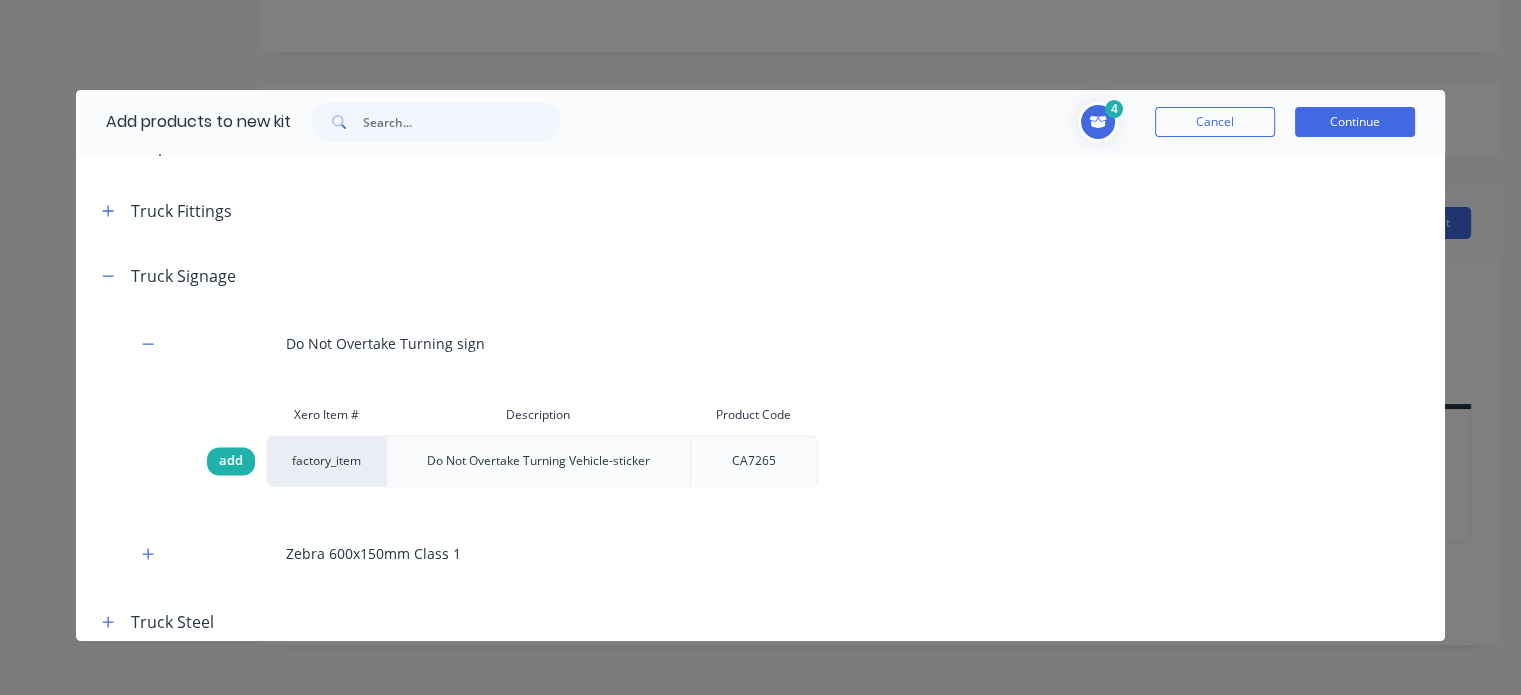 click on "add" at bounding box center [231, 461] 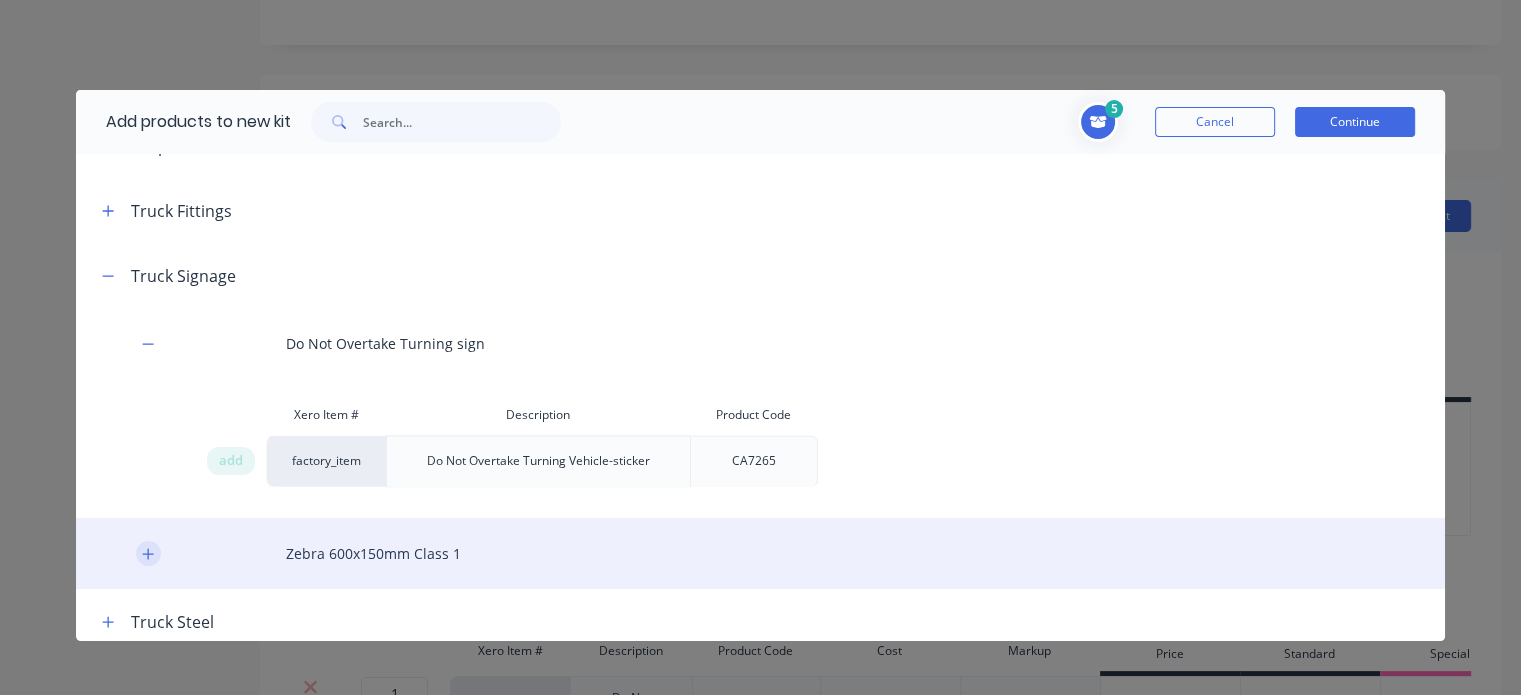 click at bounding box center [148, 553] 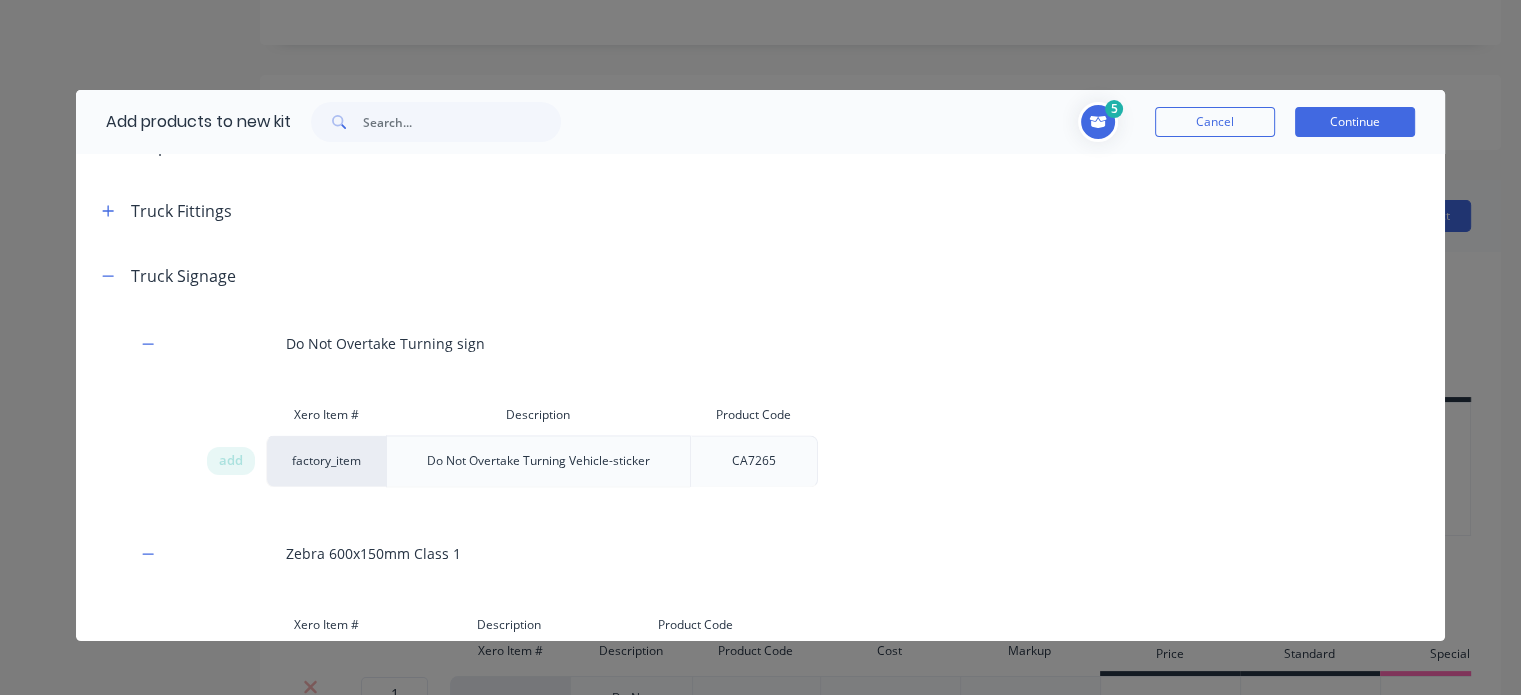 scroll, scrollTop: 3441, scrollLeft: 0, axis: vertical 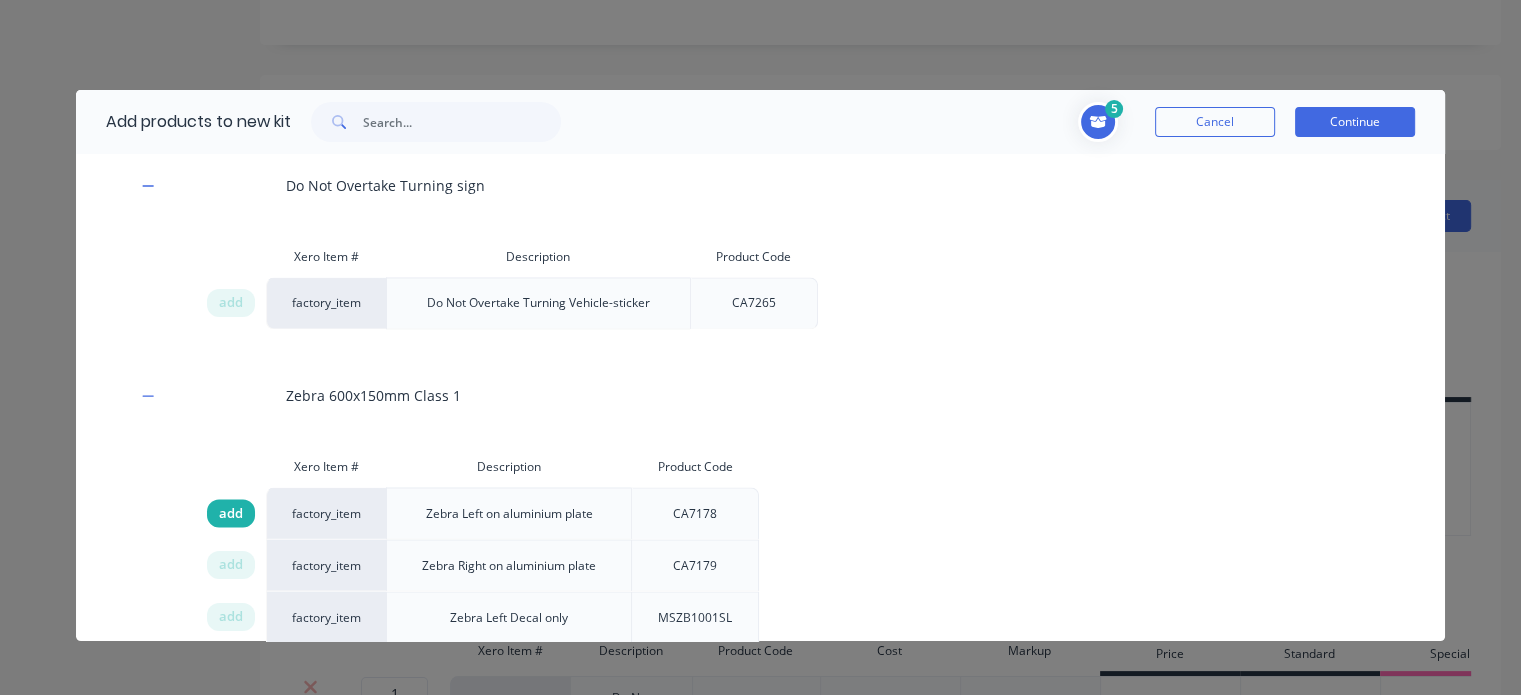 click on "add" at bounding box center [231, 513] 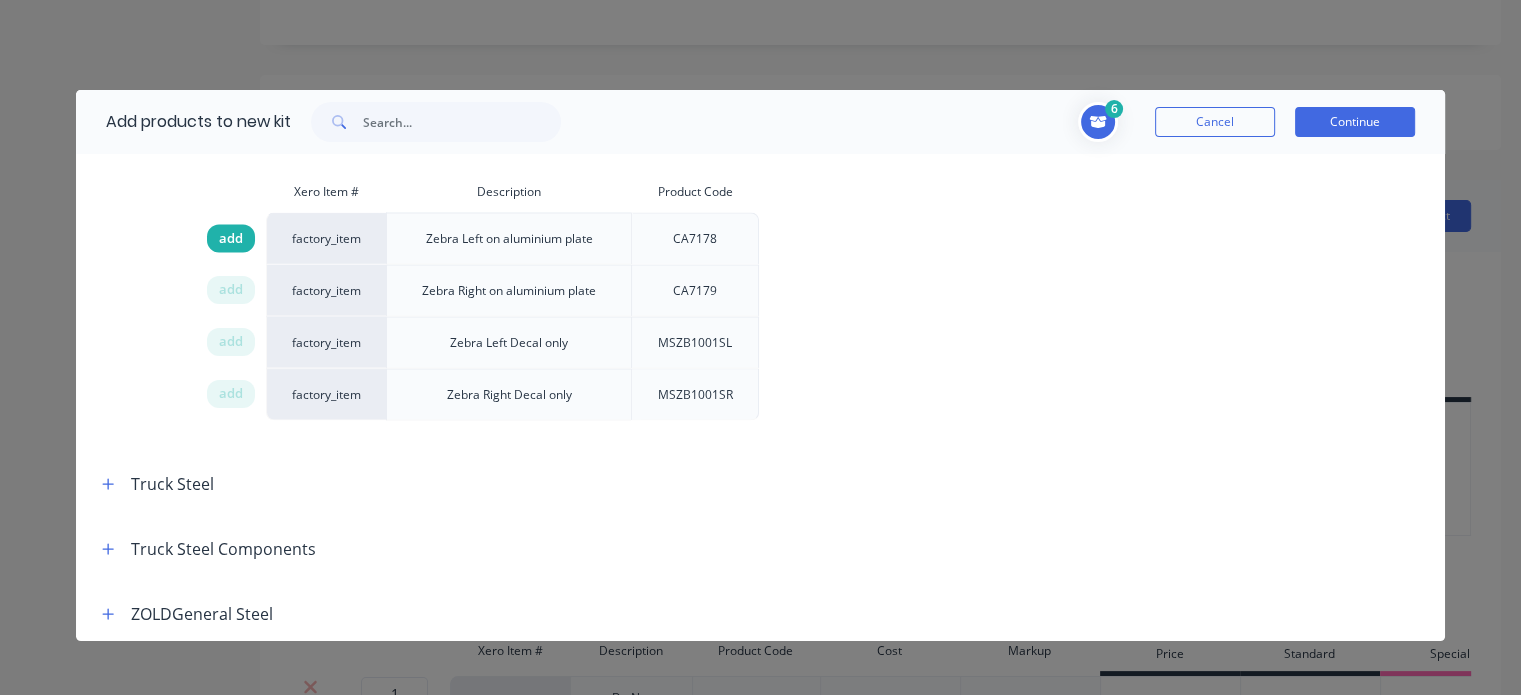scroll, scrollTop: 3715, scrollLeft: 0, axis: vertical 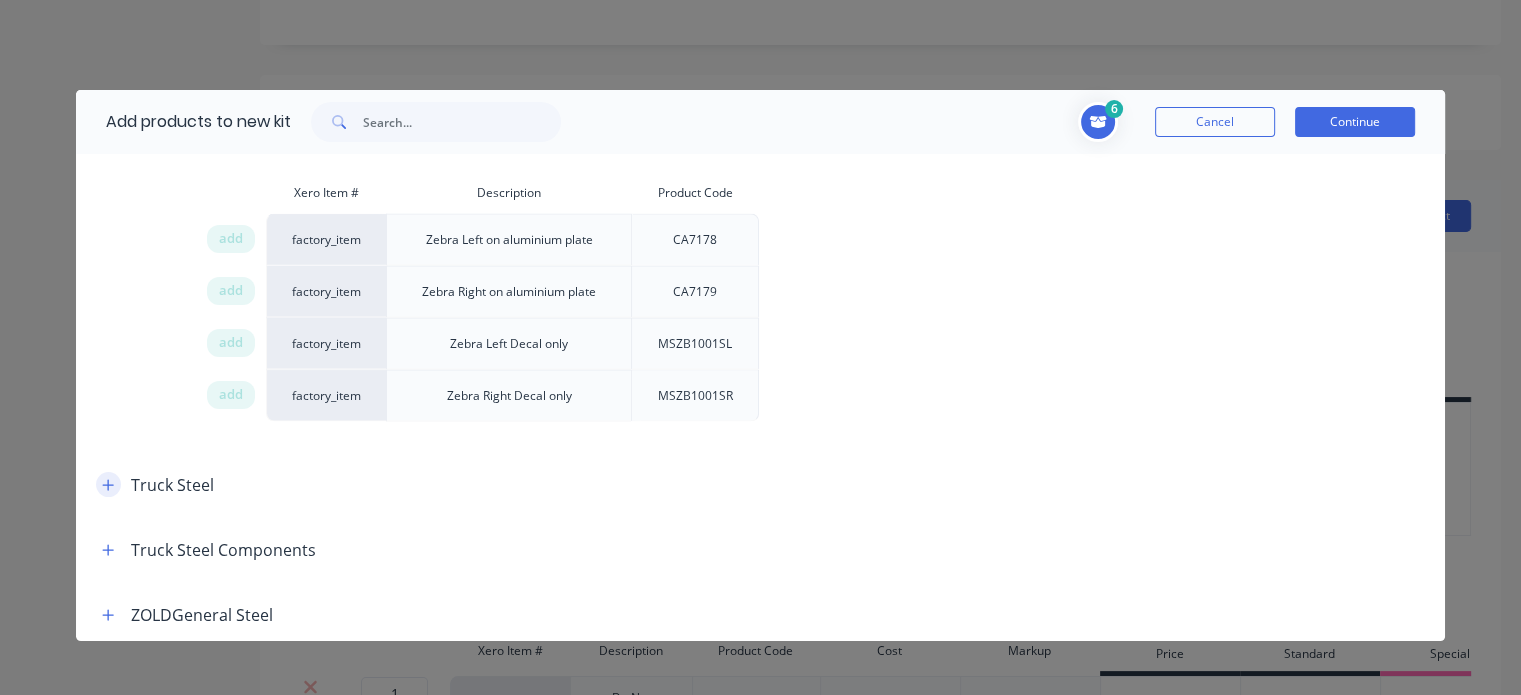 click 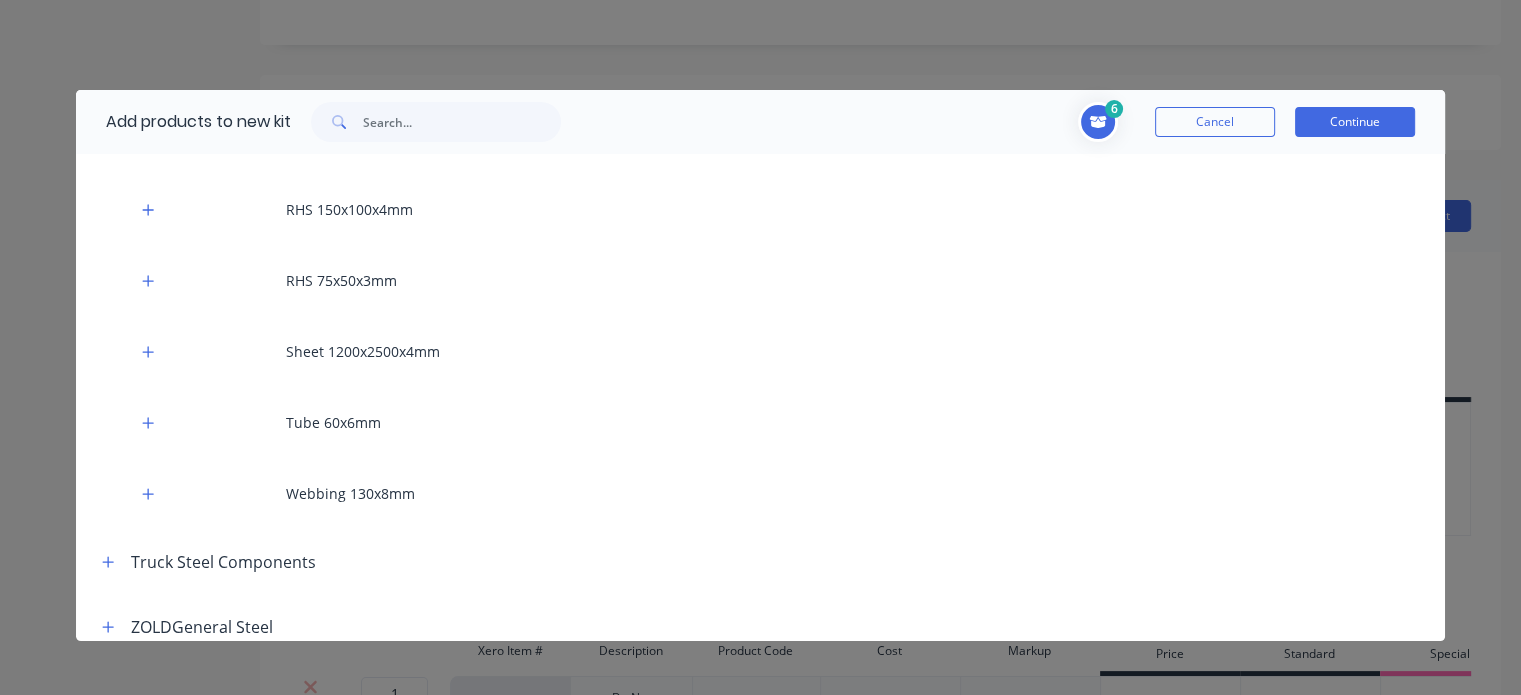 scroll, scrollTop: 4284, scrollLeft: 0, axis: vertical 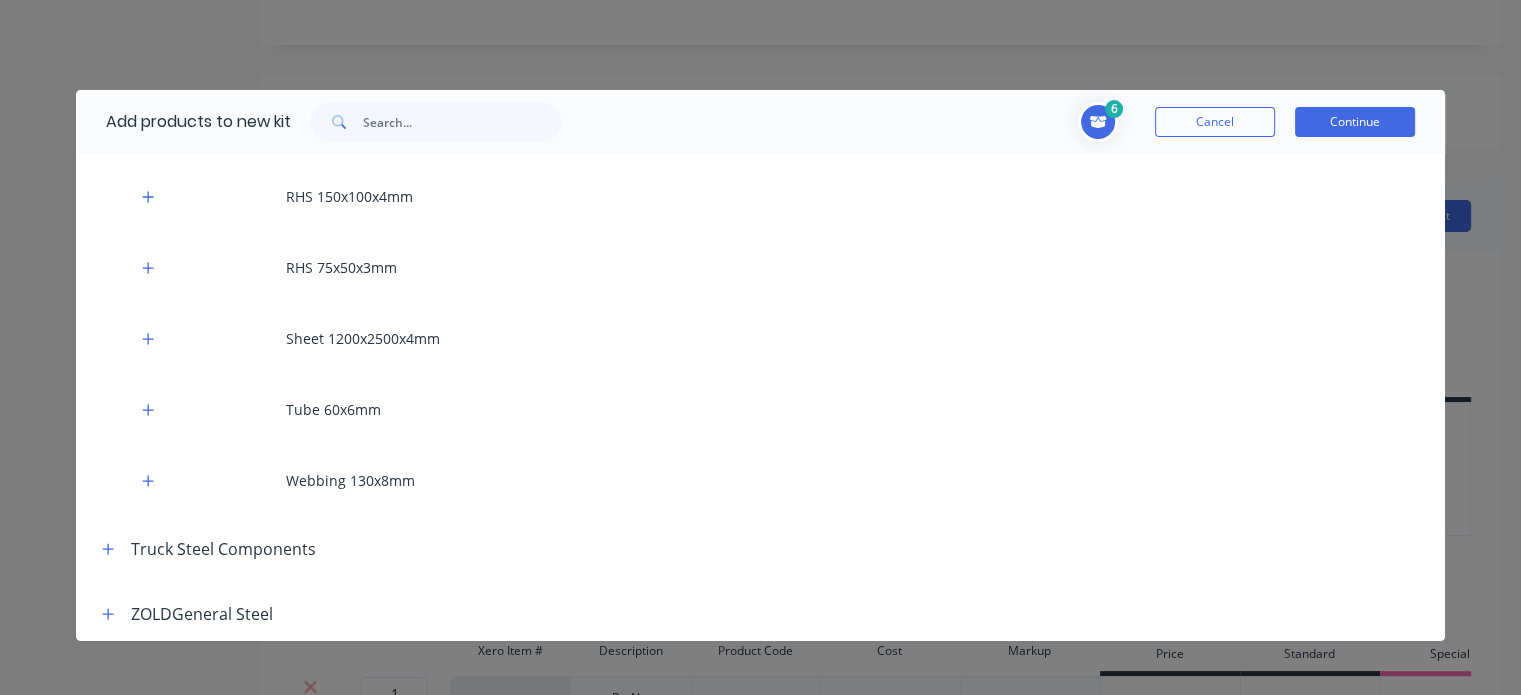 click at bounding box center (108, 548) 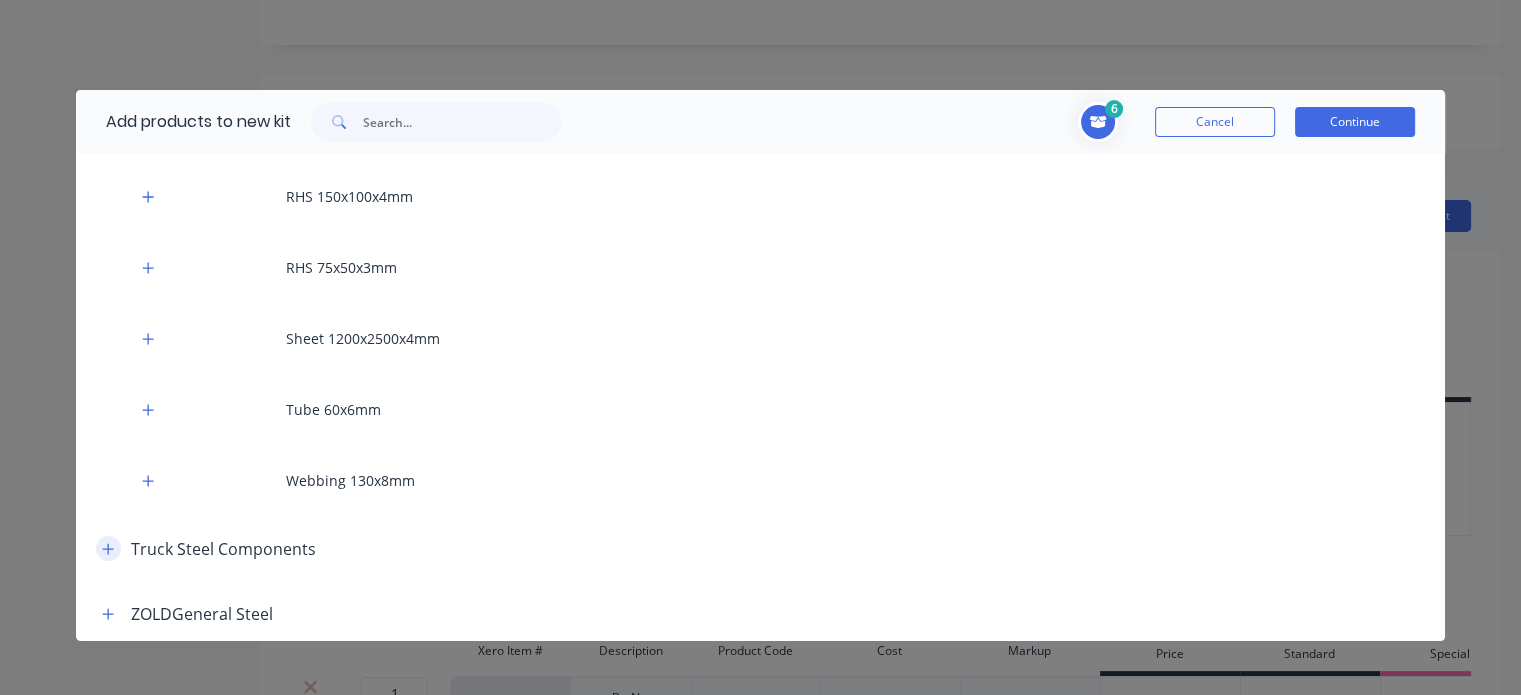 click at bounding box center (108, 548) 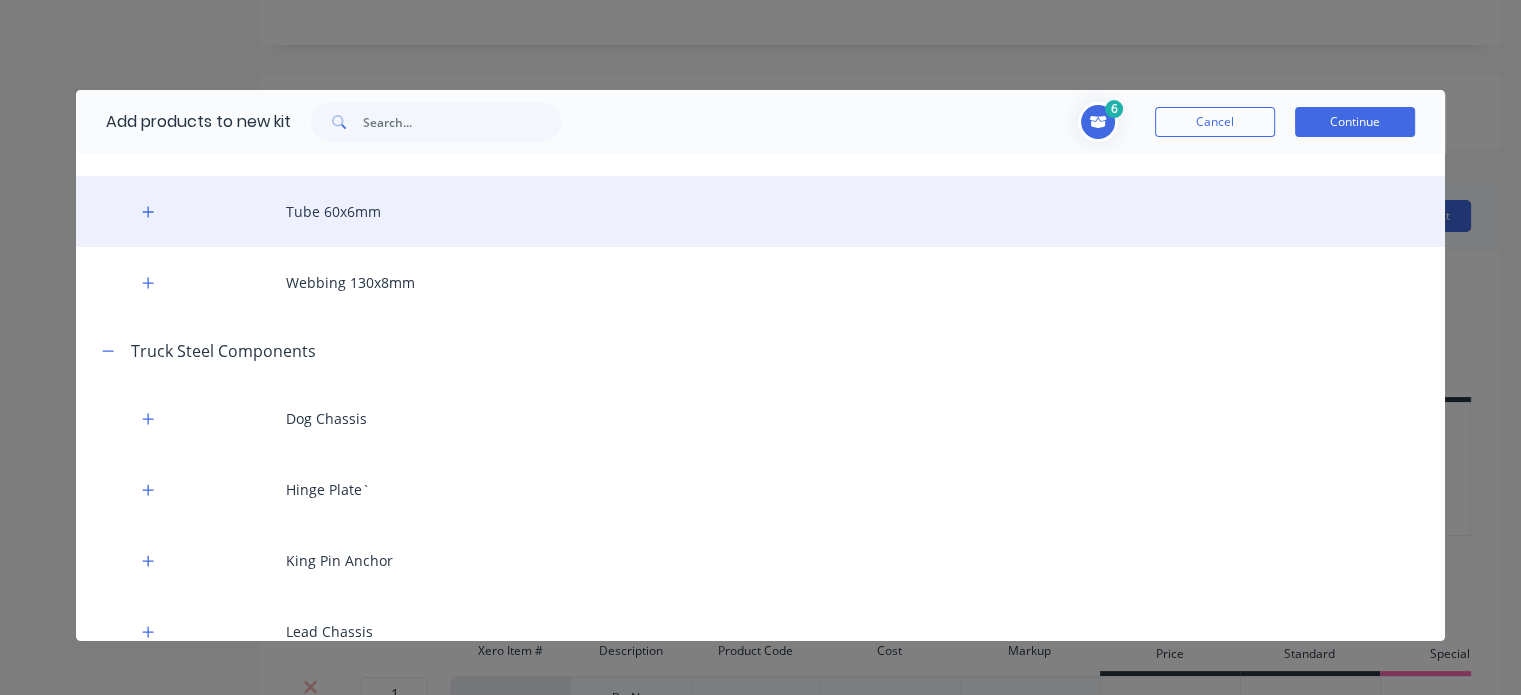 scroll, scrollTop: 4568, scrollLeft: 0, axis: vertical 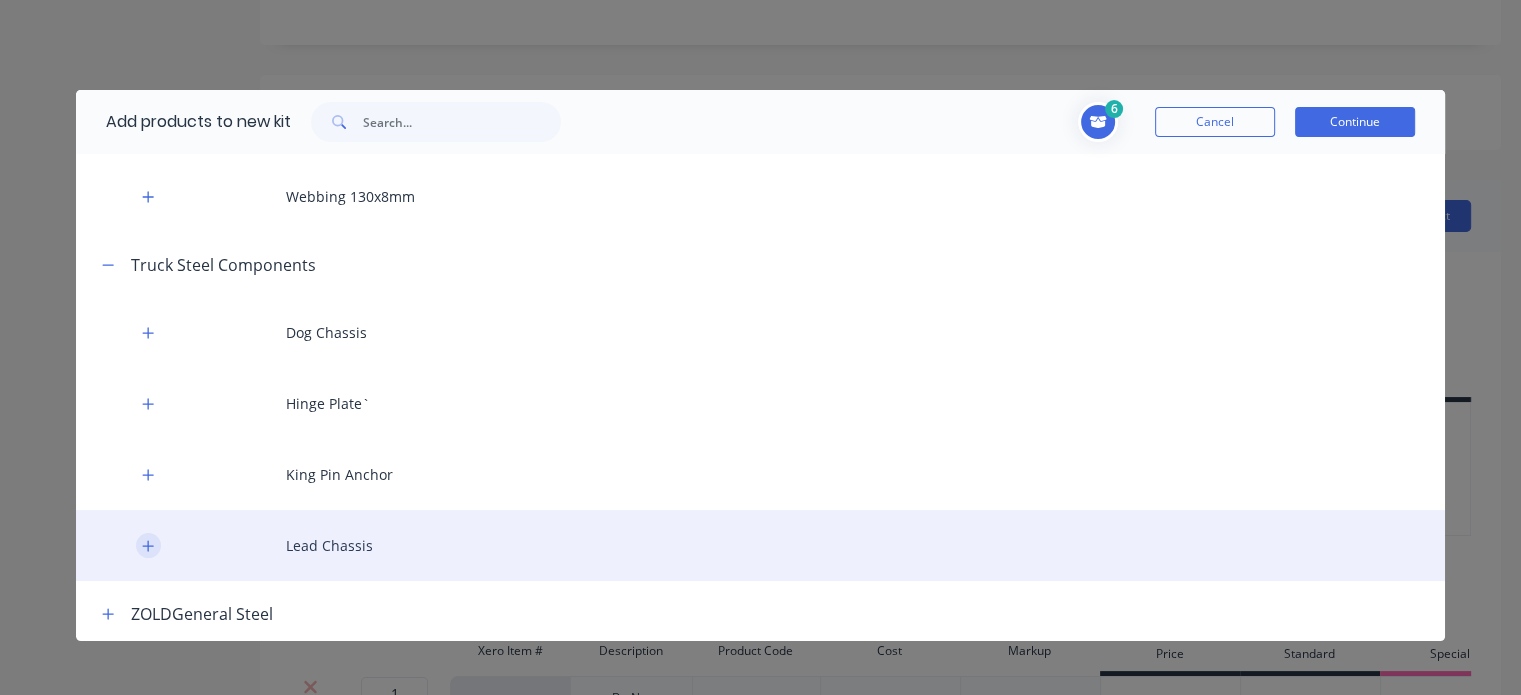 click 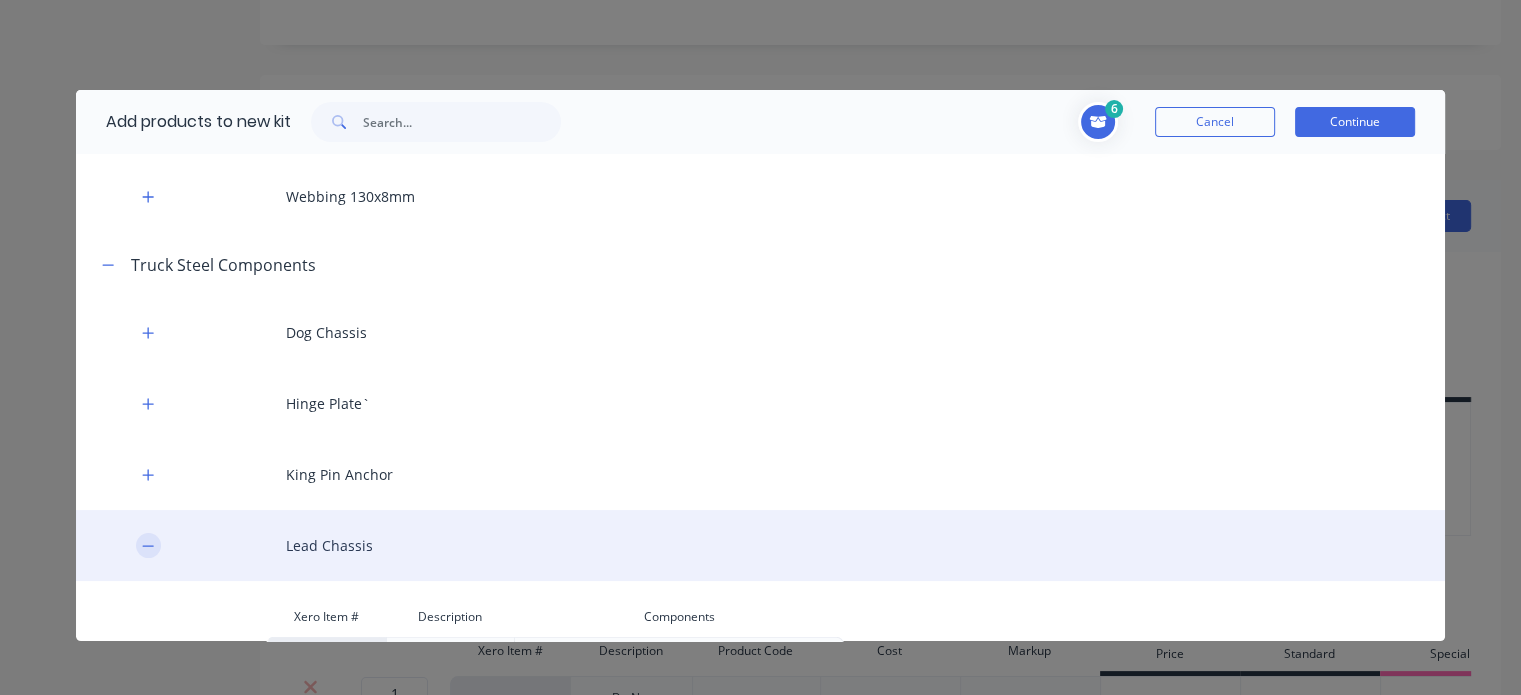 scroll, scrollTop: 4818, scrollLeft: 0, axis: vertical 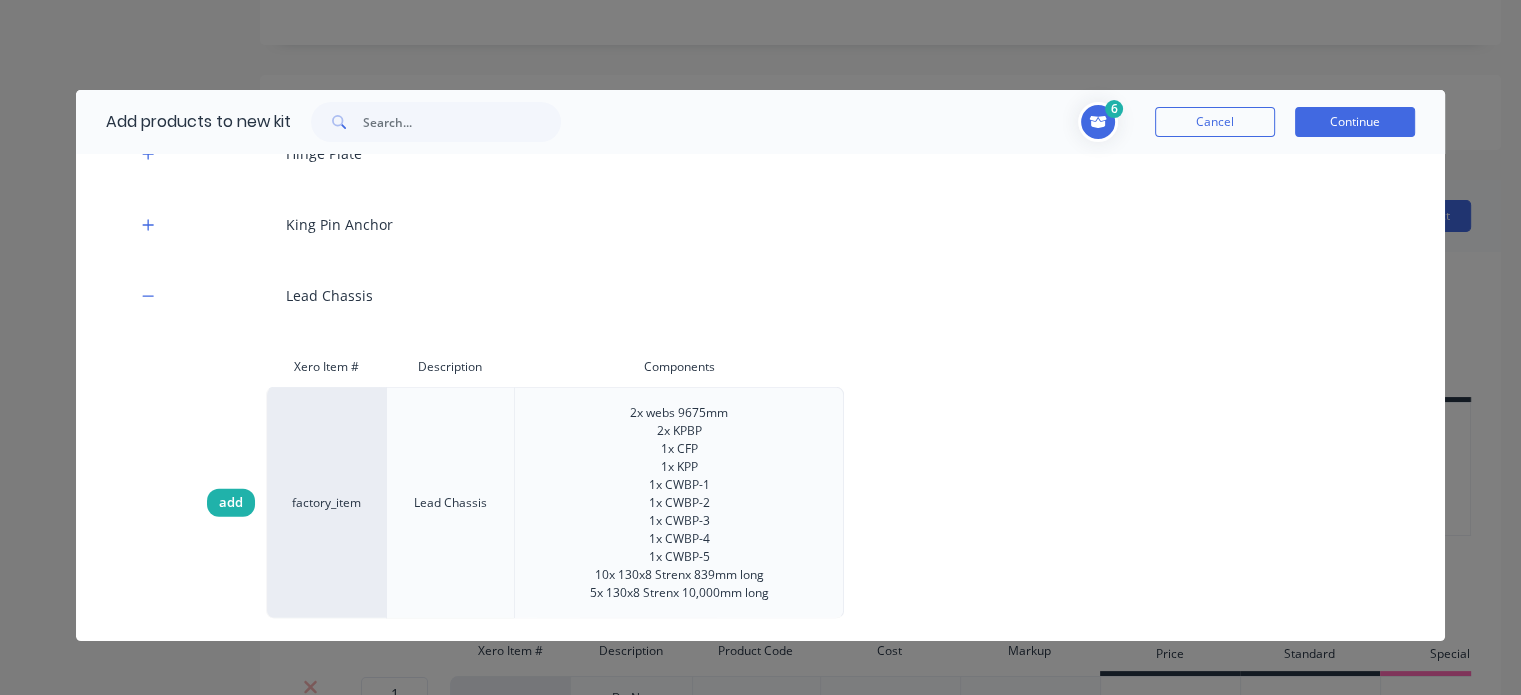 click on "add" at bounding box center (231, 503) 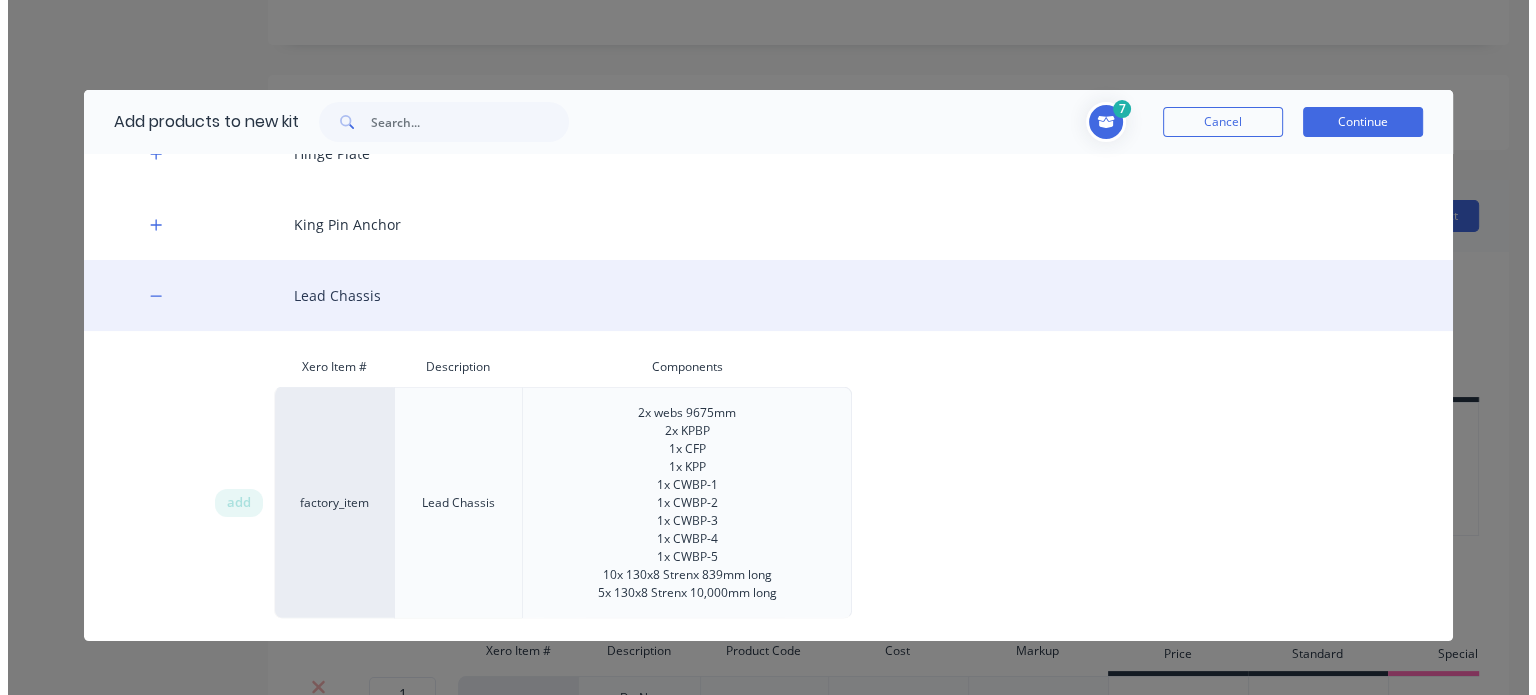 scroll, scrollTop: 4886, scrollLeft: 0, axis: vertical 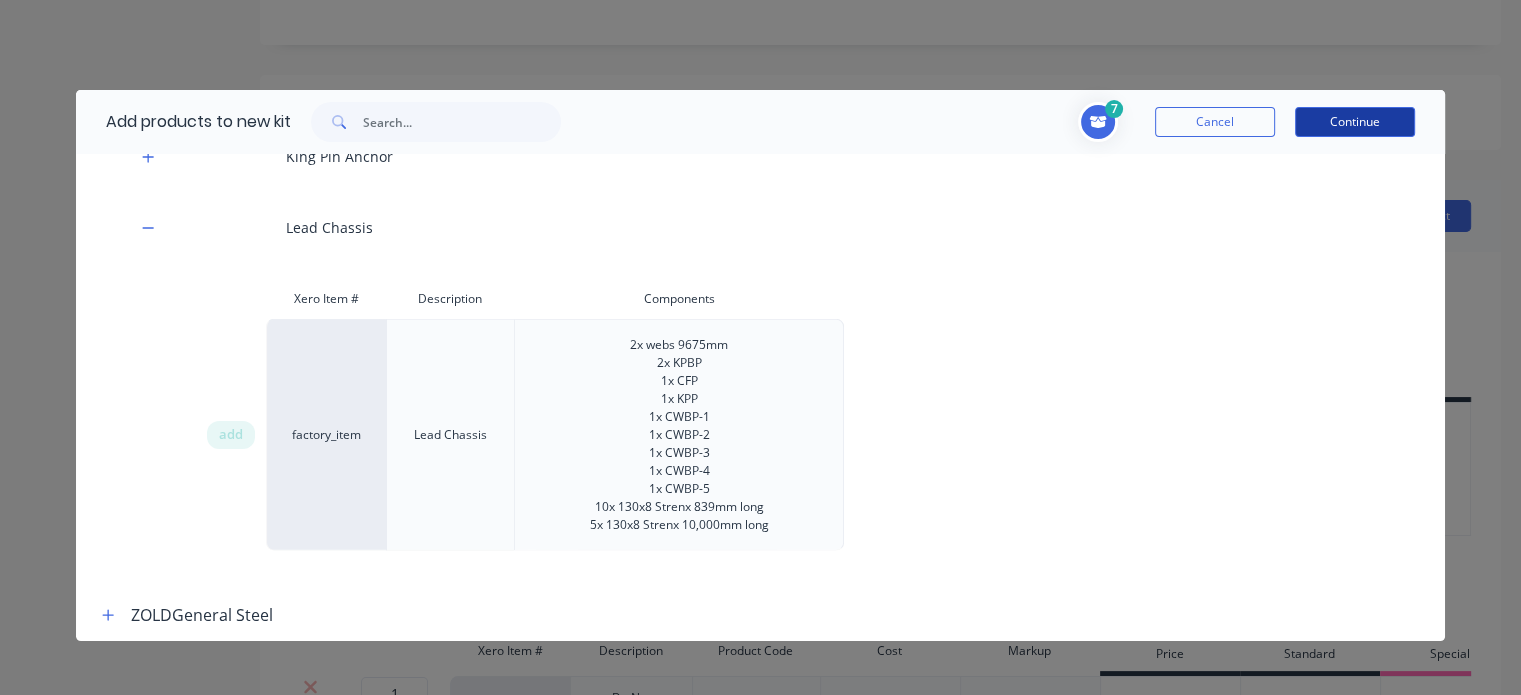 click on "Continue" at bounding box center [1355, 122] 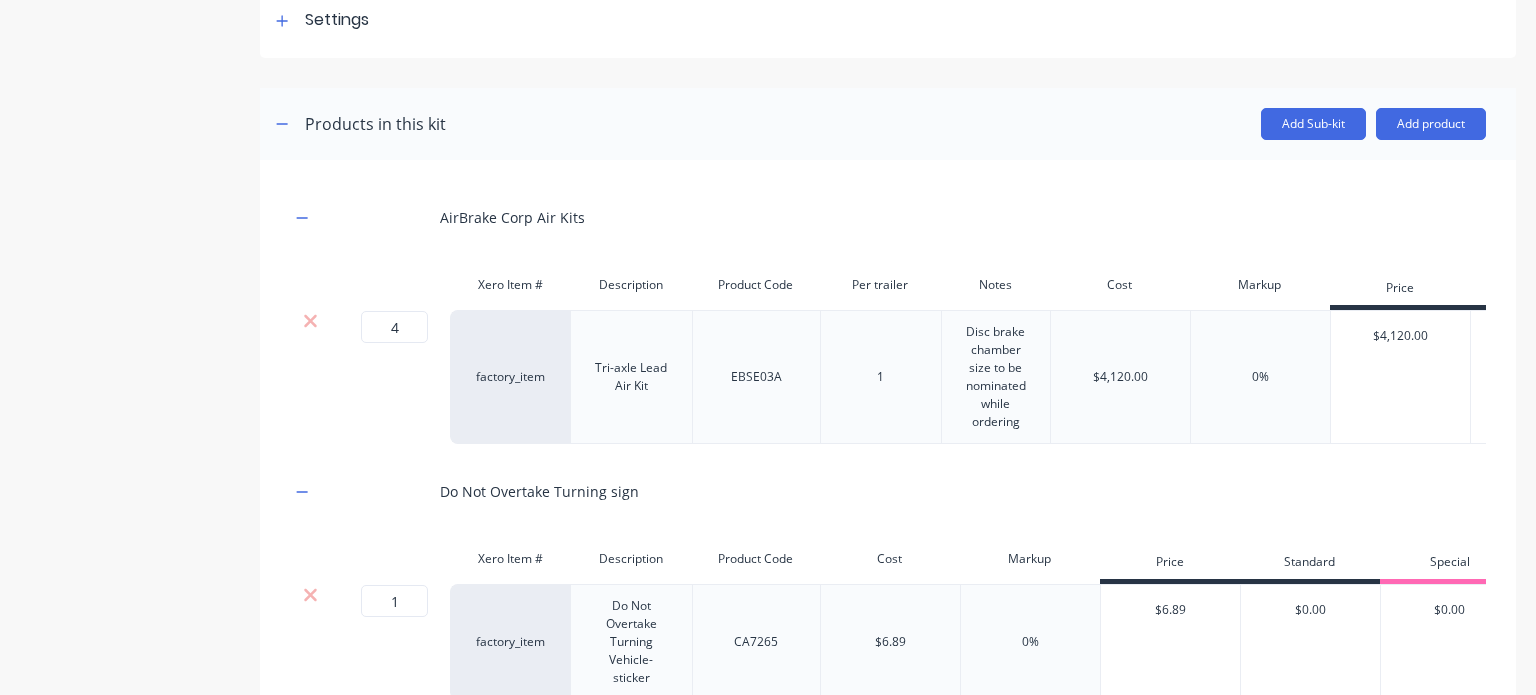 scroll, scrollTop: 316, scrollLeft: 0, axis: vertical 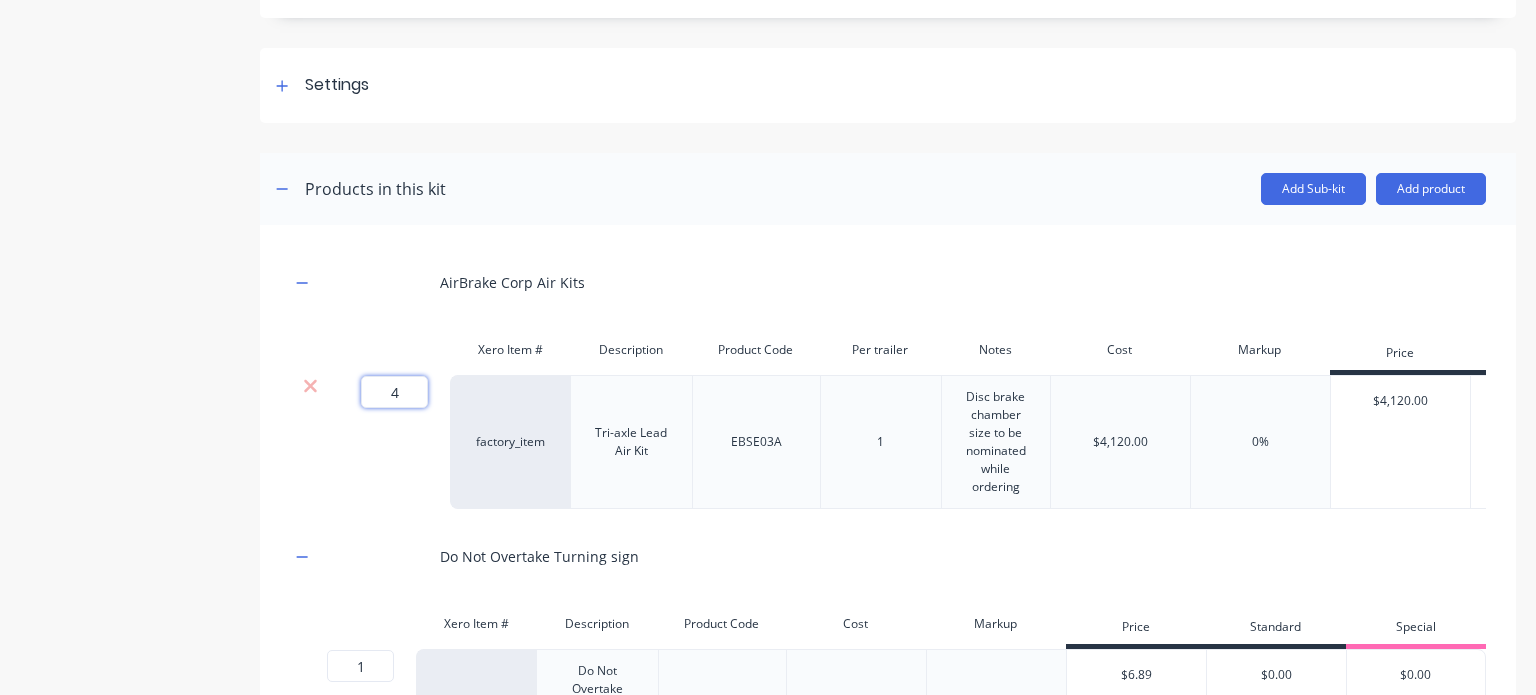 click on "4" at bounding box center [394, 392] 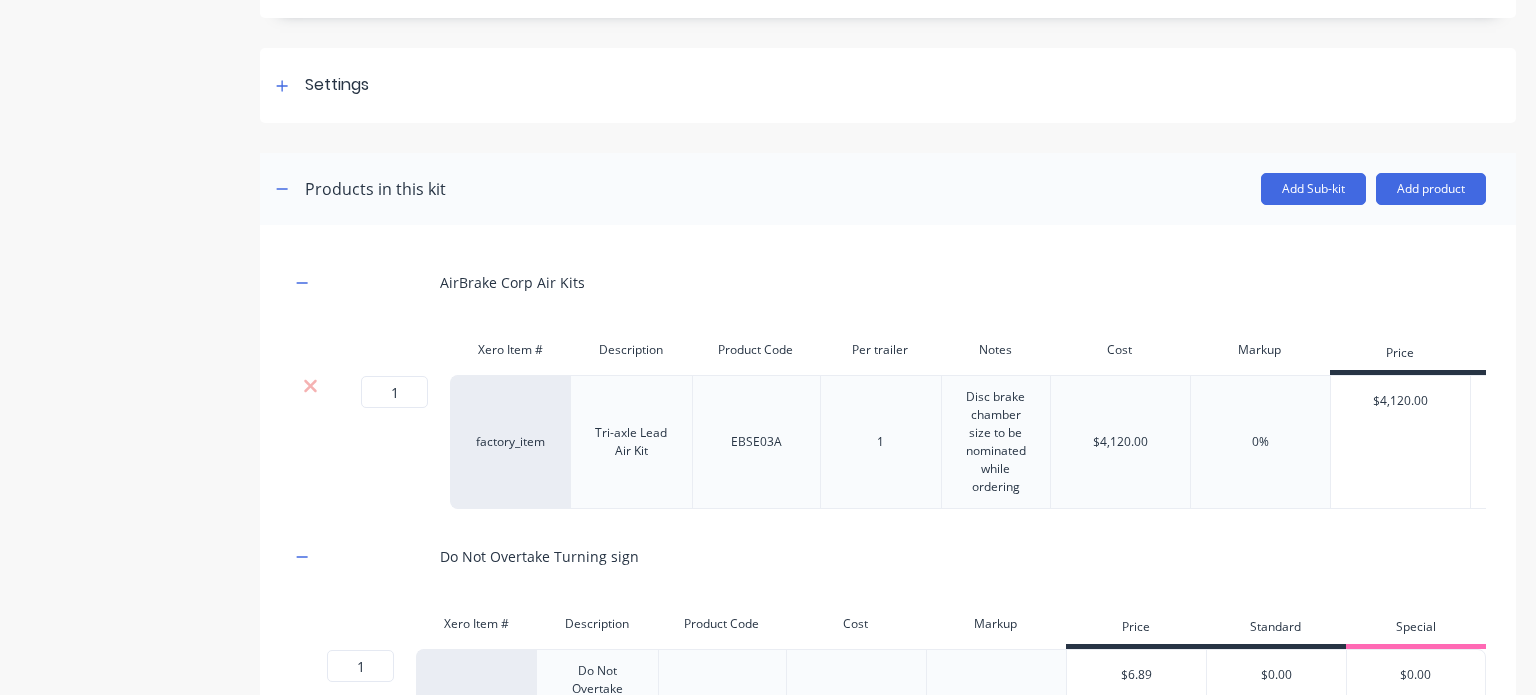 click on "AirBrake Corp Air Kits" at bounding box center (888, 282) 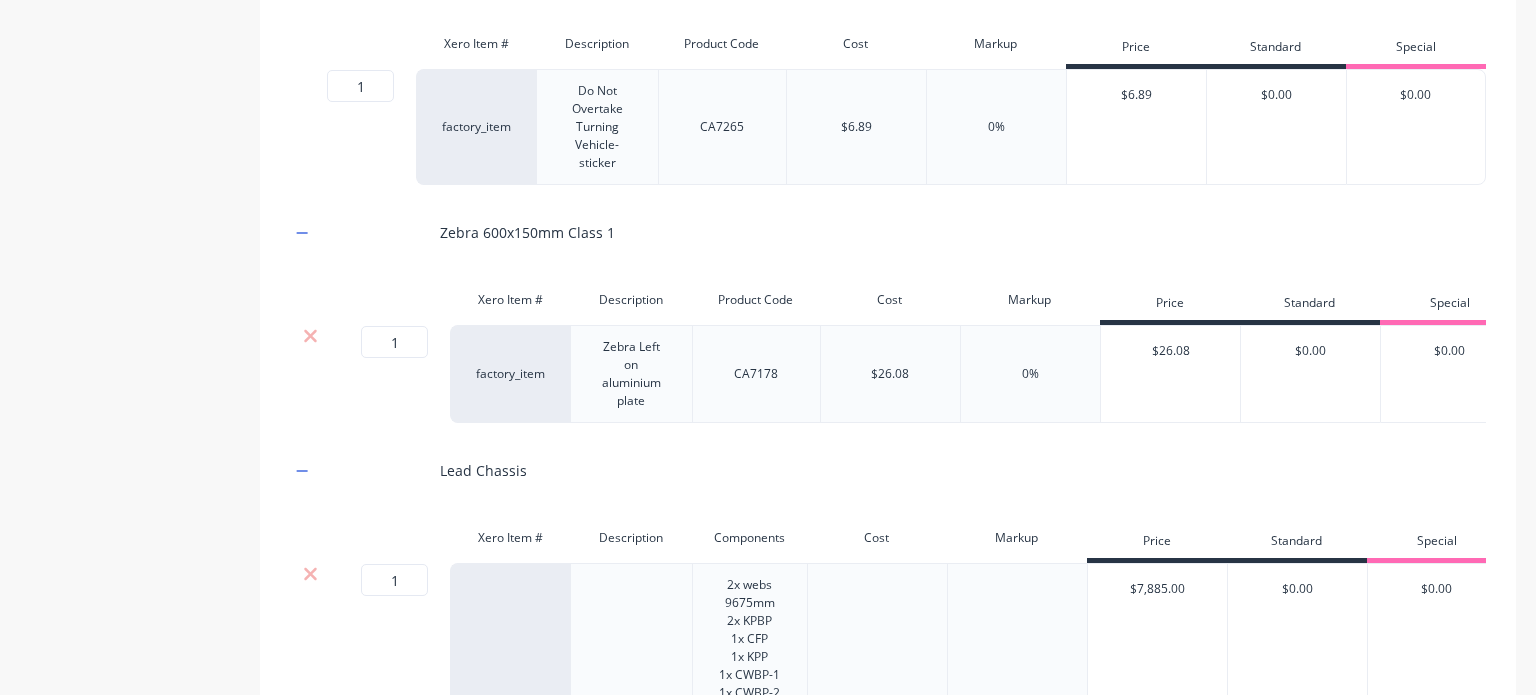 scroll, scrollTop: 1250, scrollLeft: 0, axis: vertical 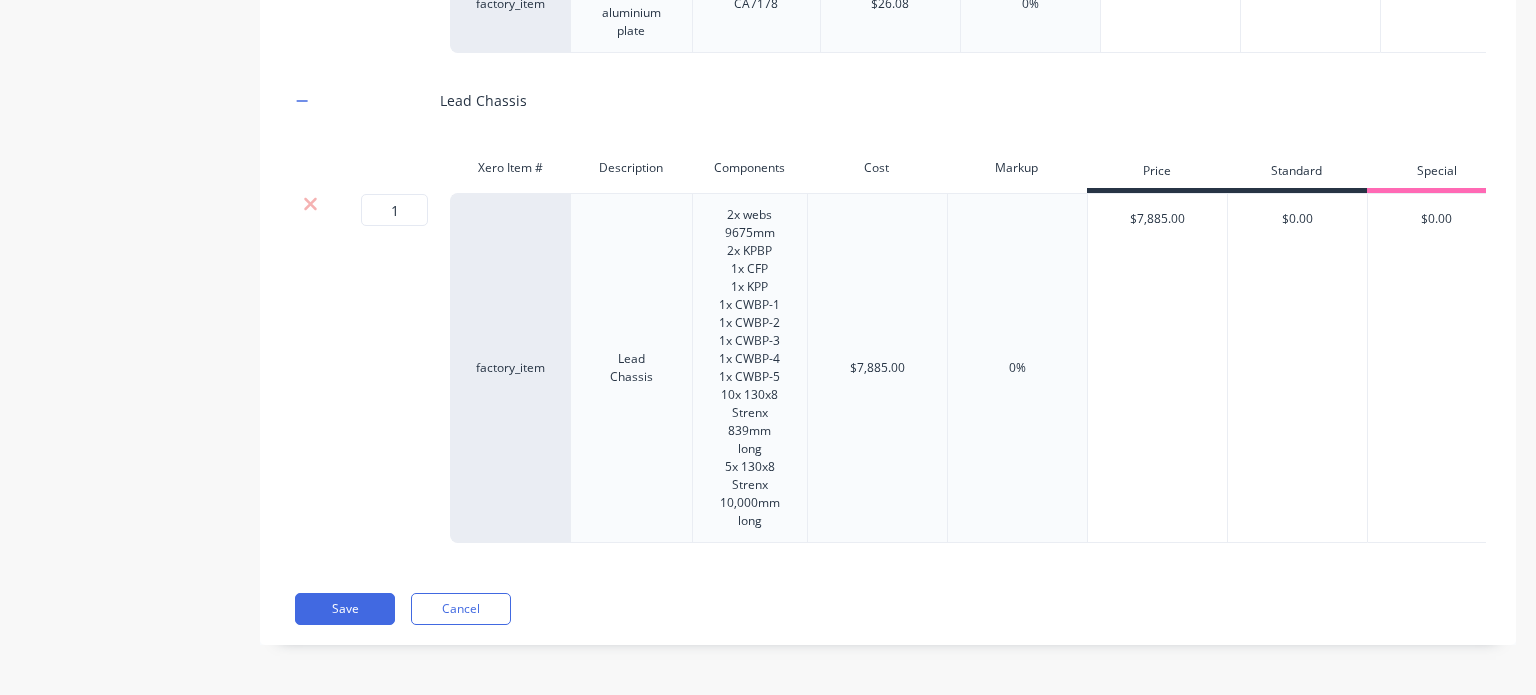 click on "AirBrake Corp Air Kits Xero Item # Description Product Code Per trailer Notes Cost Markup Price Standard Special 1 1 ? factory_item Tri-axle Lead Air Kit EBSE03A 1 Disc brake chamber size to be nominated while ordering $4,120.00 0% $4,120.00 $0.00 $0.00 Do Not Overtake Turning sign Xero Item # Description Product Code Cost Markup Price Standard Special 1 1 ? factory_item Do Not Overtake Turning Vehicle-sticker CA7265 $6.89 0% $6.89 $0.00 $0.00 Zebra 600x150mm Class 1 Xero Item # Description Product Code Cost Markup Price Standard Special 1 1 ? factory_item Zebra Left on aluminium plate CA7178 $26.08 0% $26.08 $0.00 $0.00 Lead Chassis Xero Item # Description Components Cost Markup Price Standard Special 1 1 ? factory_item Lead Chassis 2x webs 9675mm
2x KPBP
1x CFP
1x KPP
1x CWBP-1
1x CWBP-2
1x CWBP-3
1x CWBP-4
1x CWBP-5
10x 130x8 Strenx 839mm long
5x 130x8 Strenx 10,000mm long $7,885.00 0% $7,885.00 $0.00 $0.00 Save Cancel" at bounding box center [888, -40] 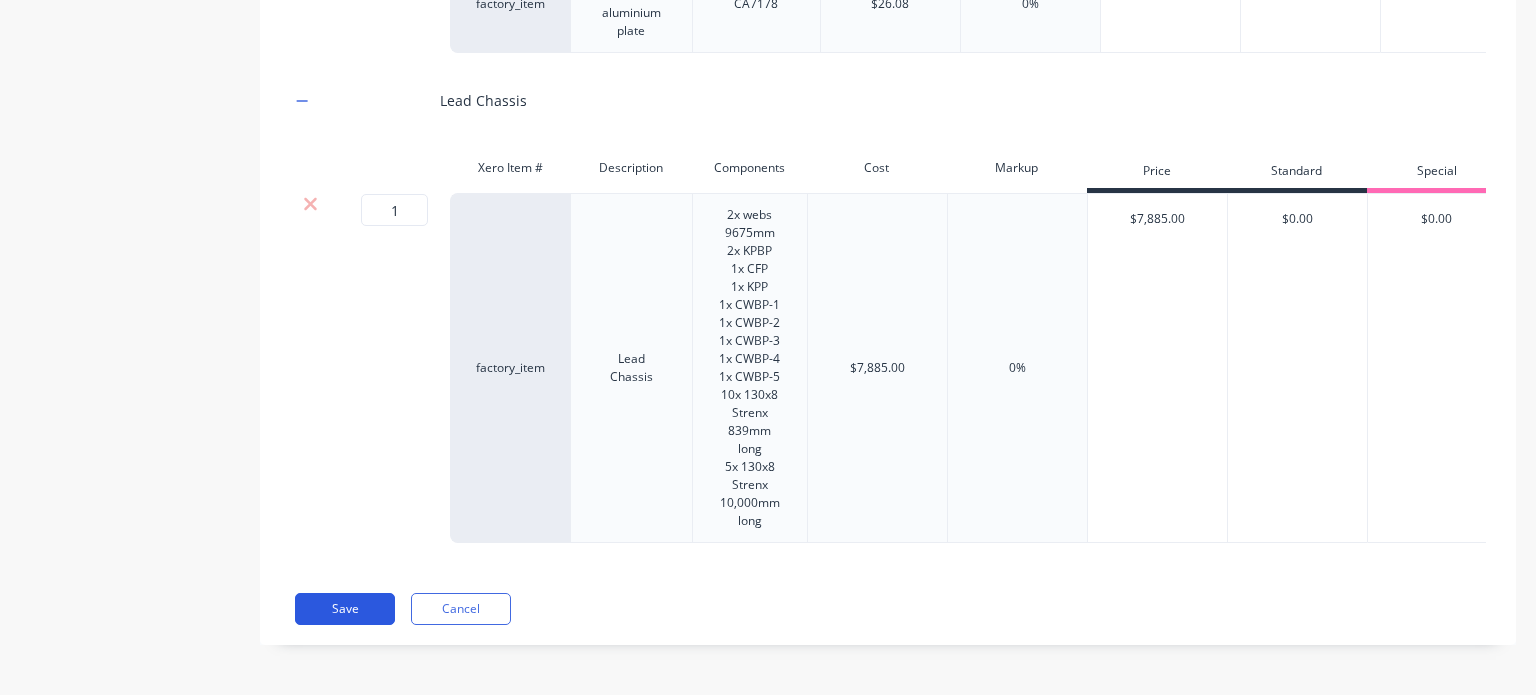 click on "Save" at bounding box center (345, 609) 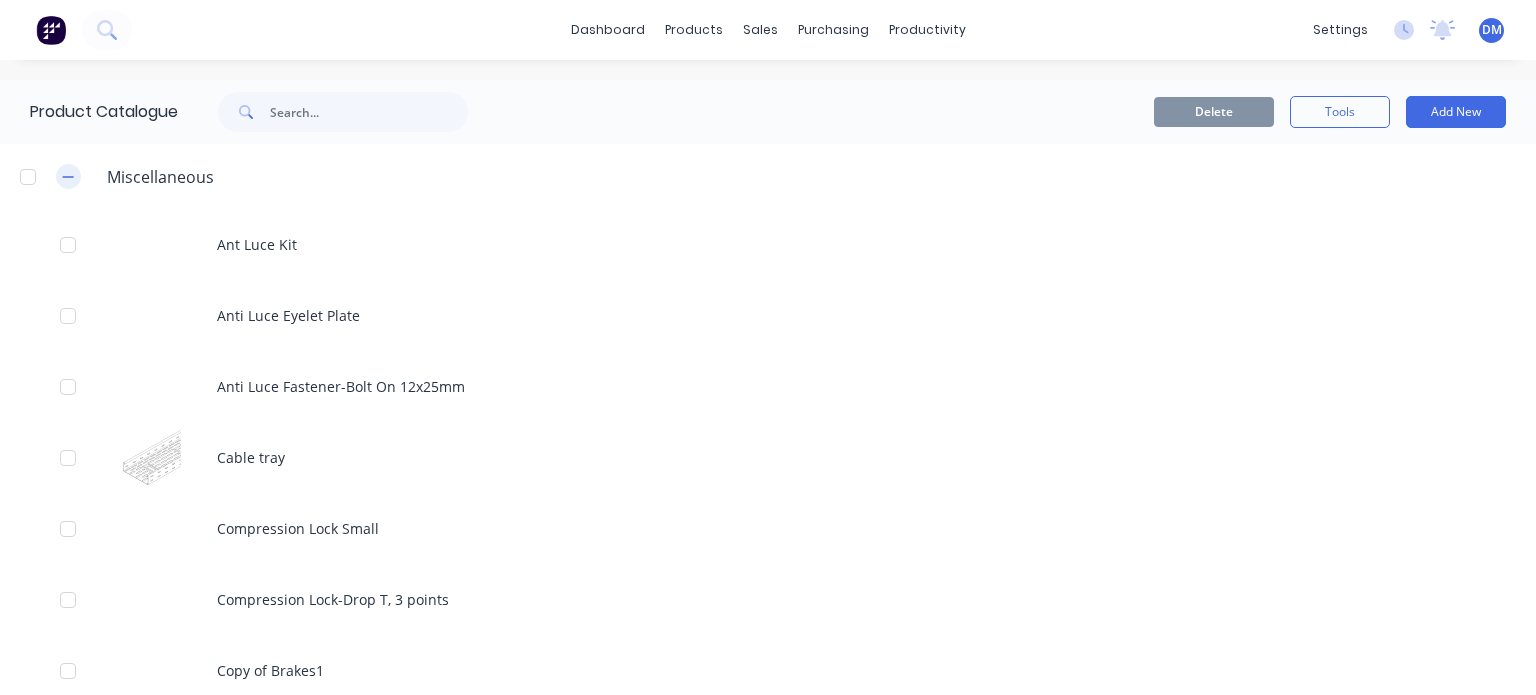 click at bounding box center [68, 176] 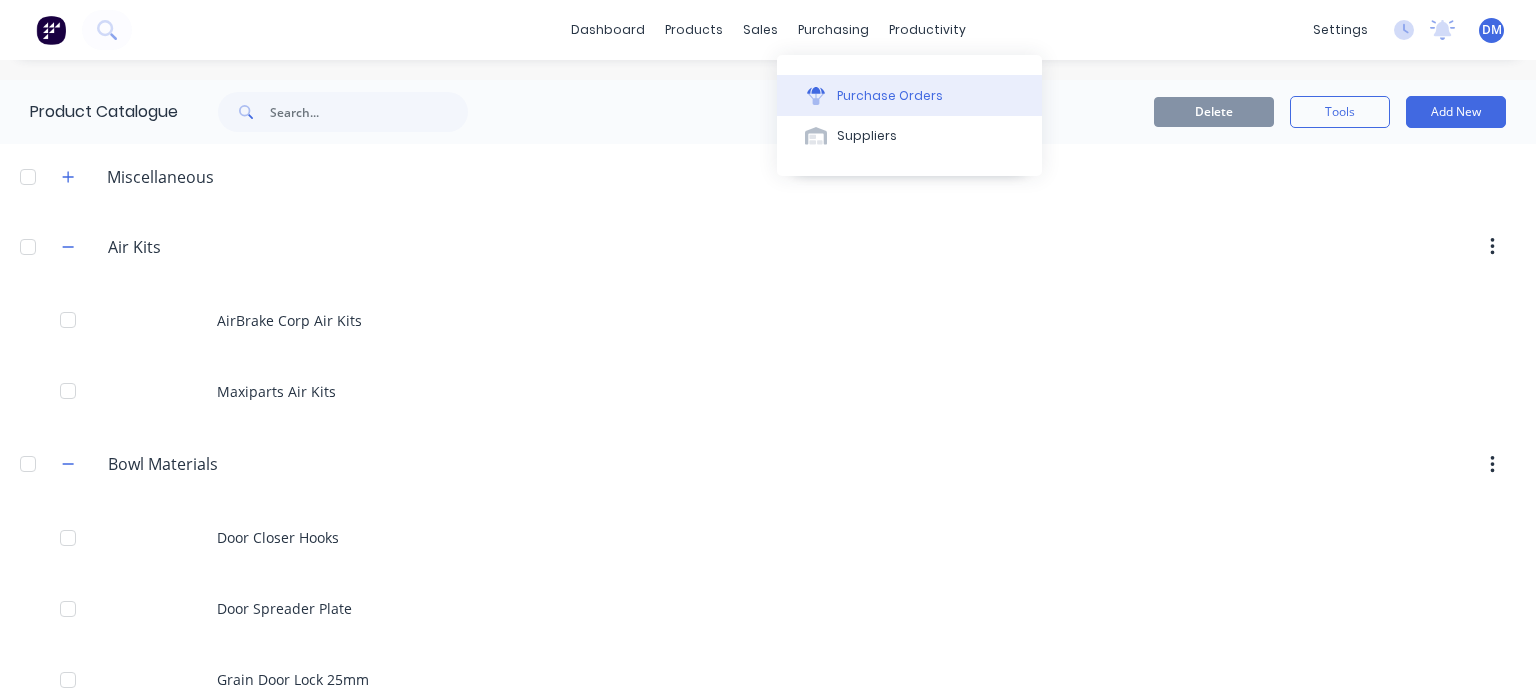 click on "Purchase Orders" at bounding box center (890, 96) 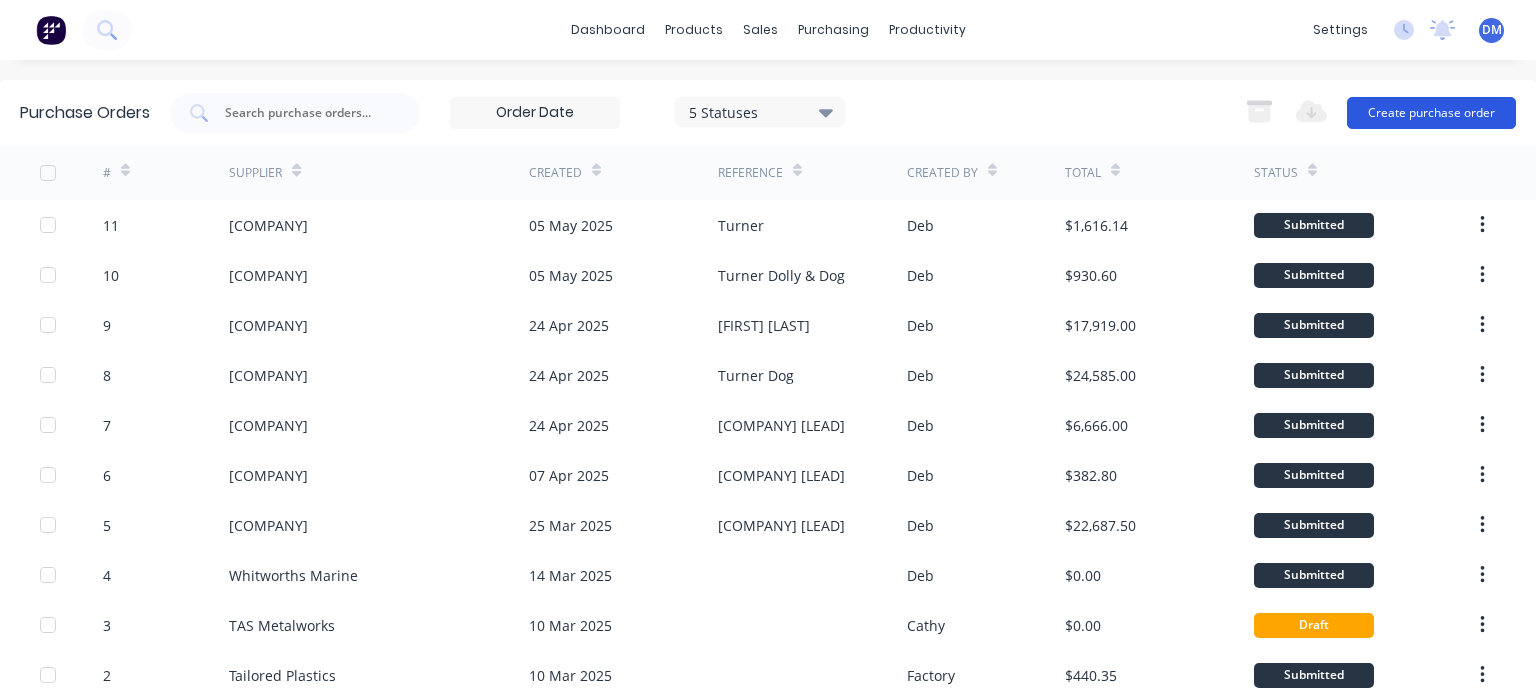 click on "Create purchase order" at bounding box center (1431, 113) 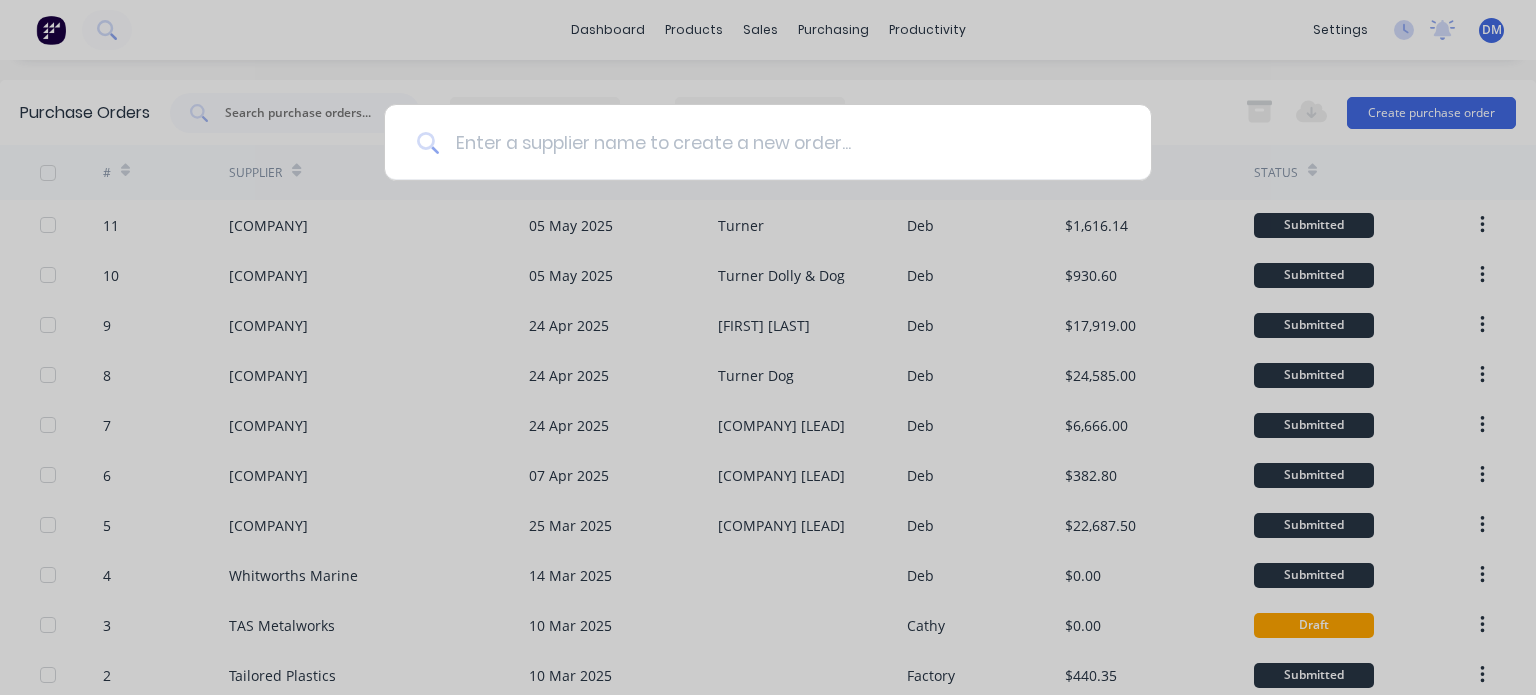 click at bounding box center [779, 142] 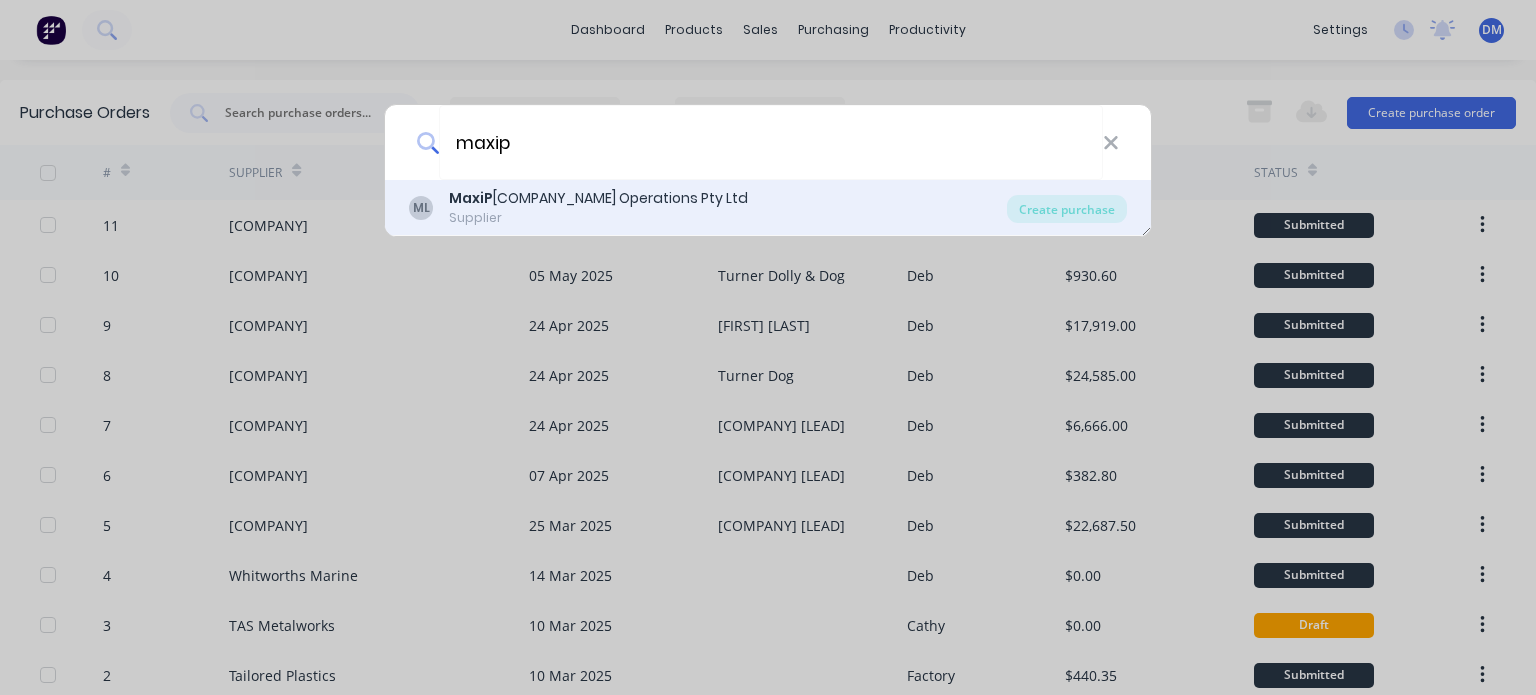 type on "maxip" 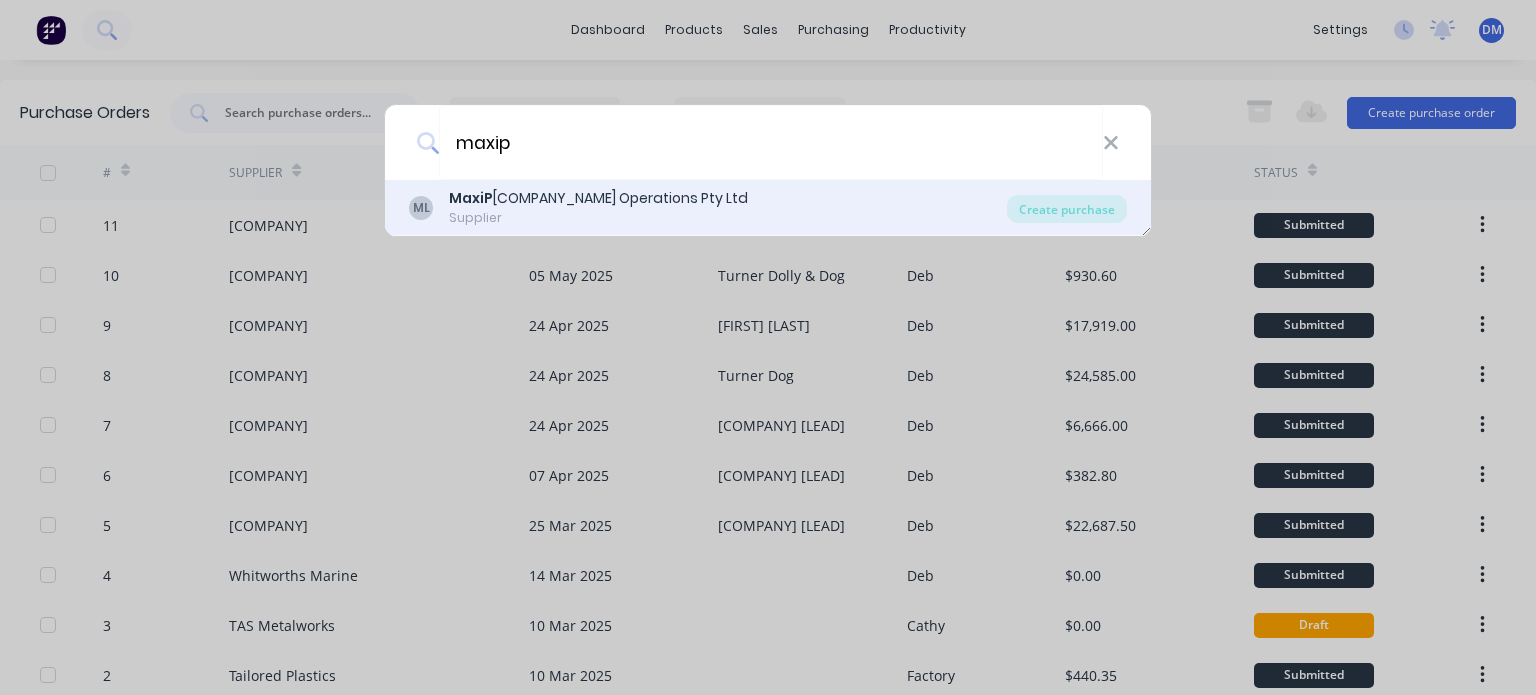 click on "[COMPANY_NAME]" at bounding box center [598, 198] 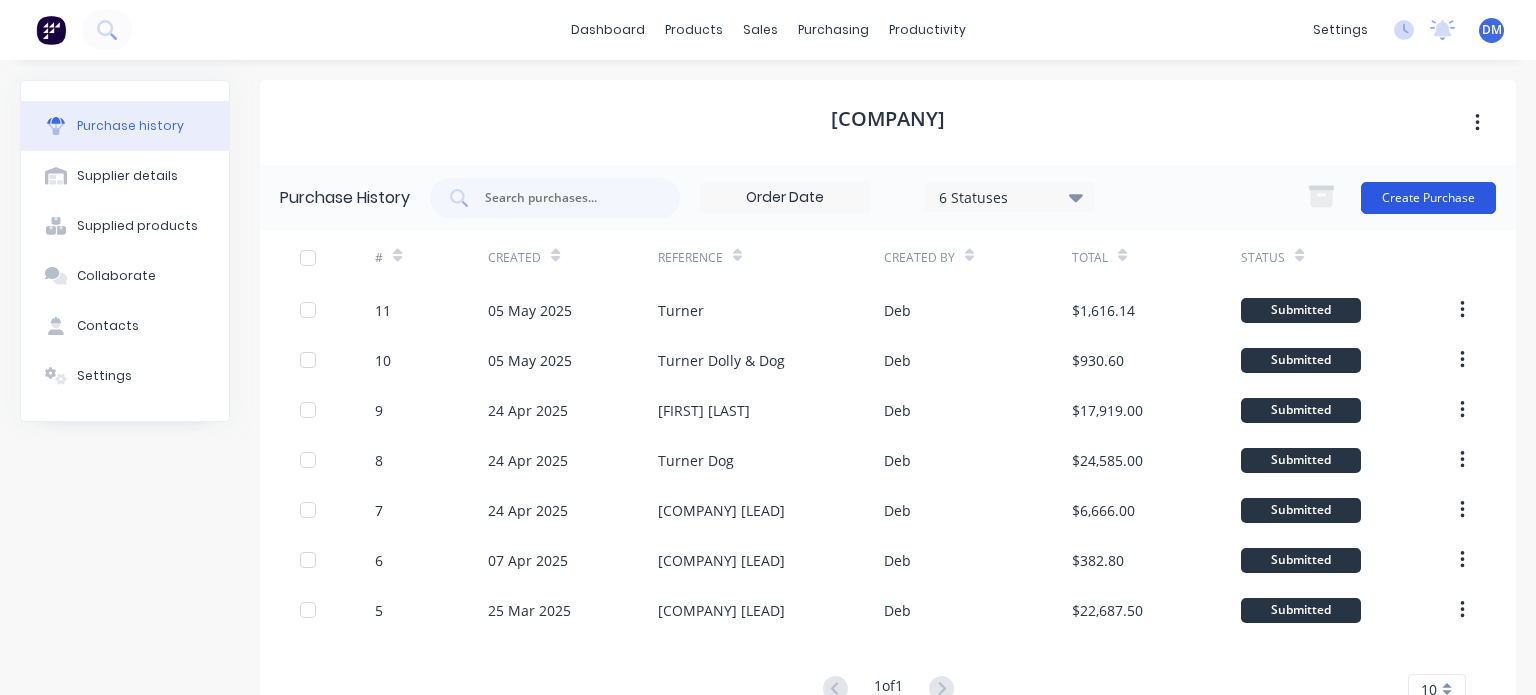 click on "Create Purchase" at bounding box center (1428, 198) 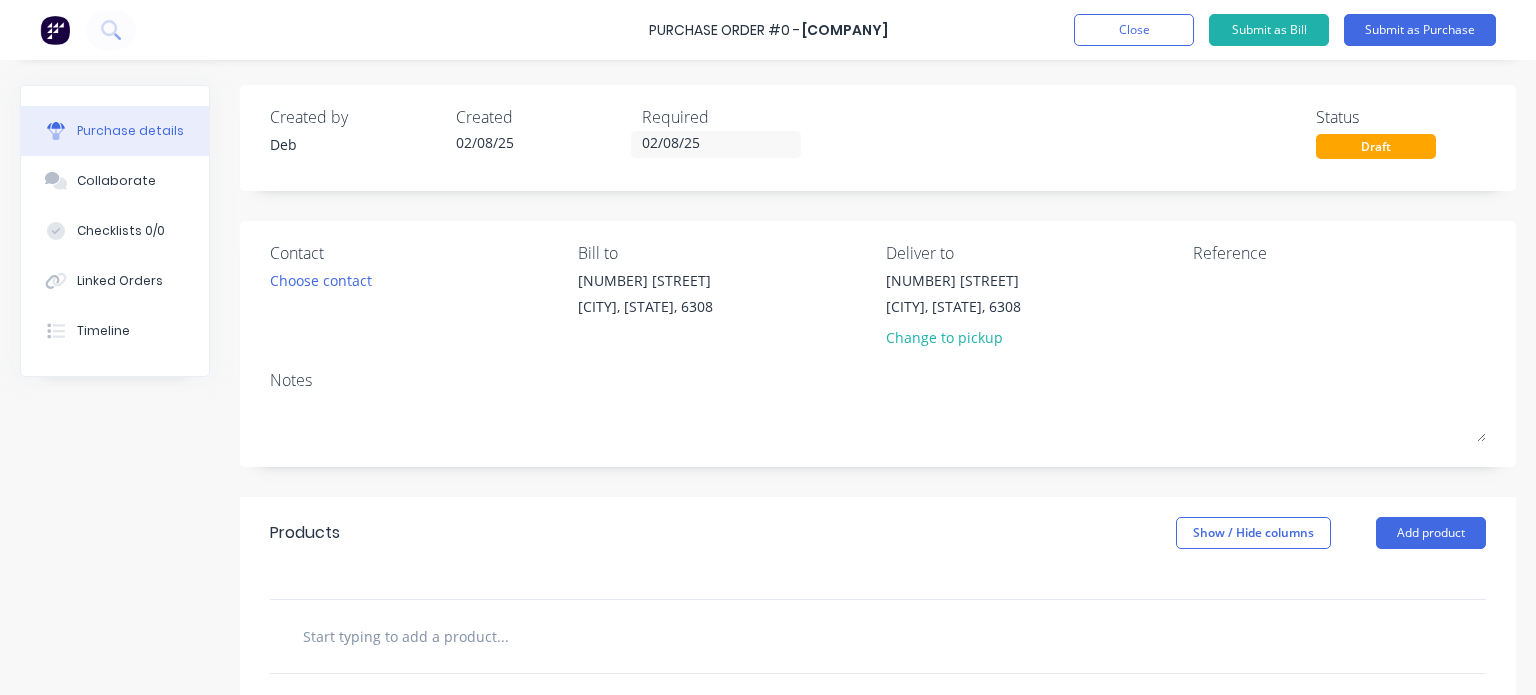 scroll, scrollTop: 140, scrollLeft: 0, axis: vertical 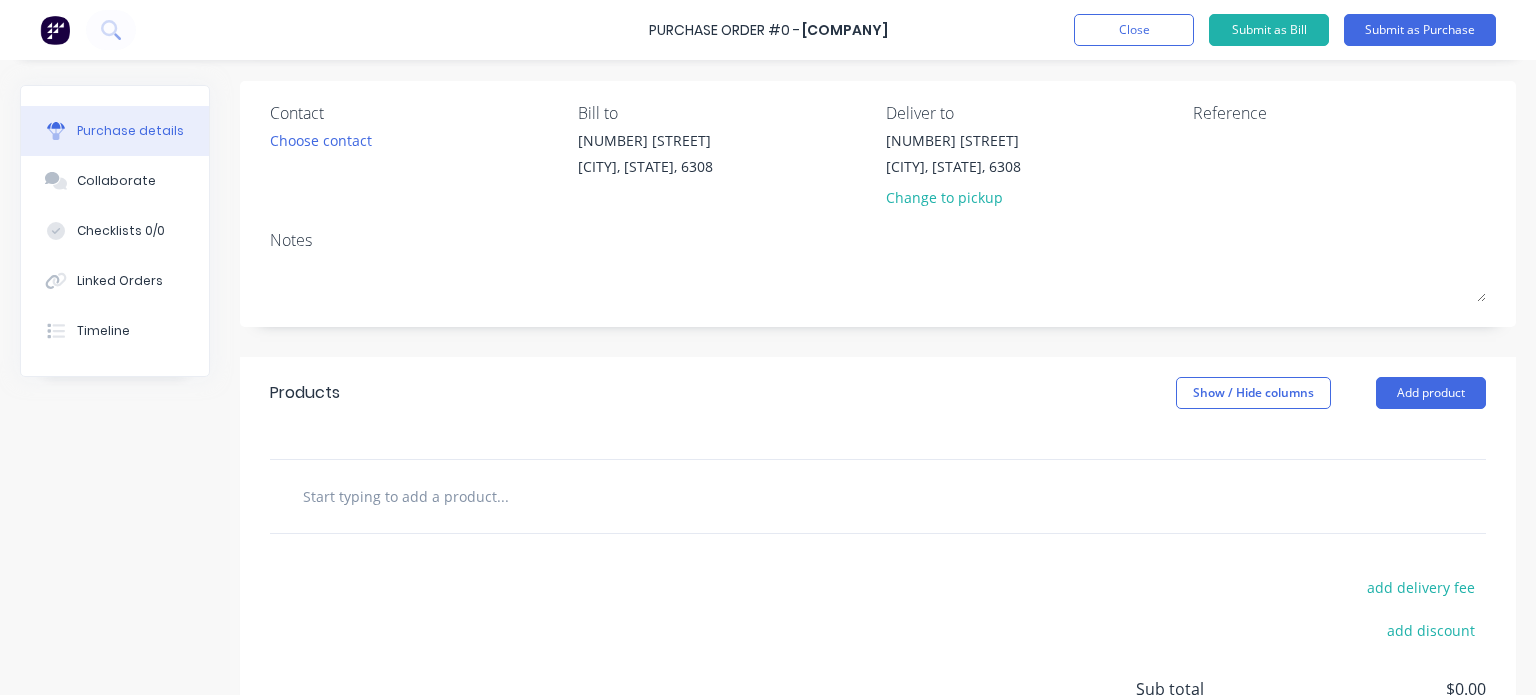 click at bounding box center (502, 496) 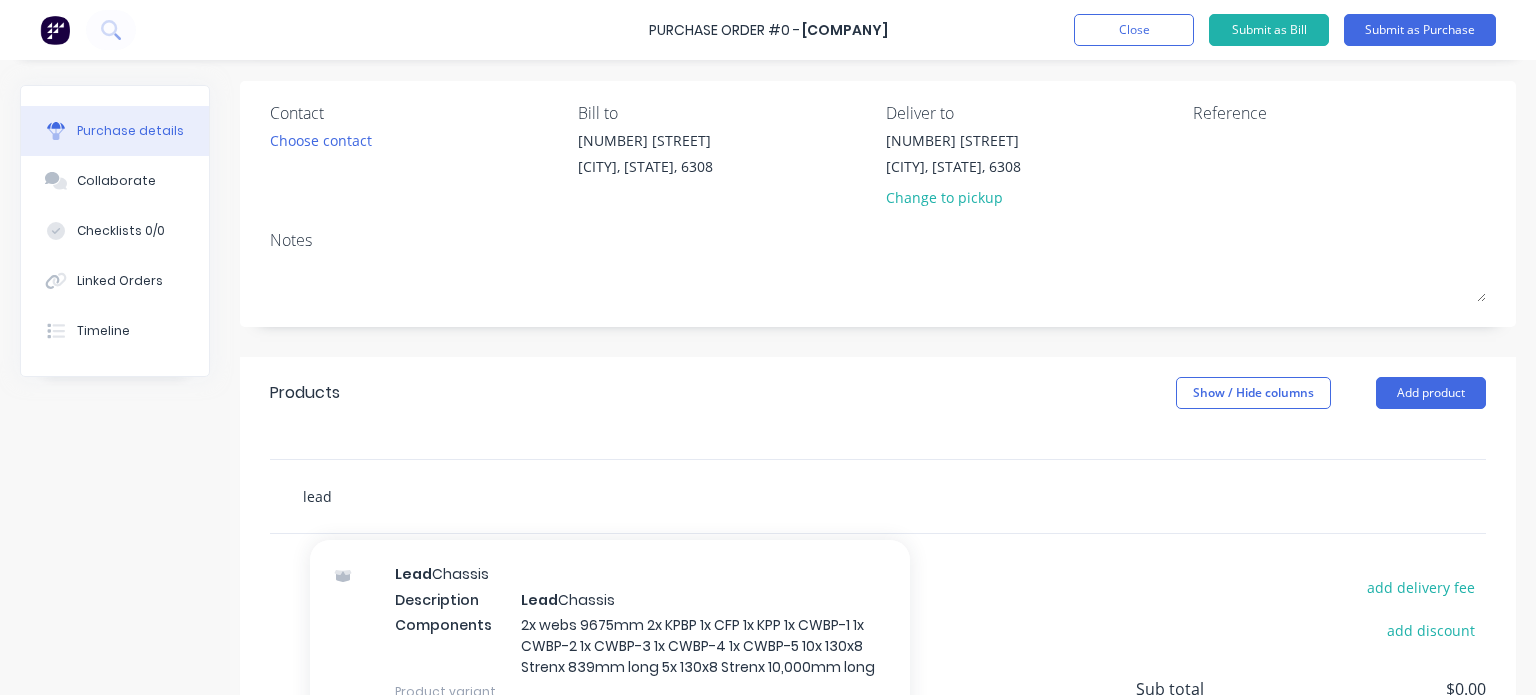 scroll, scrollTop: 144, scrollLeft: 0, axis: vertical 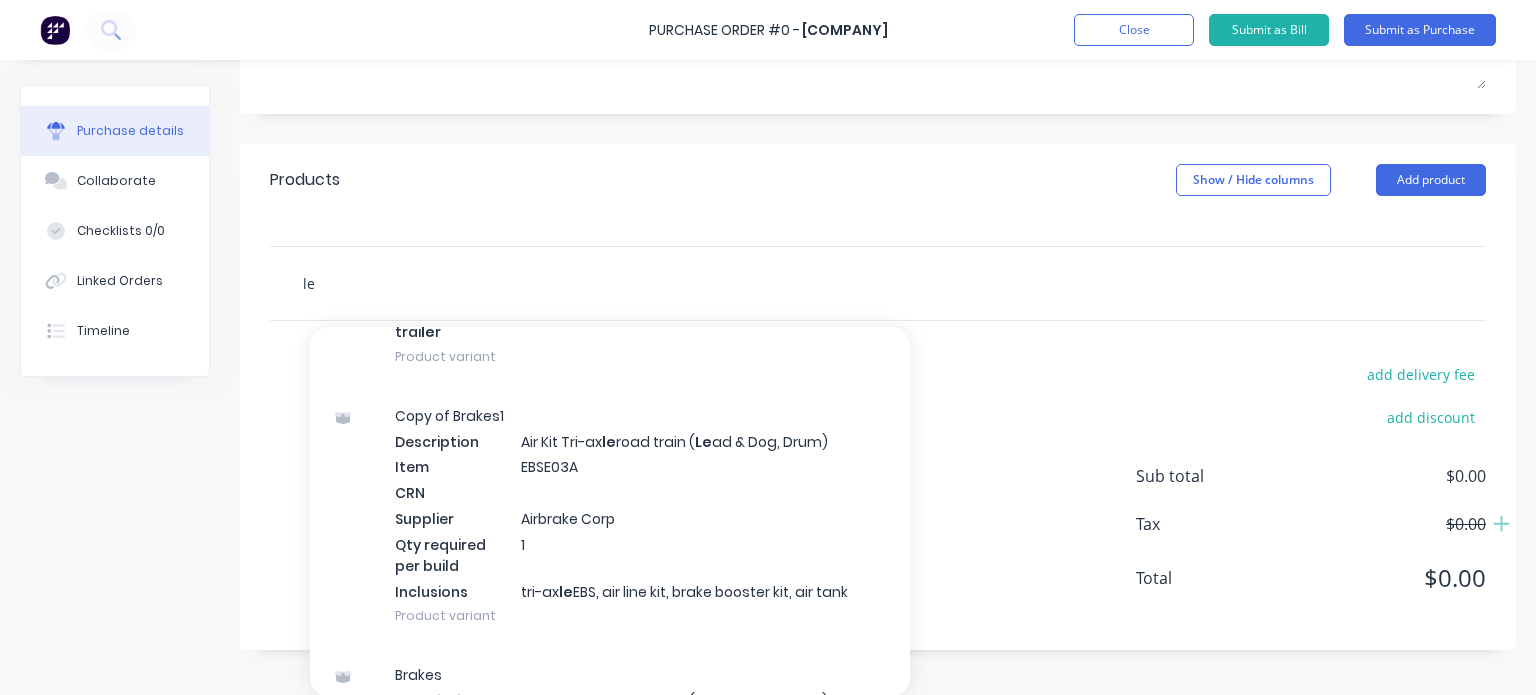 type on "l" 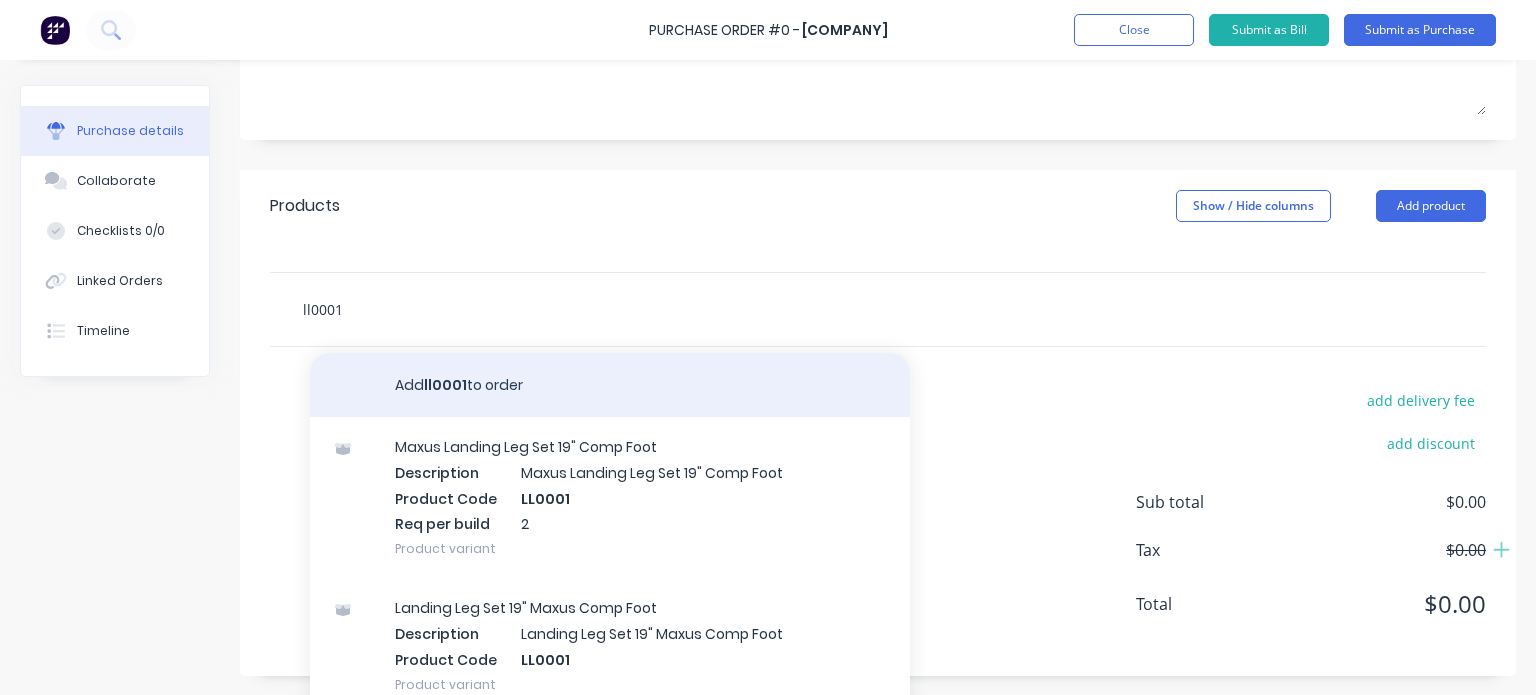 scroll, scrollTop: 353, scrollLeft: 0, axis: vertical 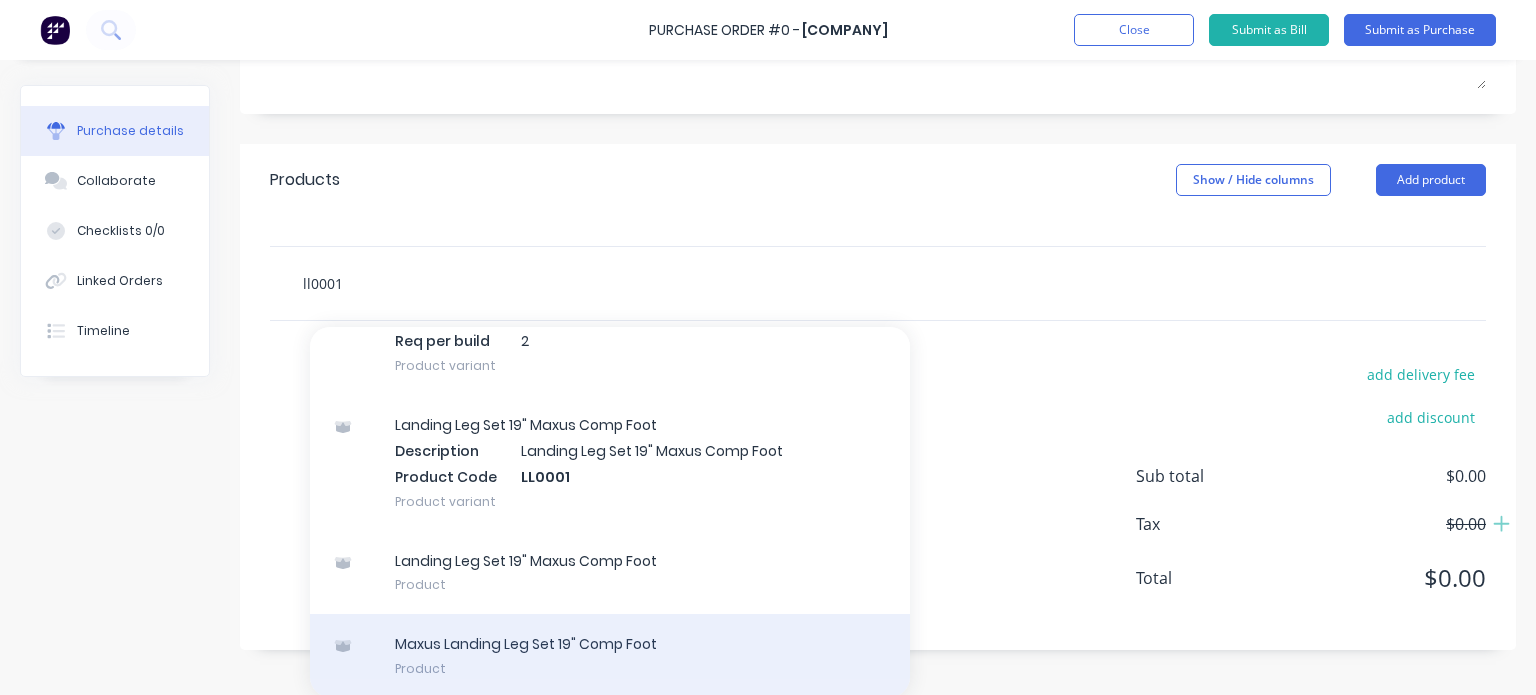 type on "ll0001" 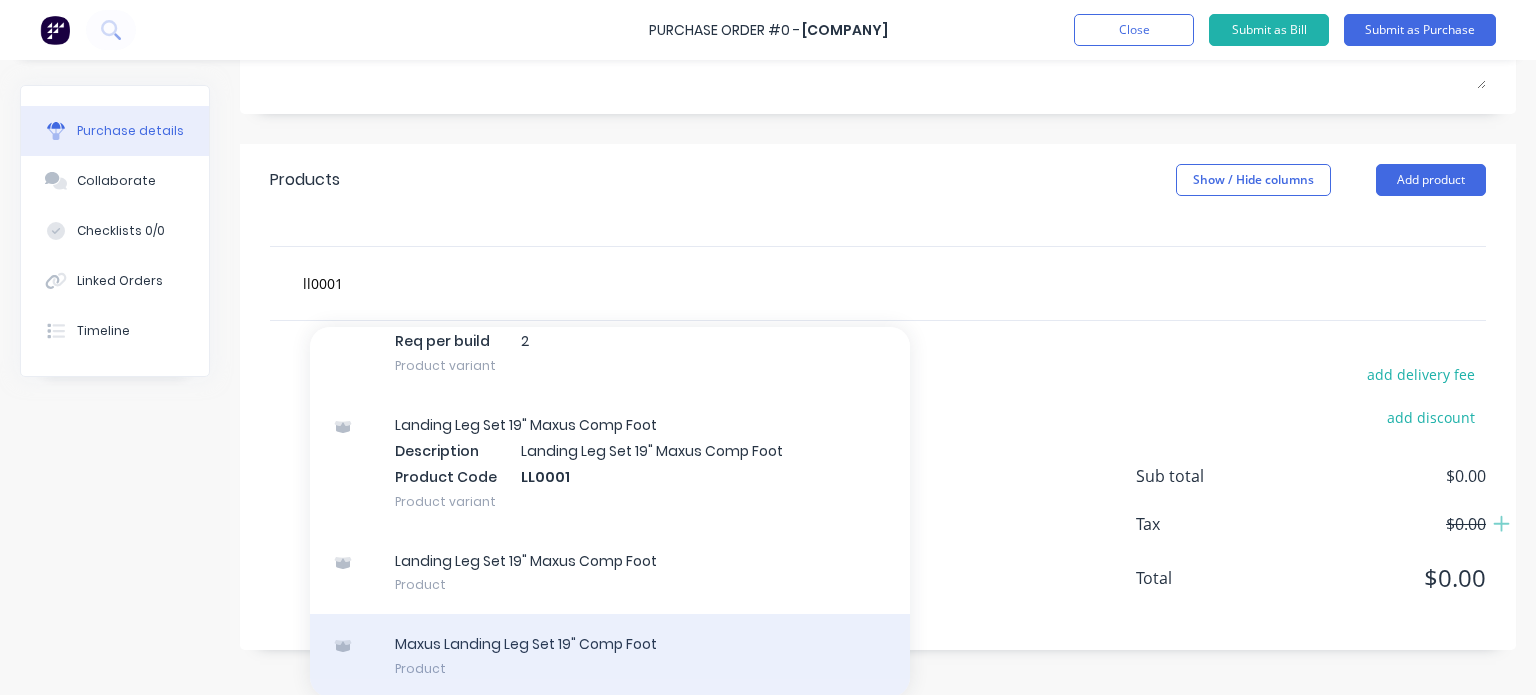 click on "Maxus Landing Leg Set 19" Comp Foot Product" at bounding box center (610, 656) 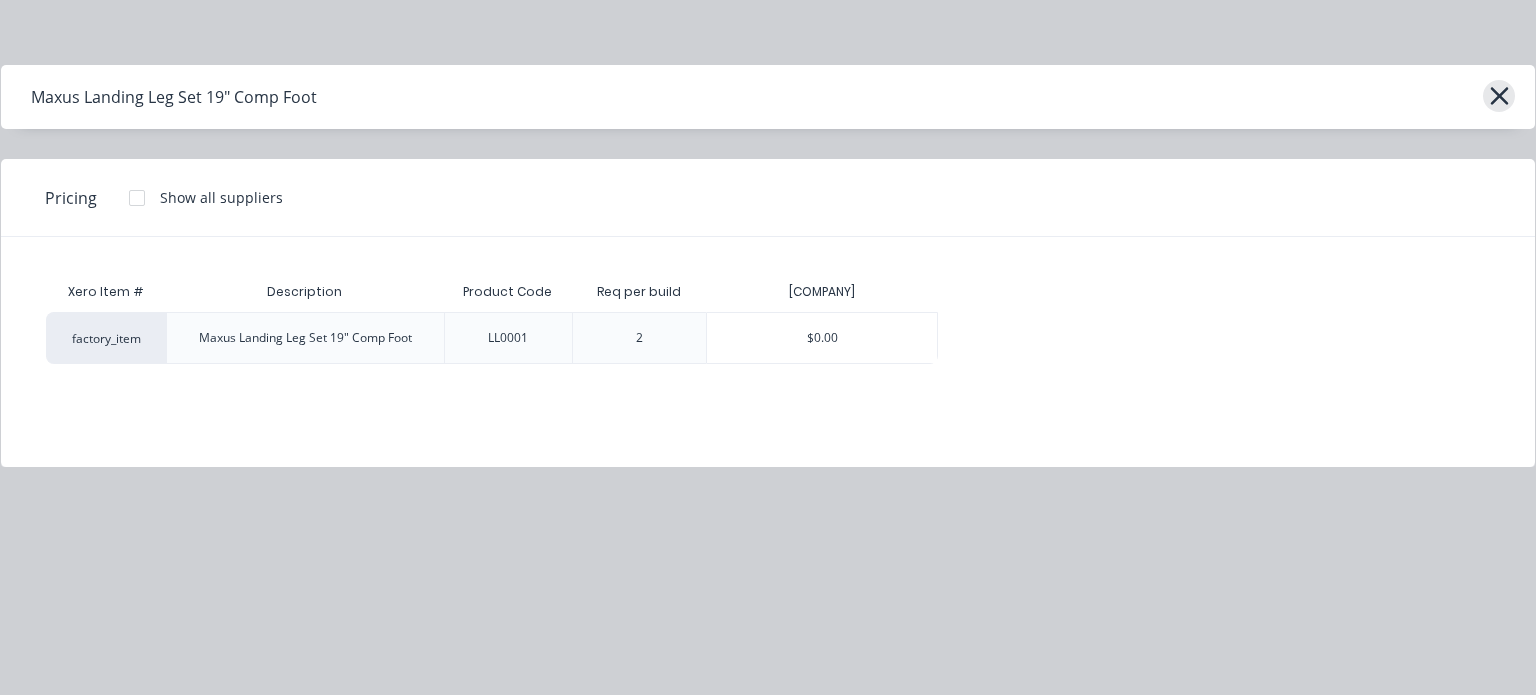 scroll, scrollTop: 327, scrollLeft: 0, axis: vertical 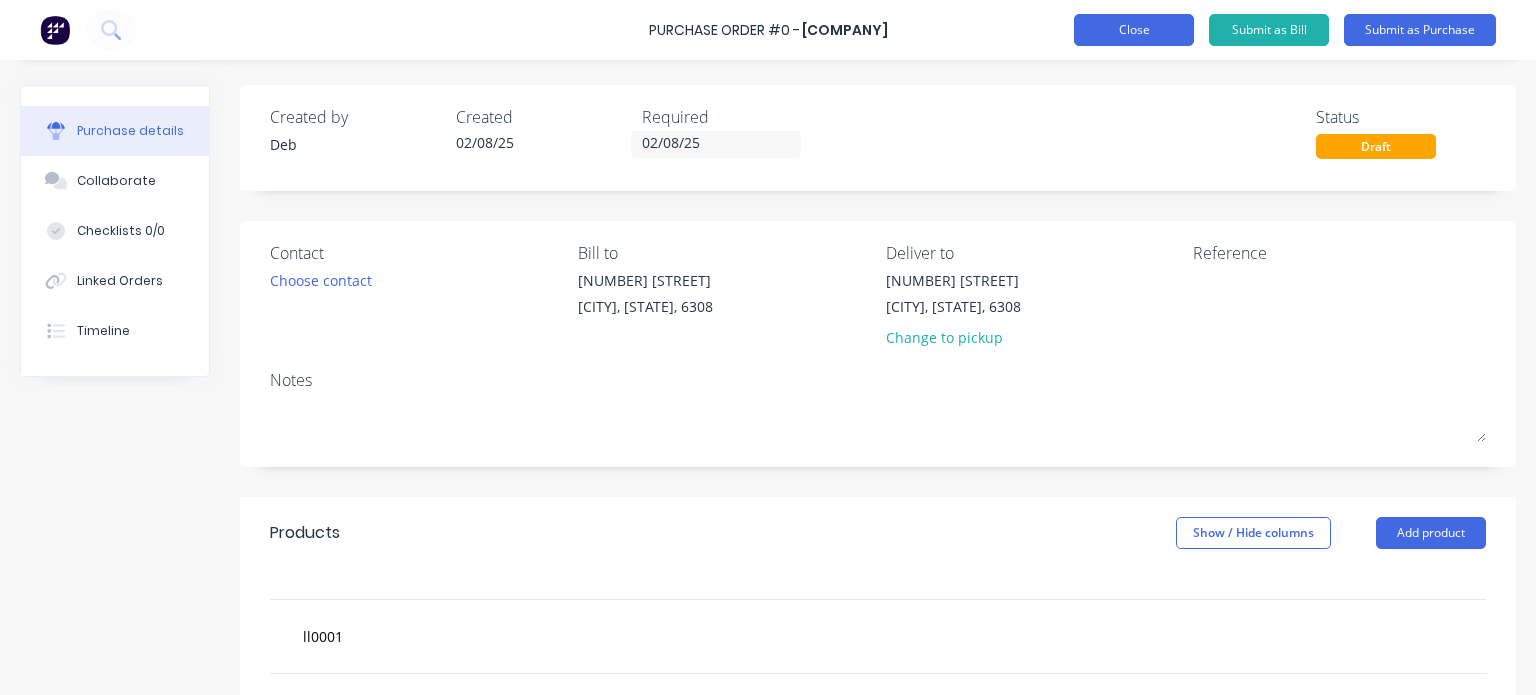click on "Close" at bounding box center [1134, 30] 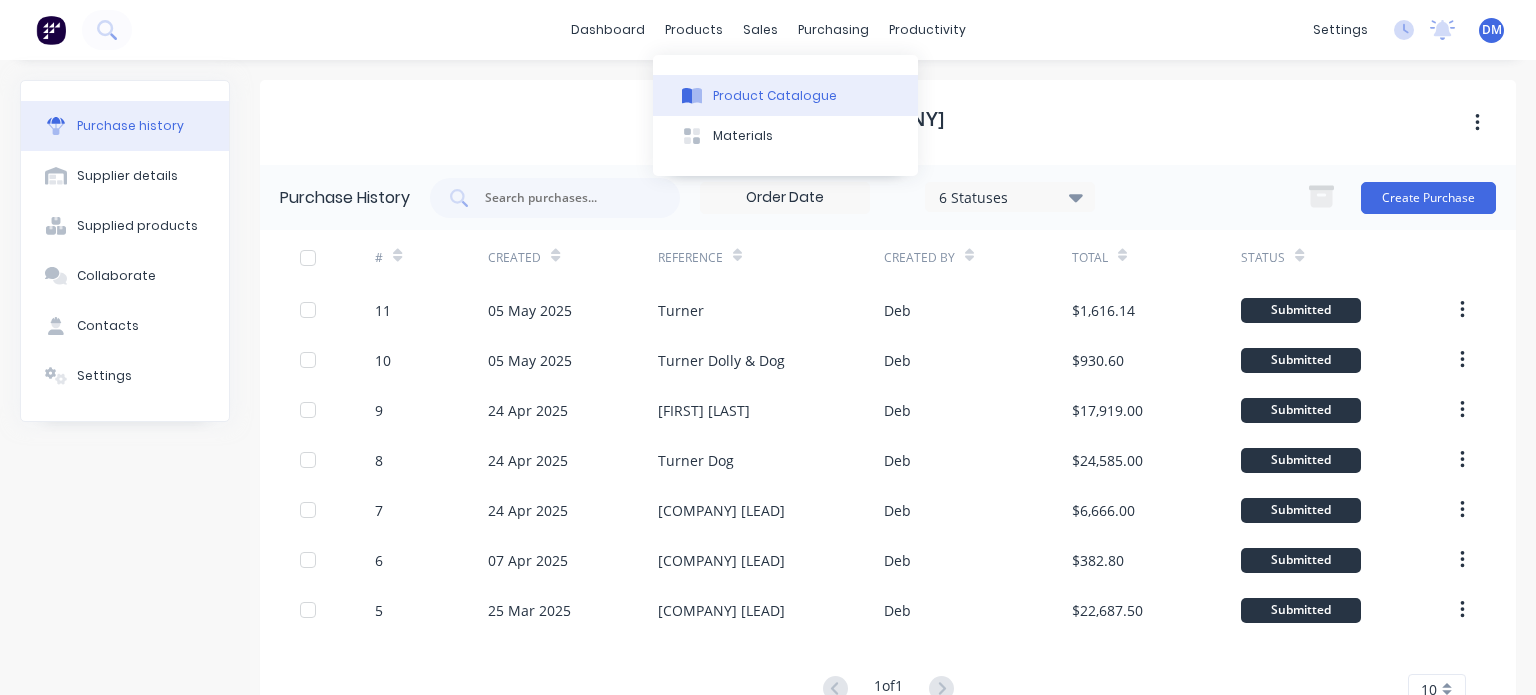 click on "Product Catalogue" at bounding box center [775, 96] 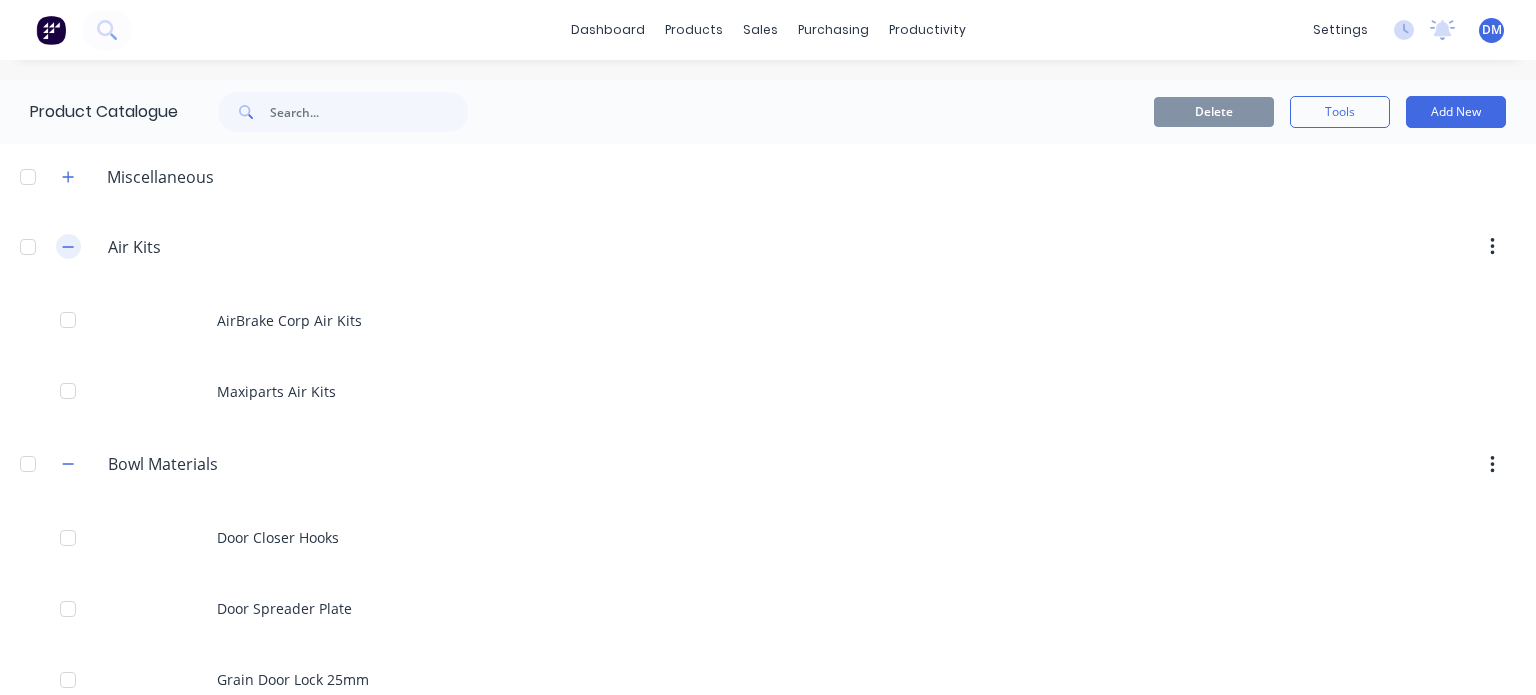 click at bounding box center (68, 246) 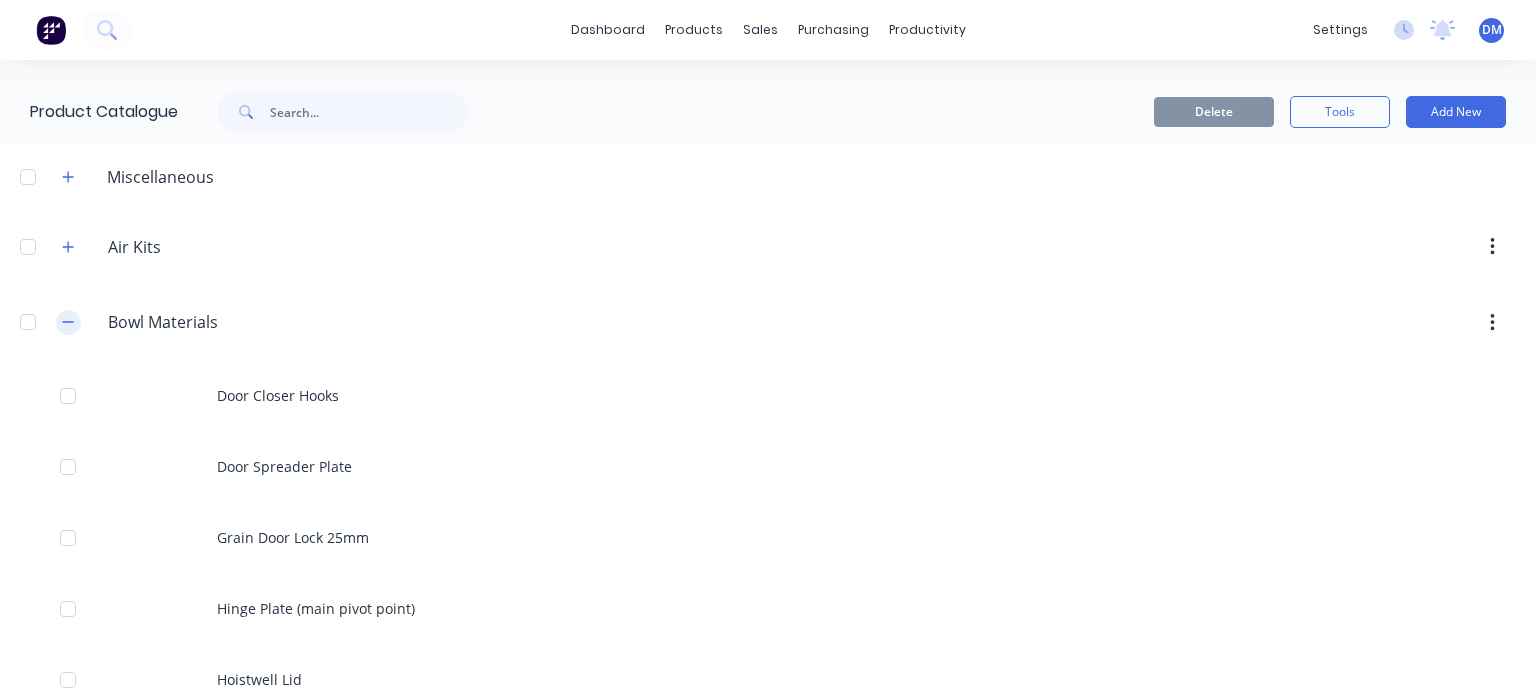 click 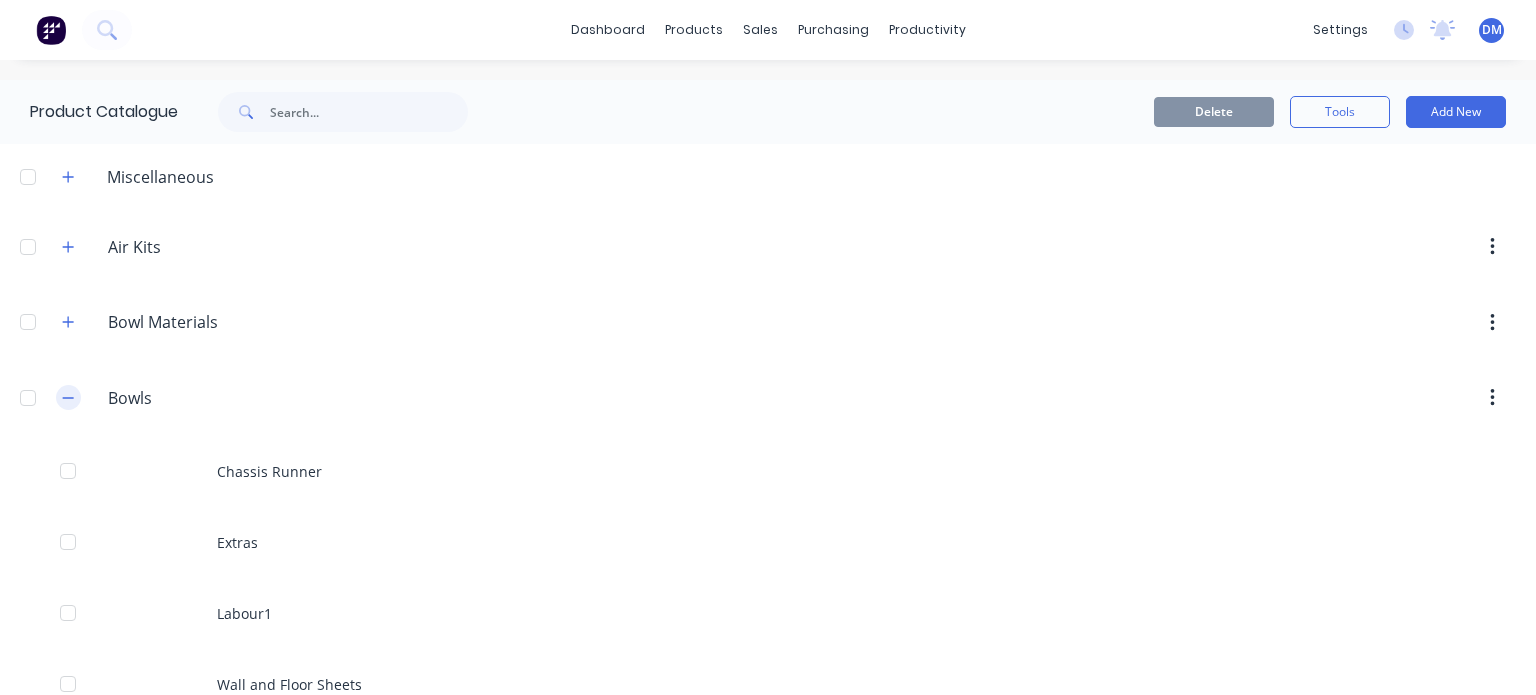 click at bounding box center [68, 397] 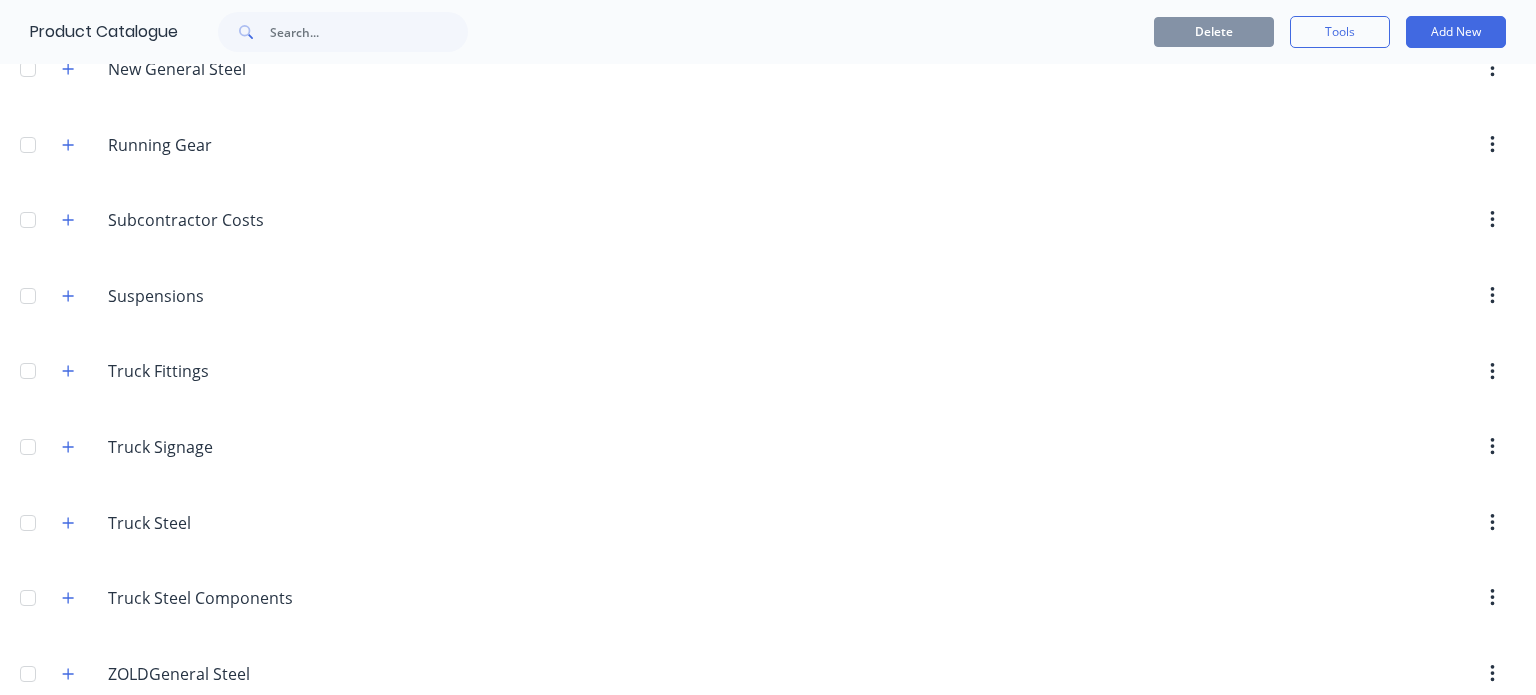scroll, scrollTop: 736, scrollLeft: 0, axis: vertical 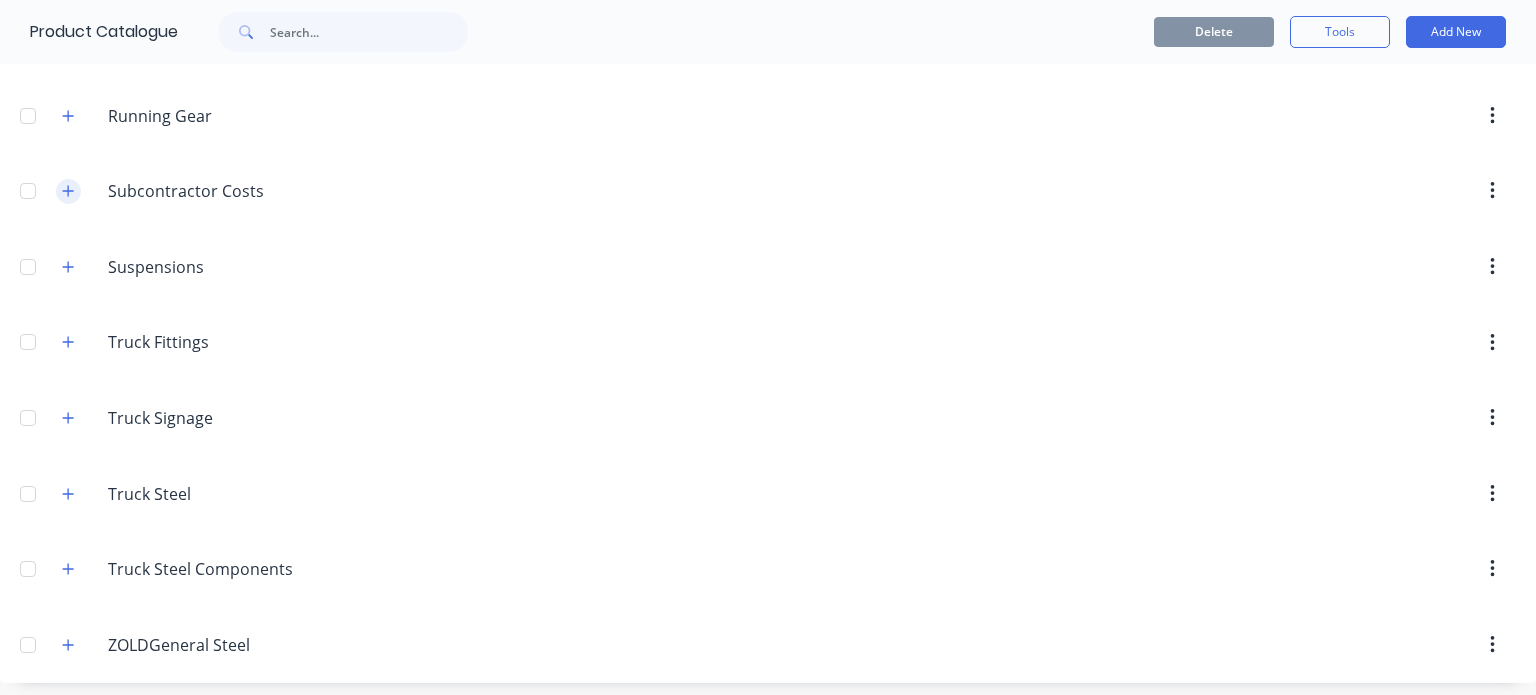 click 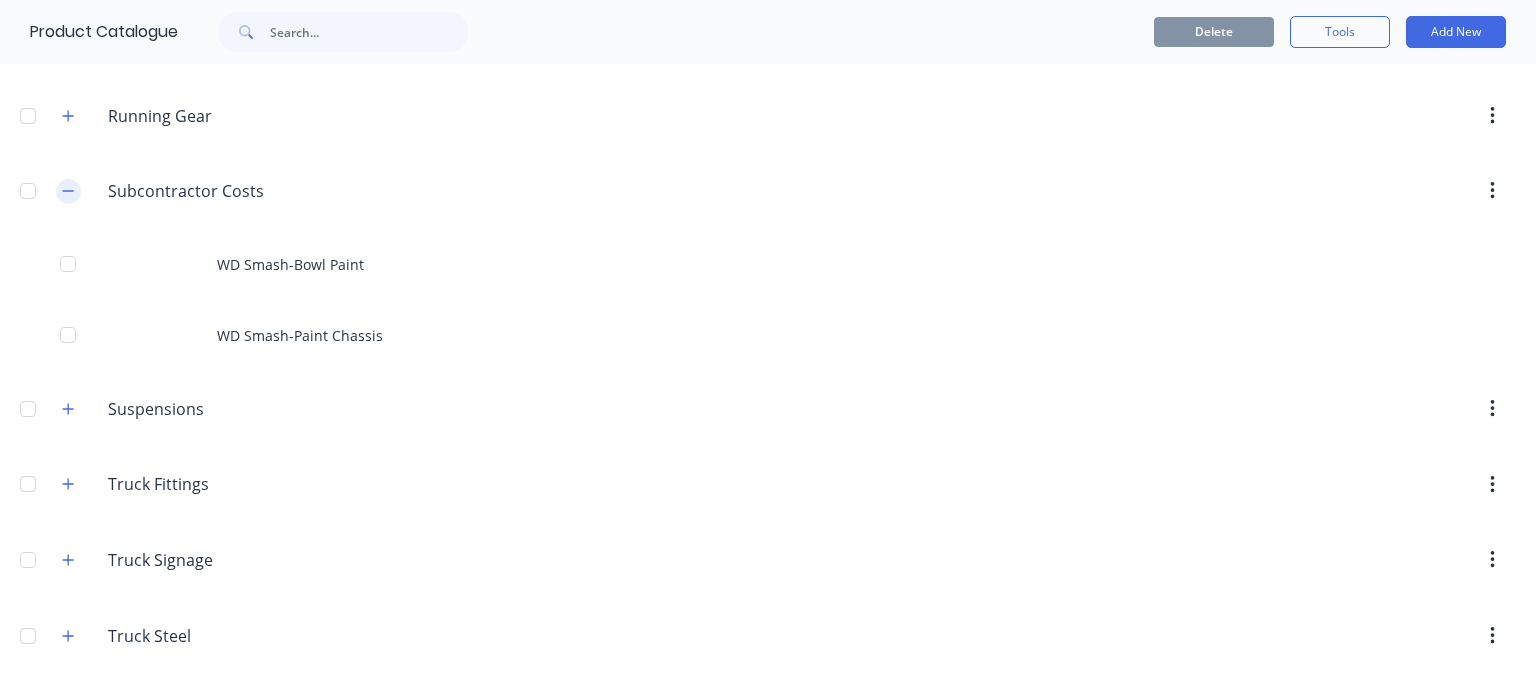 click 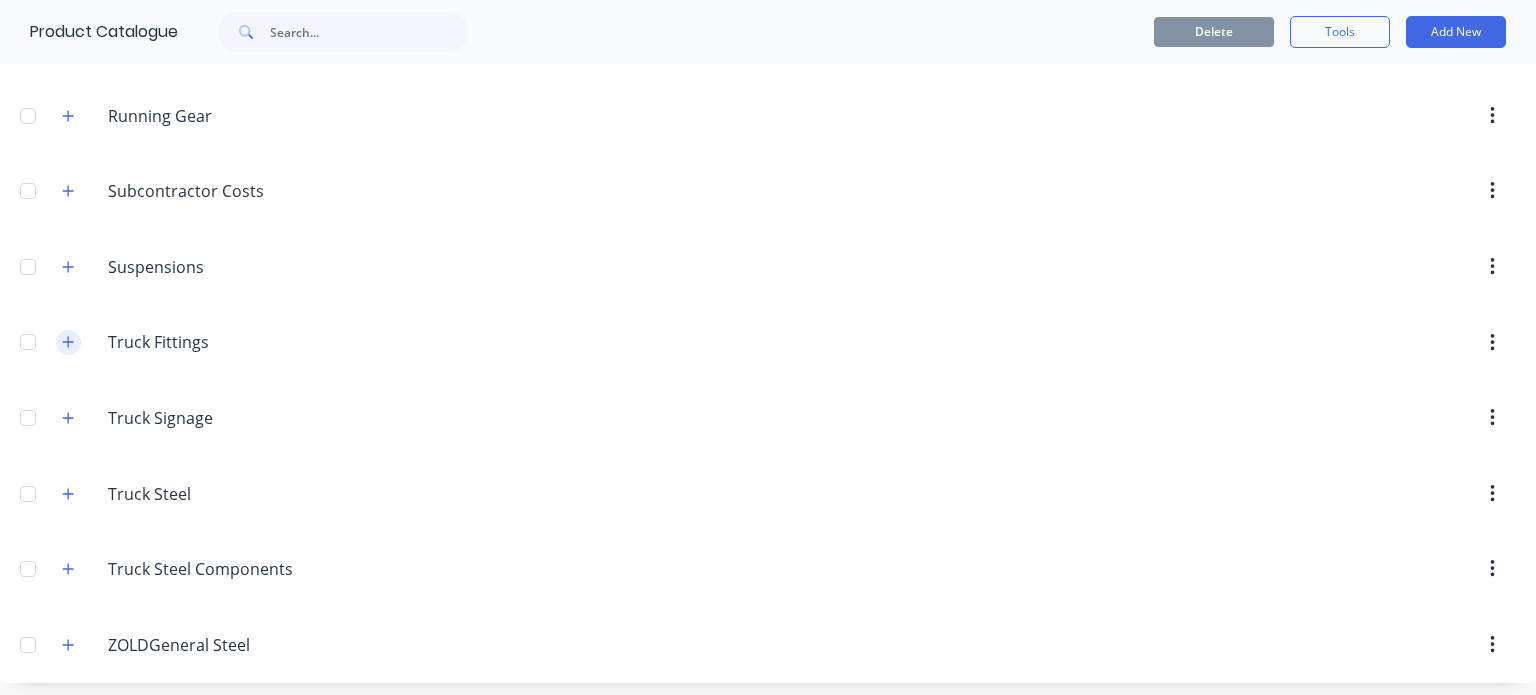 click 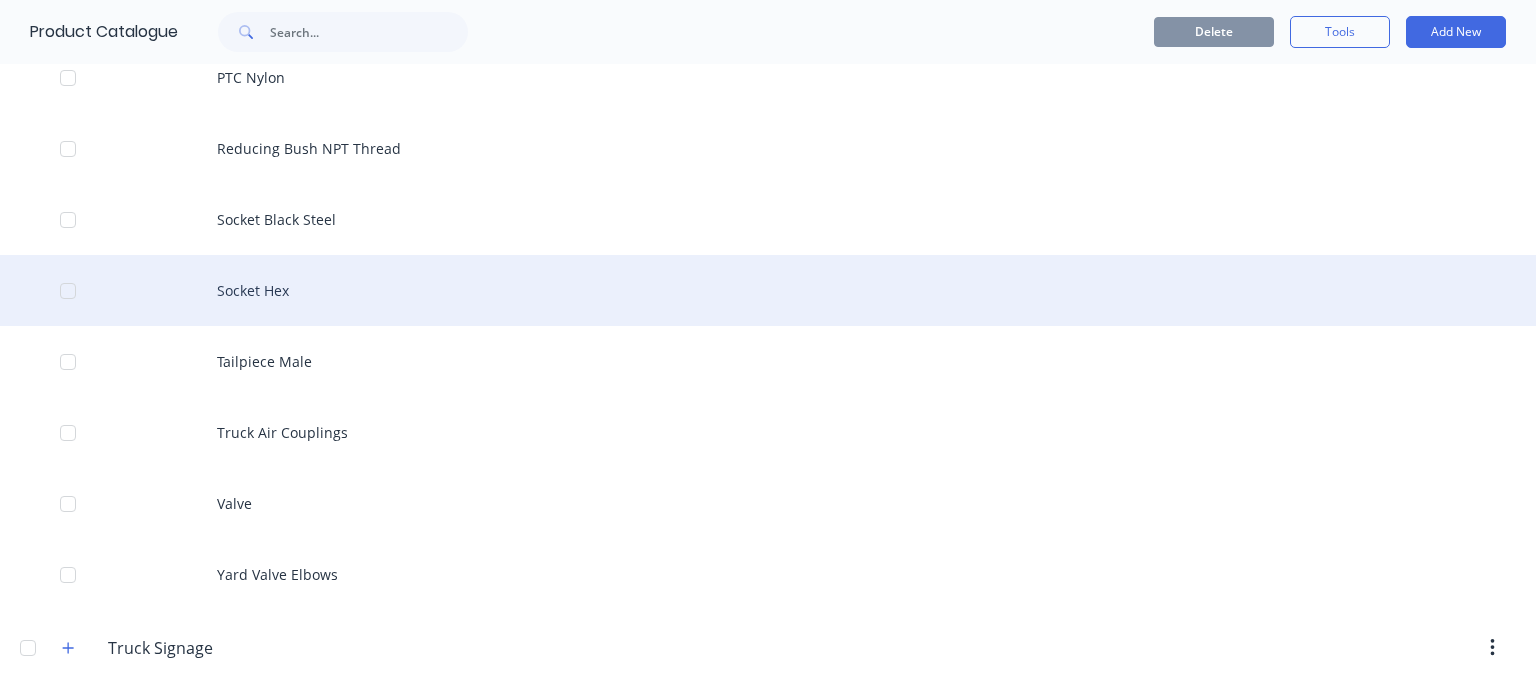 scroll, scrollTop: 2129, scrollLeft: 0, axis: vertical 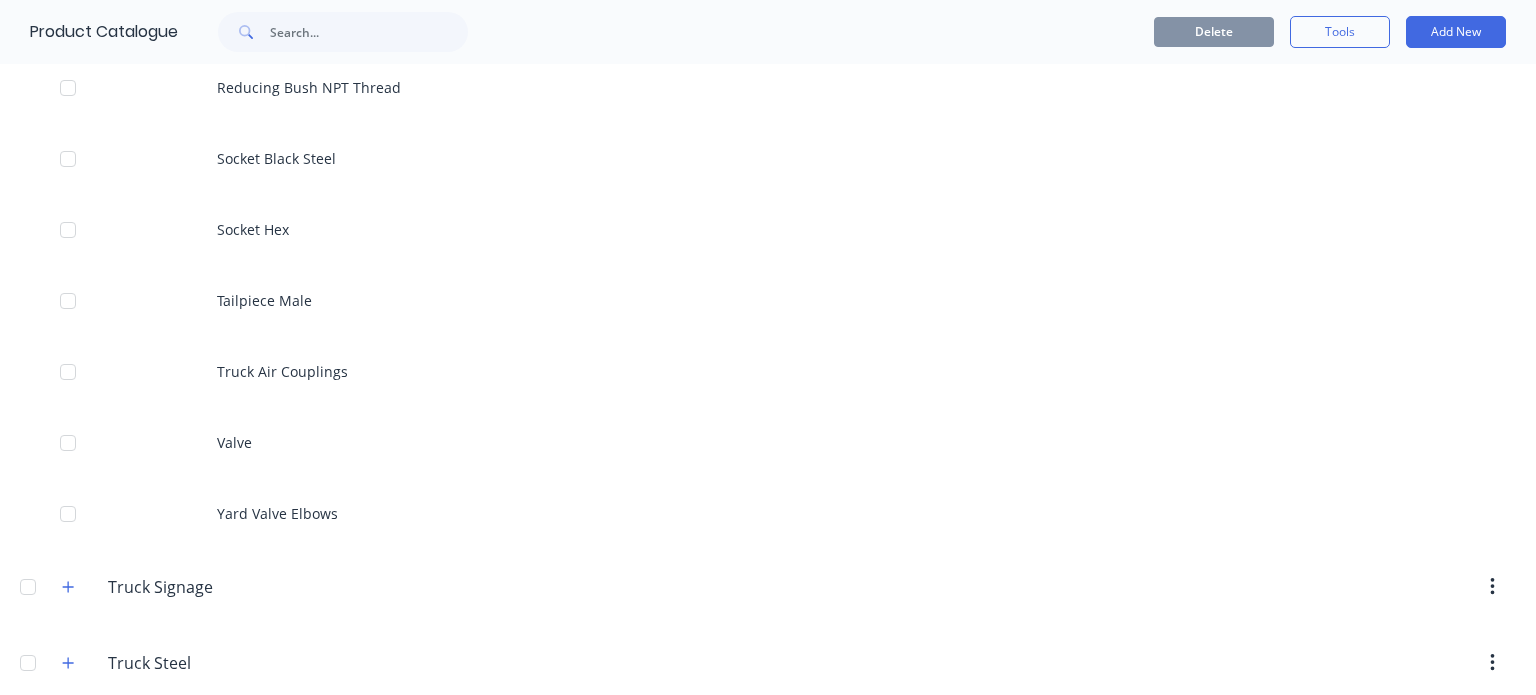 click on "Truck.Signage Truck Signage" at bounding box center [768, 587] 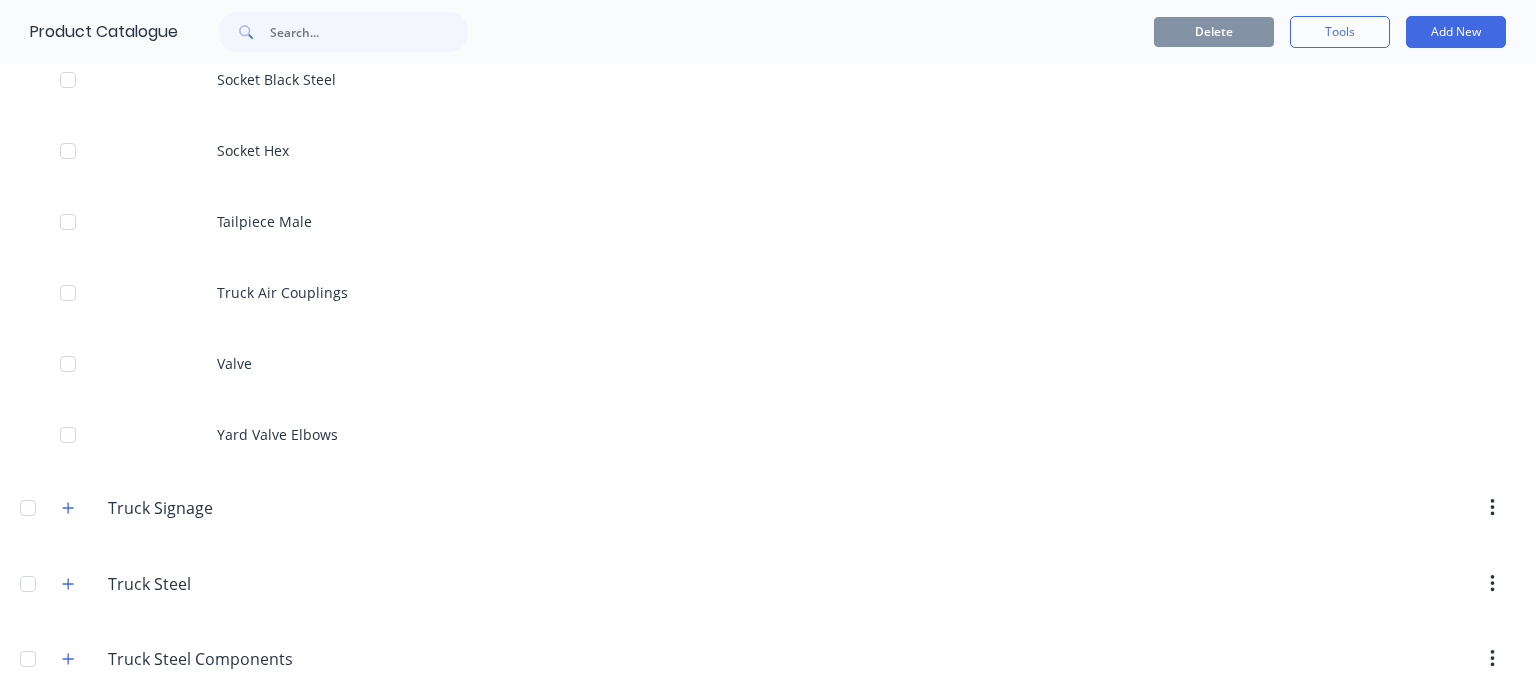 scroll, scrollTop: 2209, scrollLeft: 0, axis: vertical 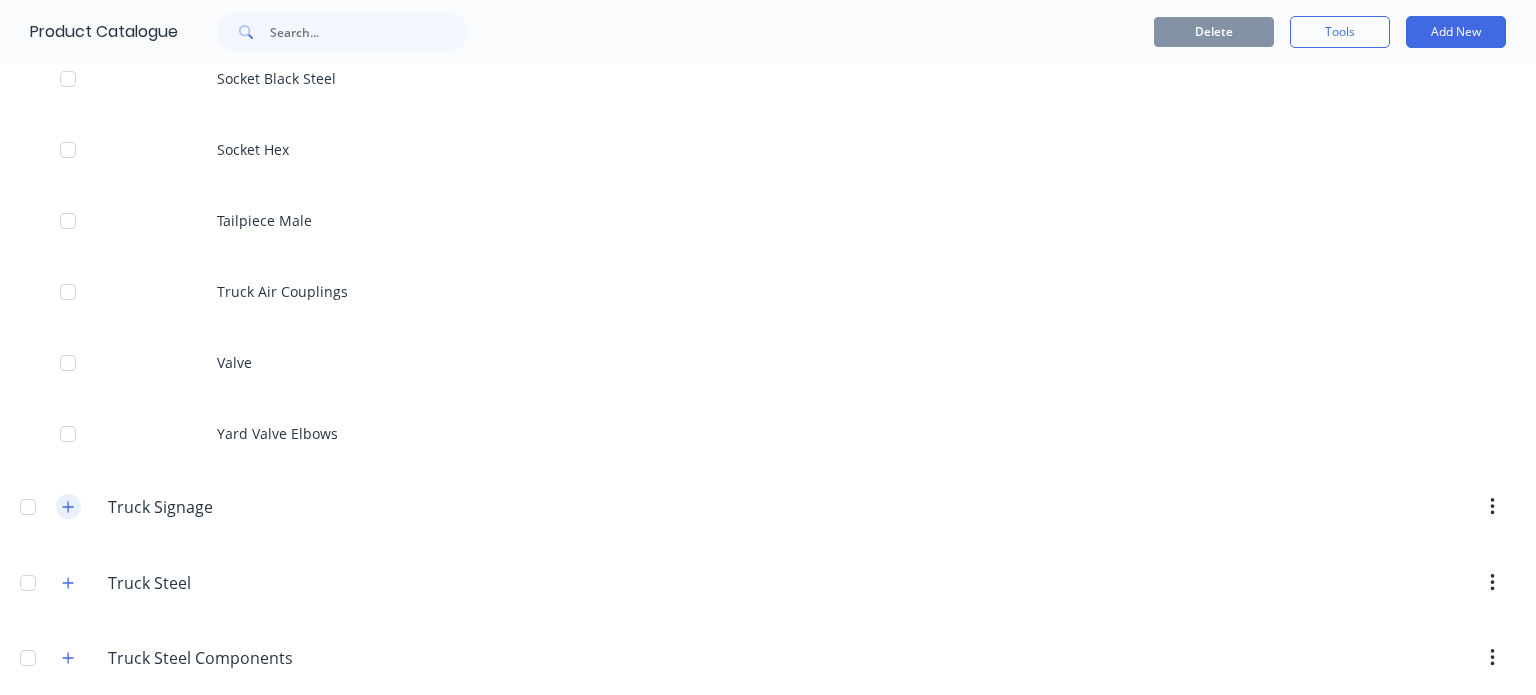 click 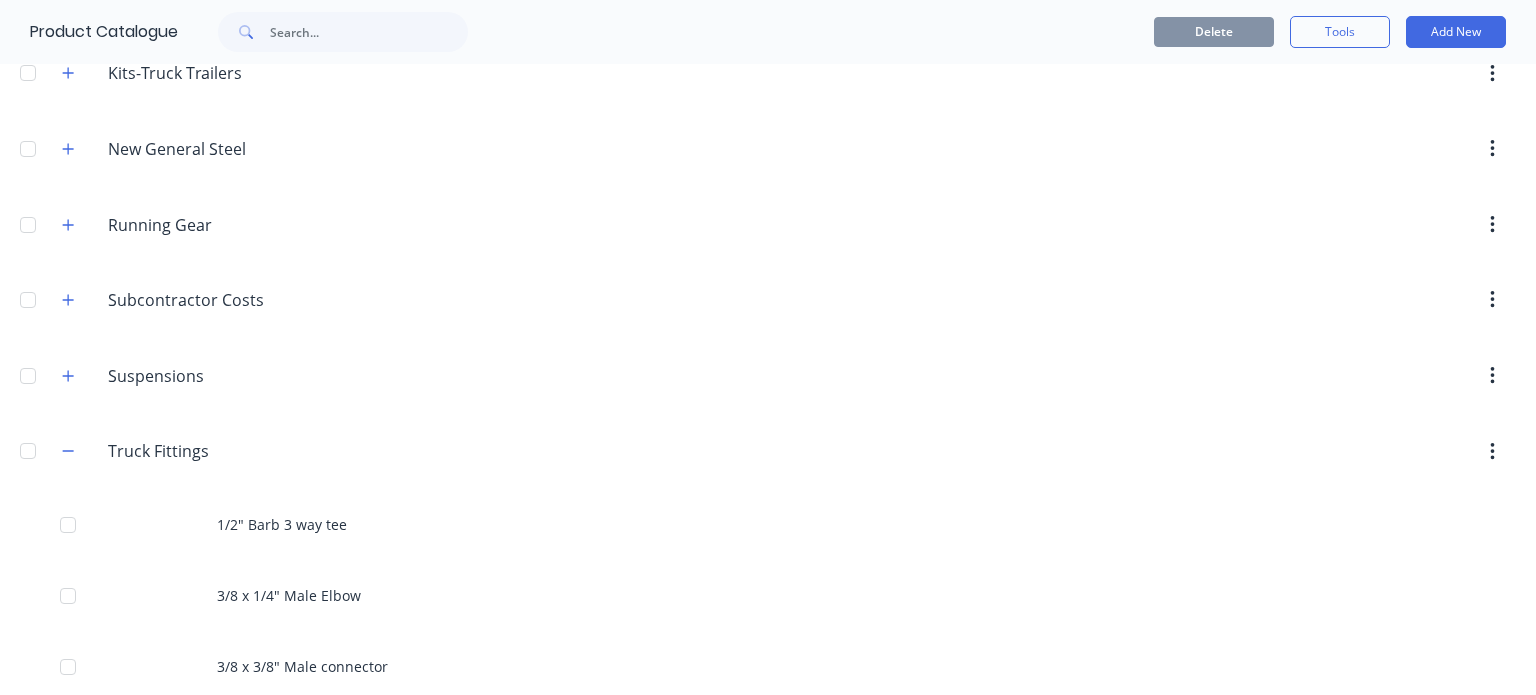 scroll, scrollTop: 619, scrollLeft: 0, axis: vertical 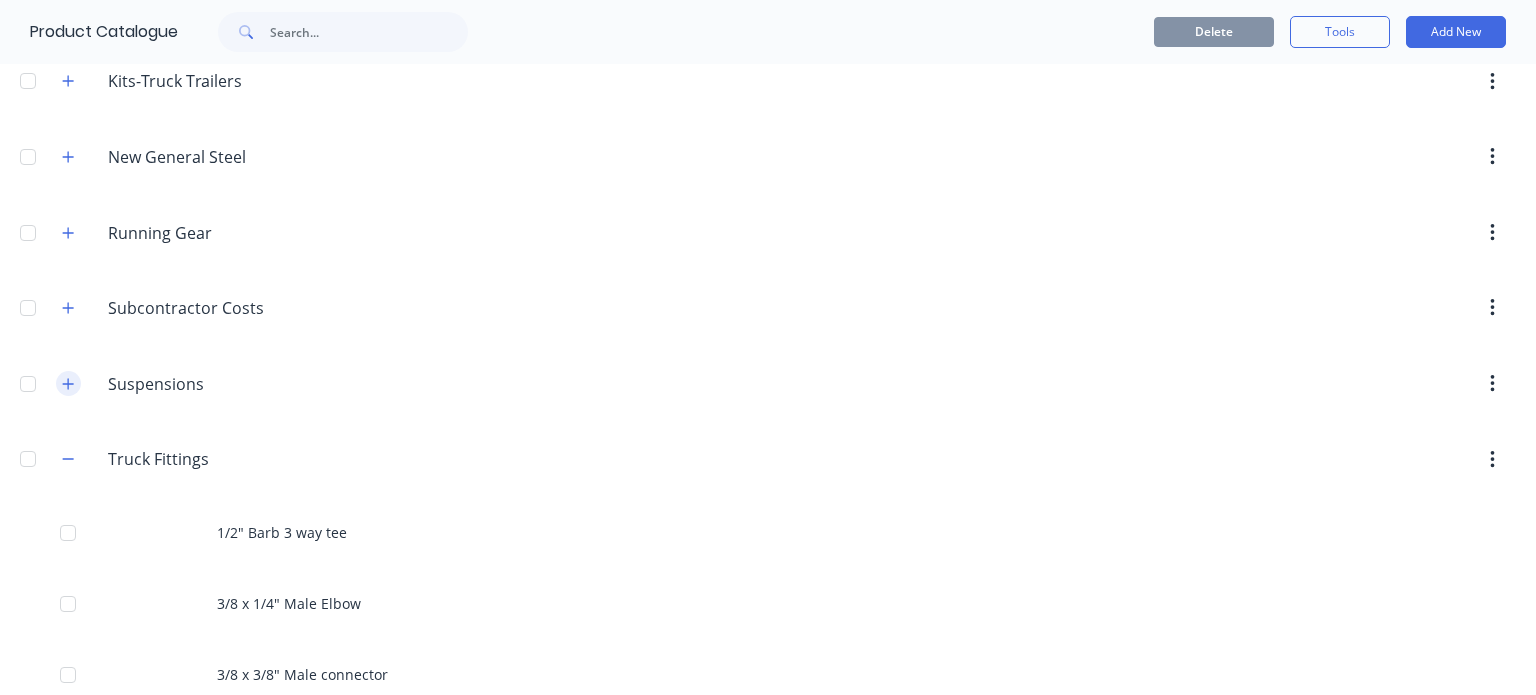 click at bounding box center (68, 383) 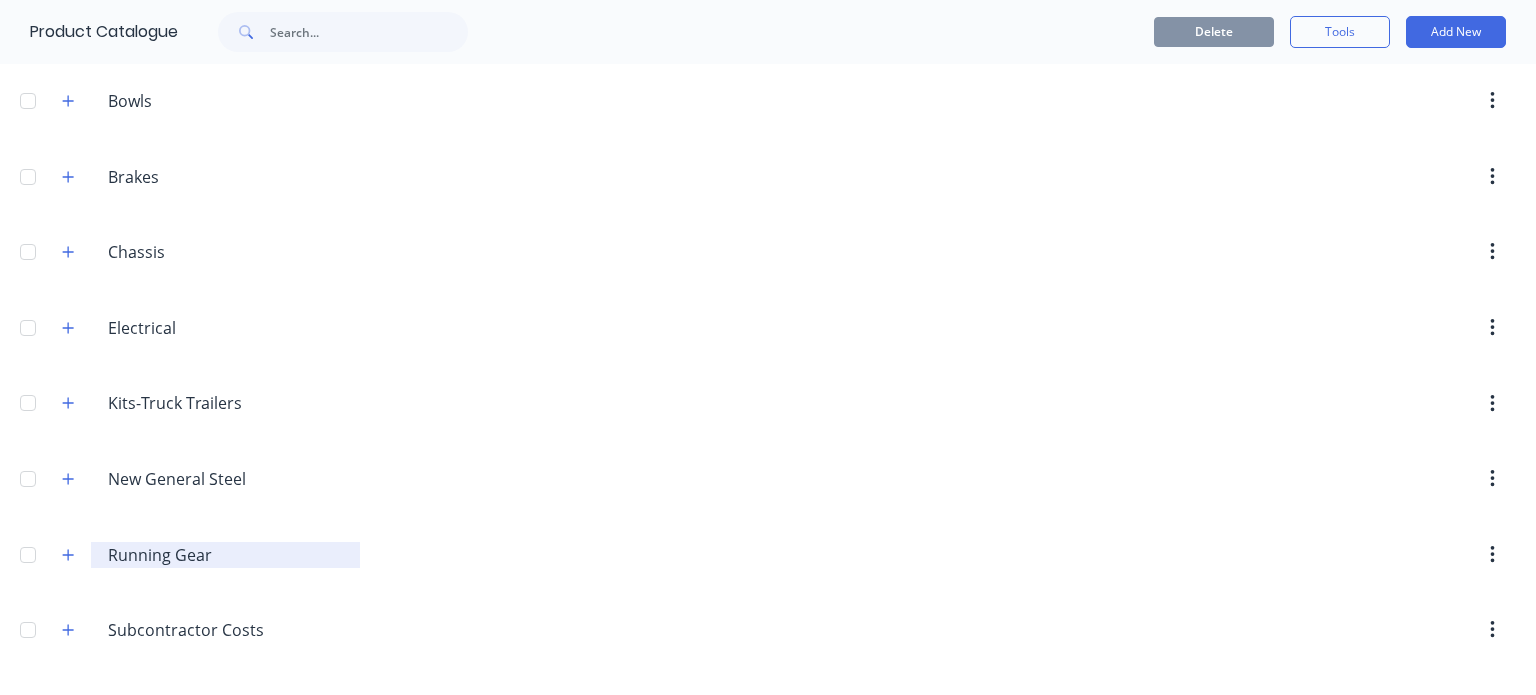 scroll, scrollTop: 367, scrollLeft: 0, axis: vertical 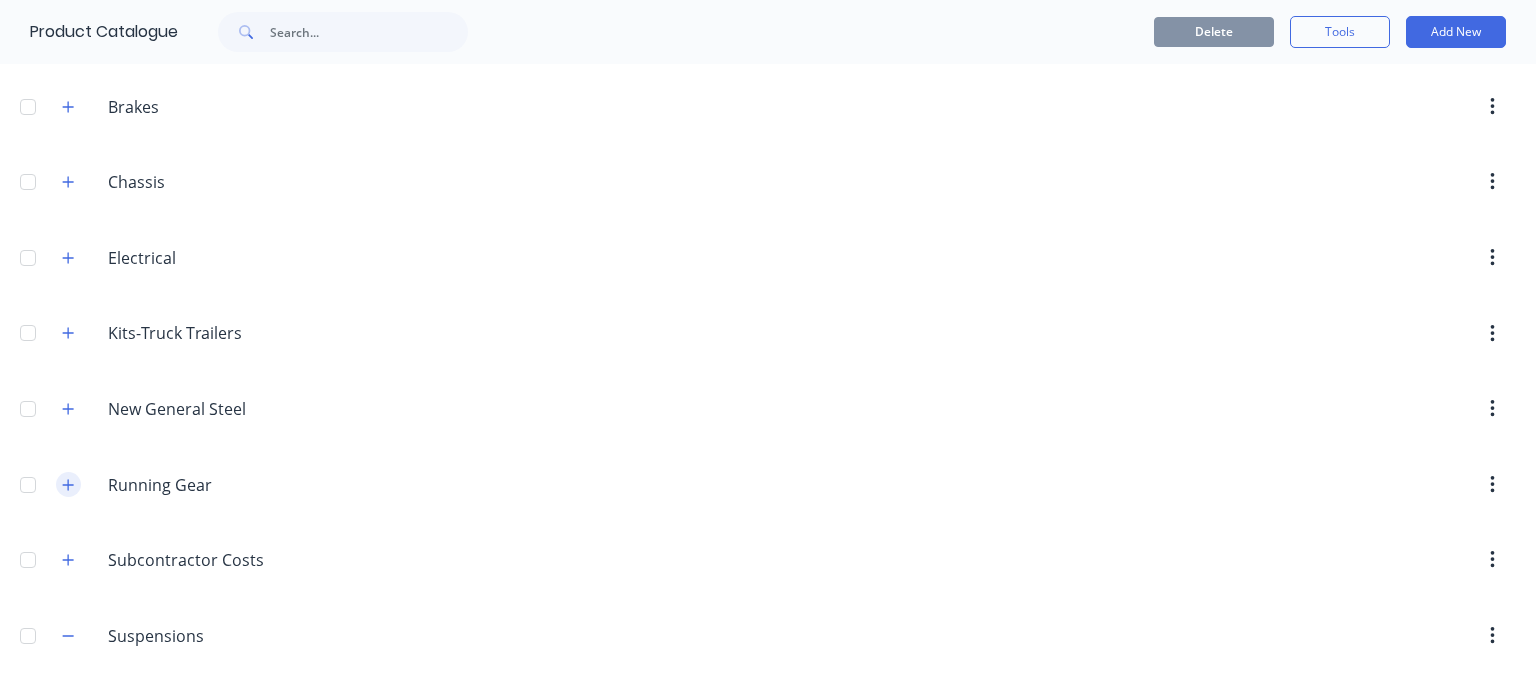 click at bounding box center [68, 484] 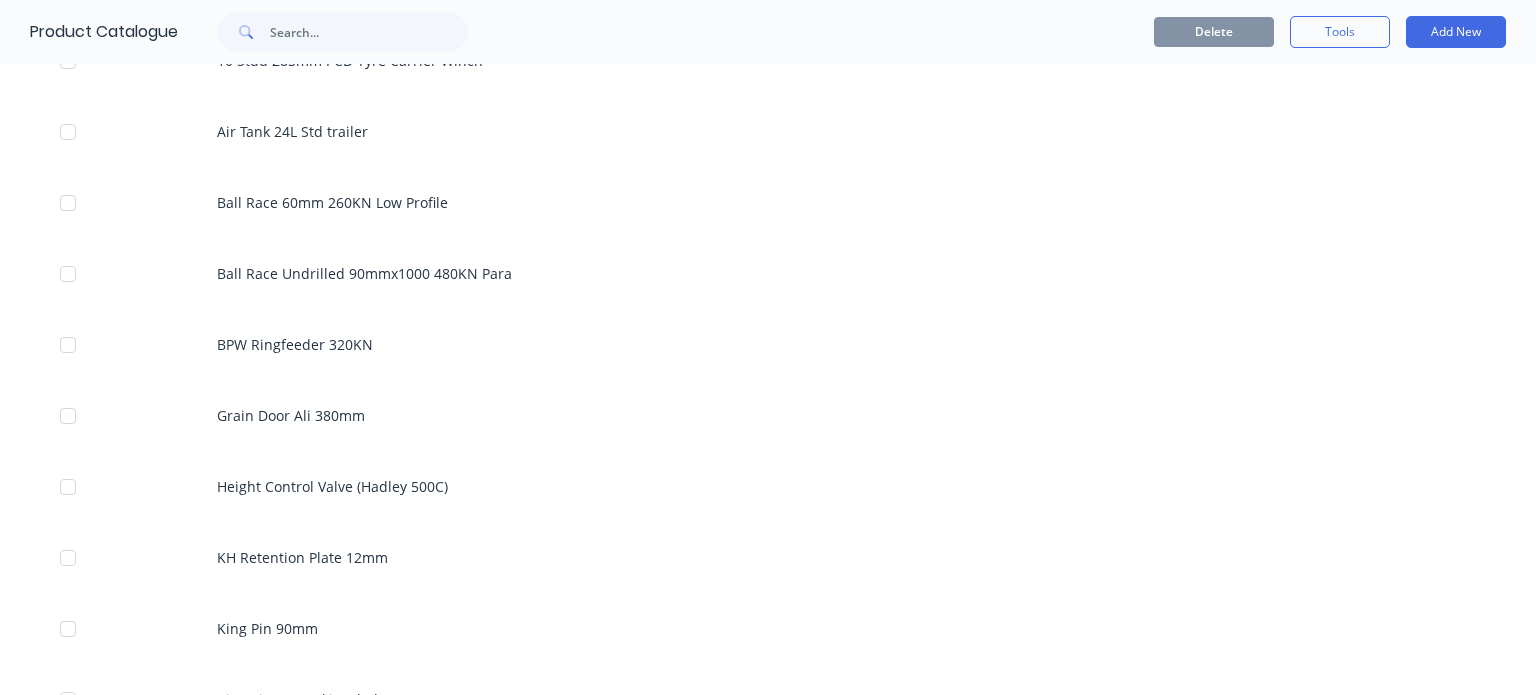 scroll, scrollTop: 0, scrollLeft: 0, axis: both 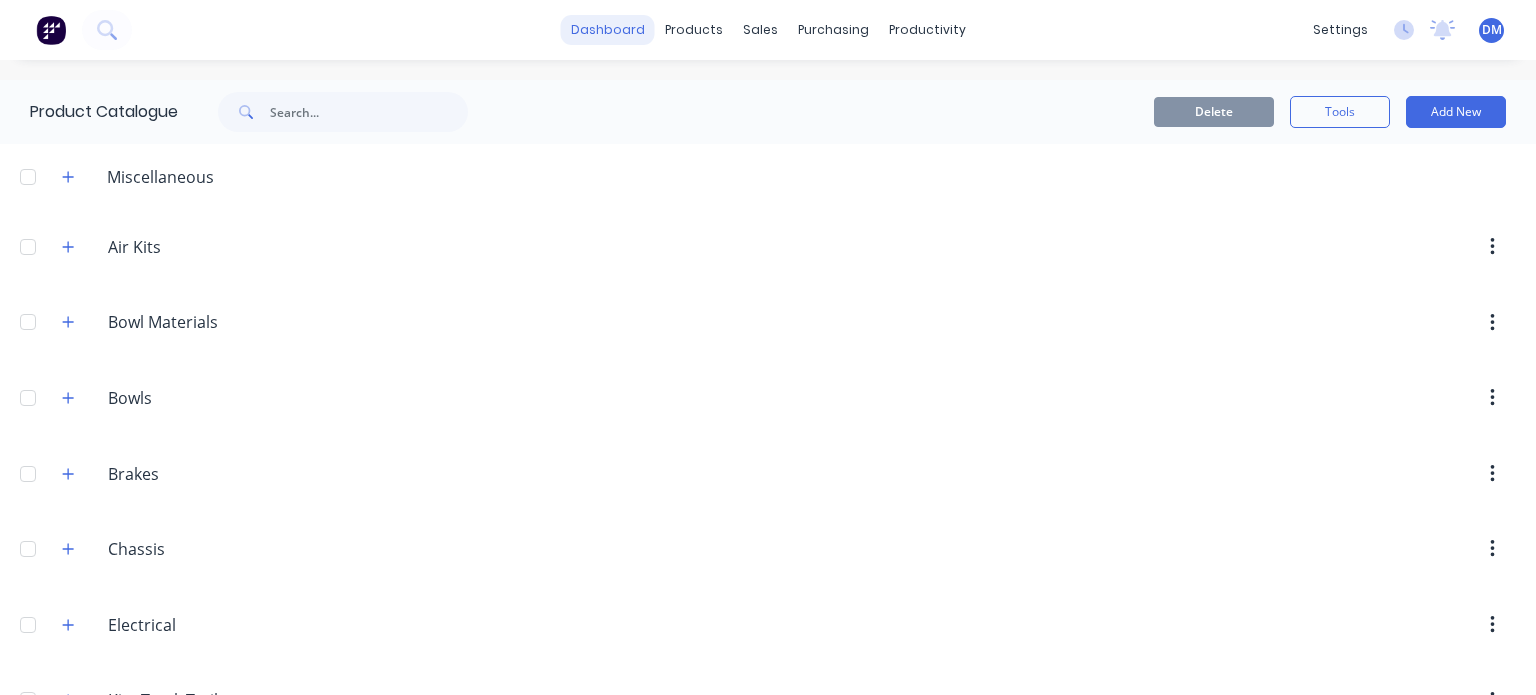 click on "dashboard" at bounding box center [608, 30] 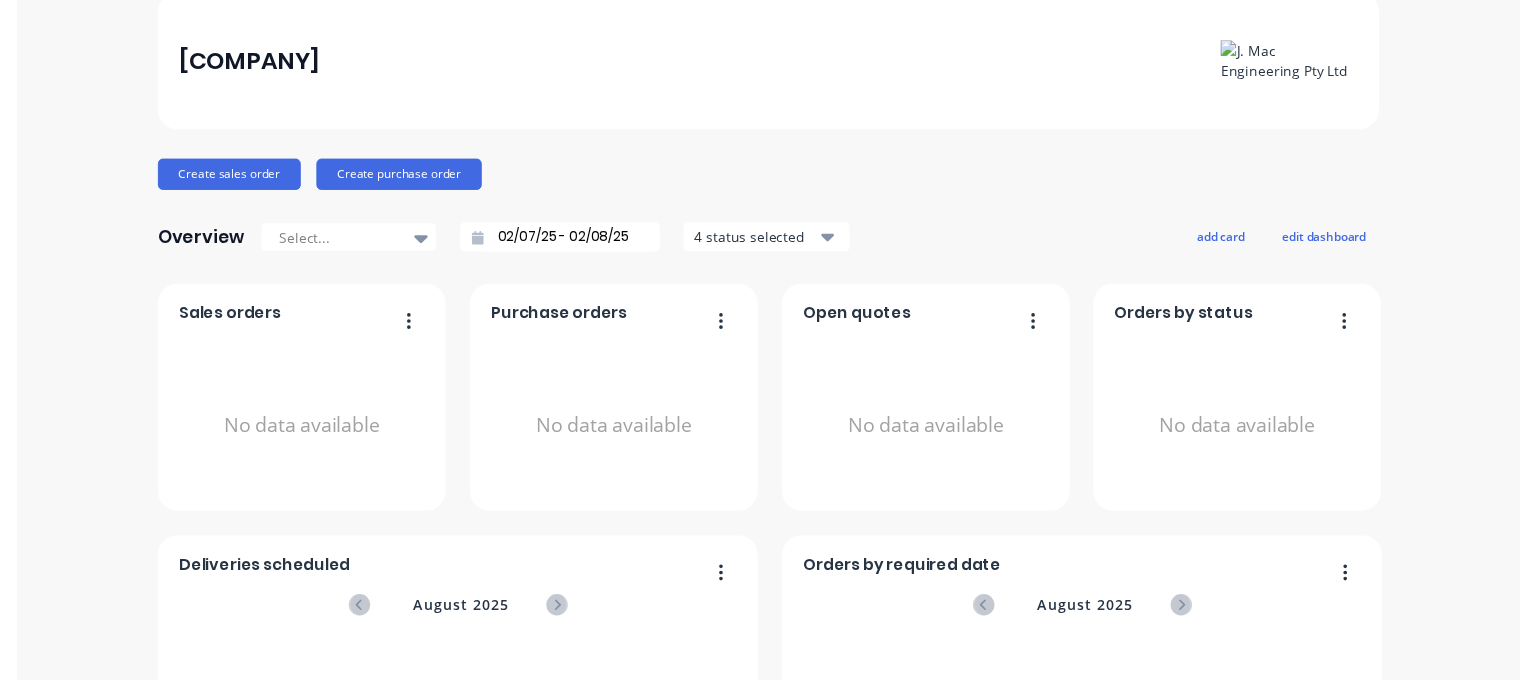 scroll, scrollTop: 0, scrollLeft: 0, axis: both 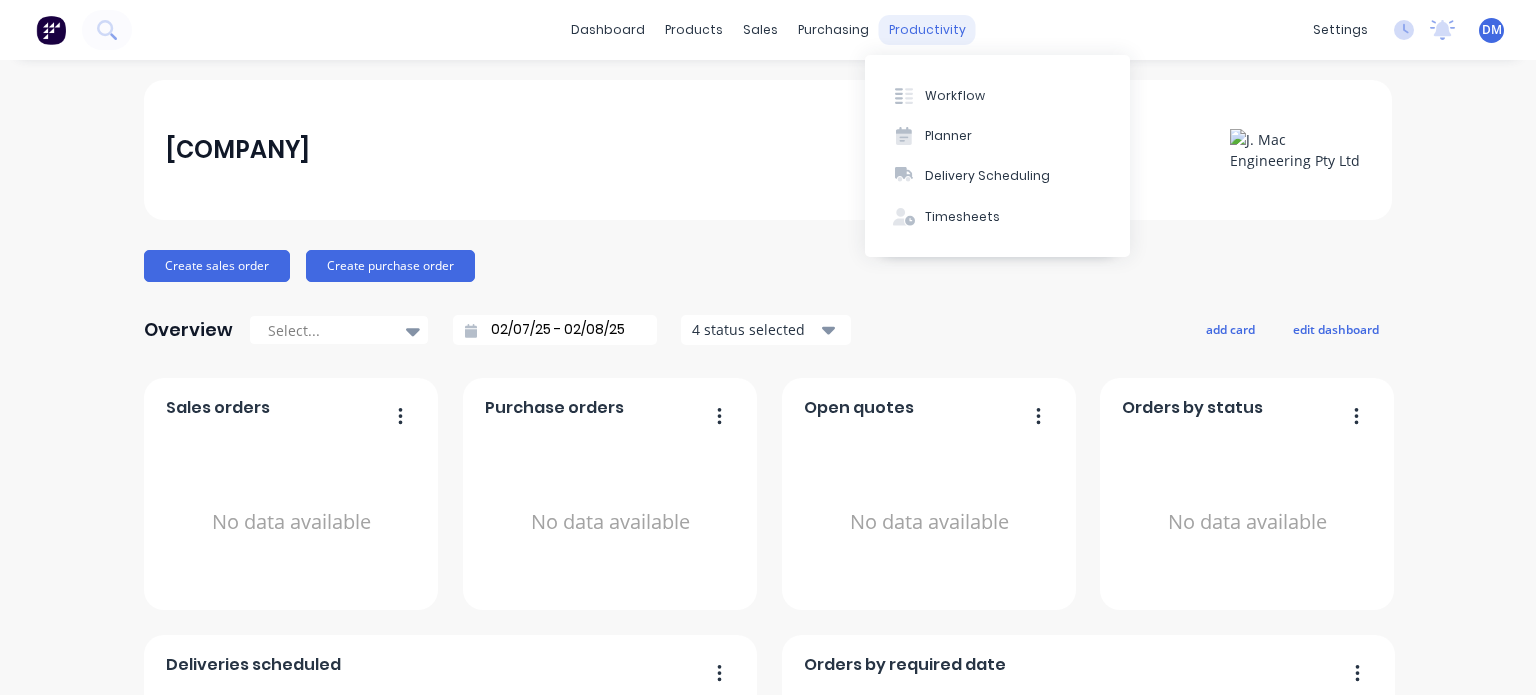 click on "productivity" at bounding box center (927, 30) 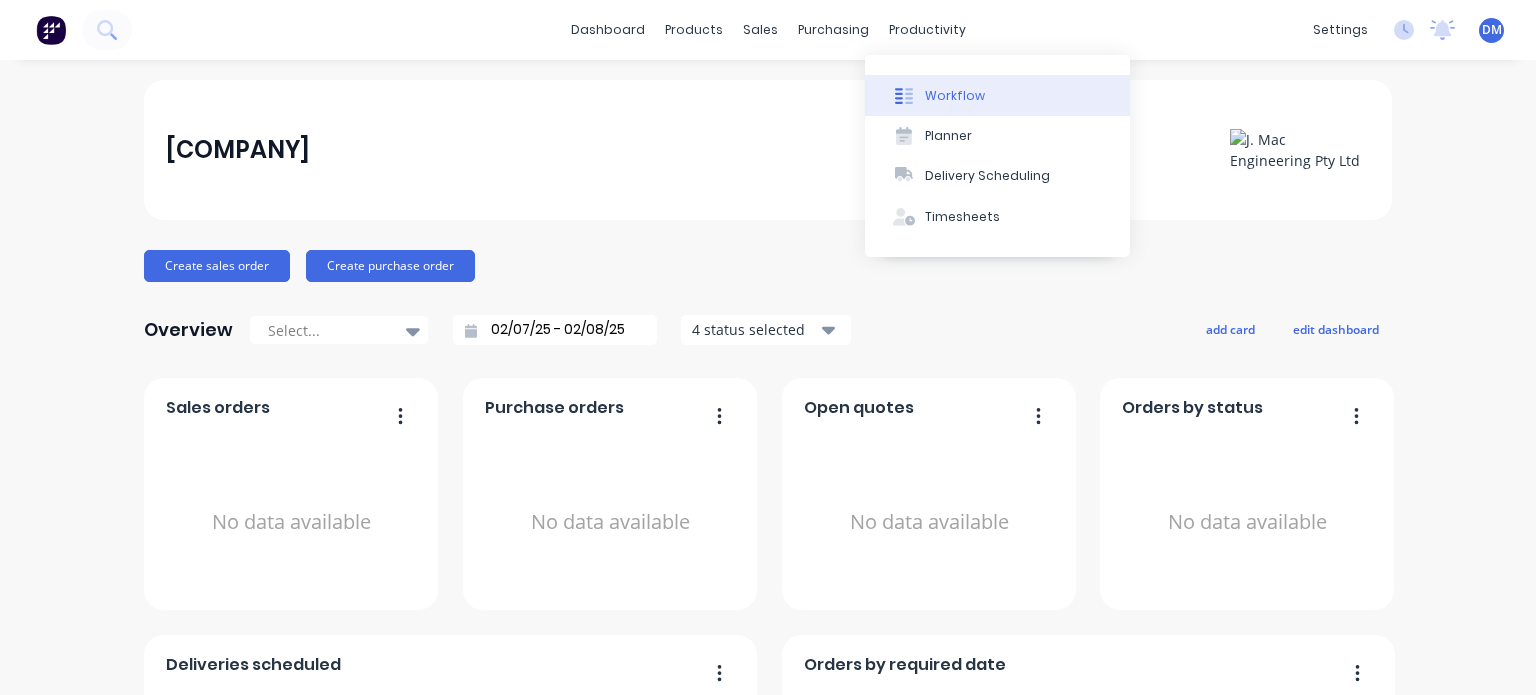click on "Workflow" at bounding box center (955, 96) 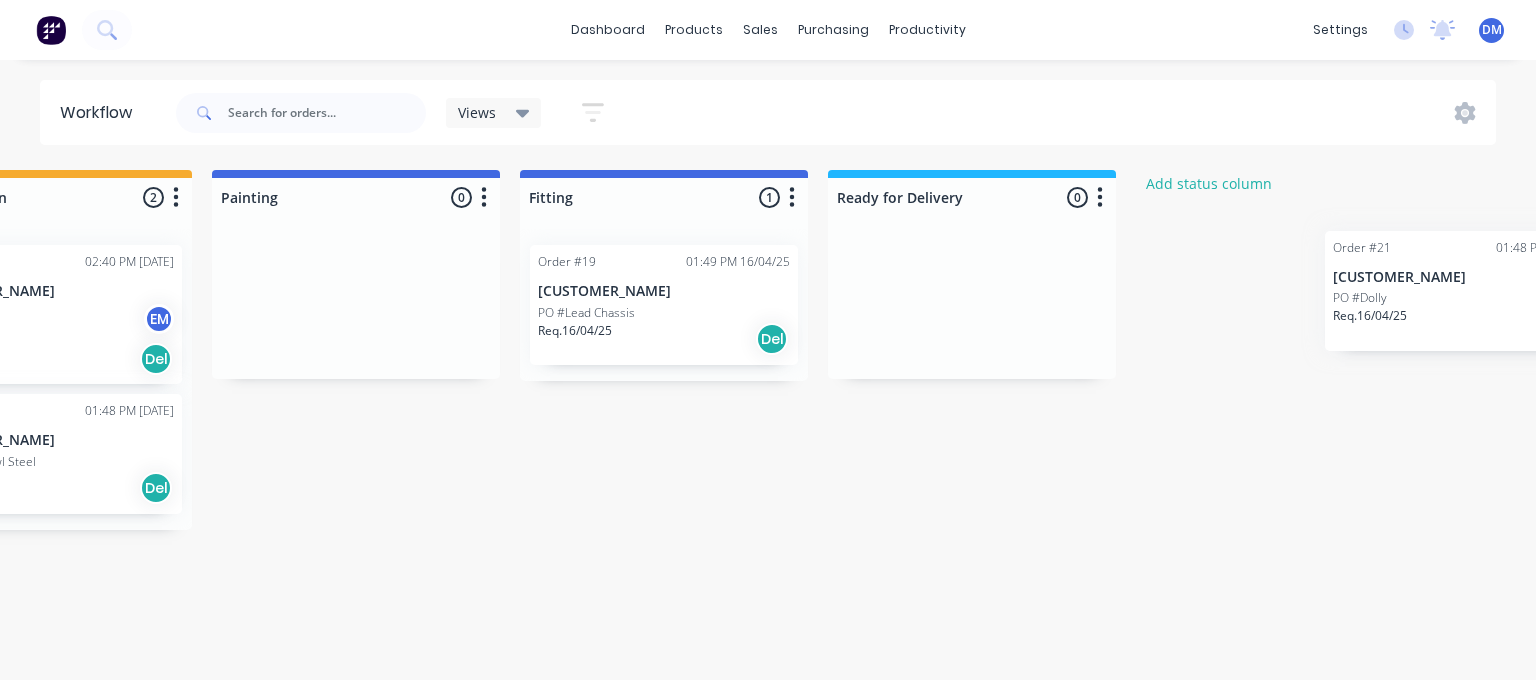 scroll, scrollTop: 0, scrollLeft: 928, axis: horizontal 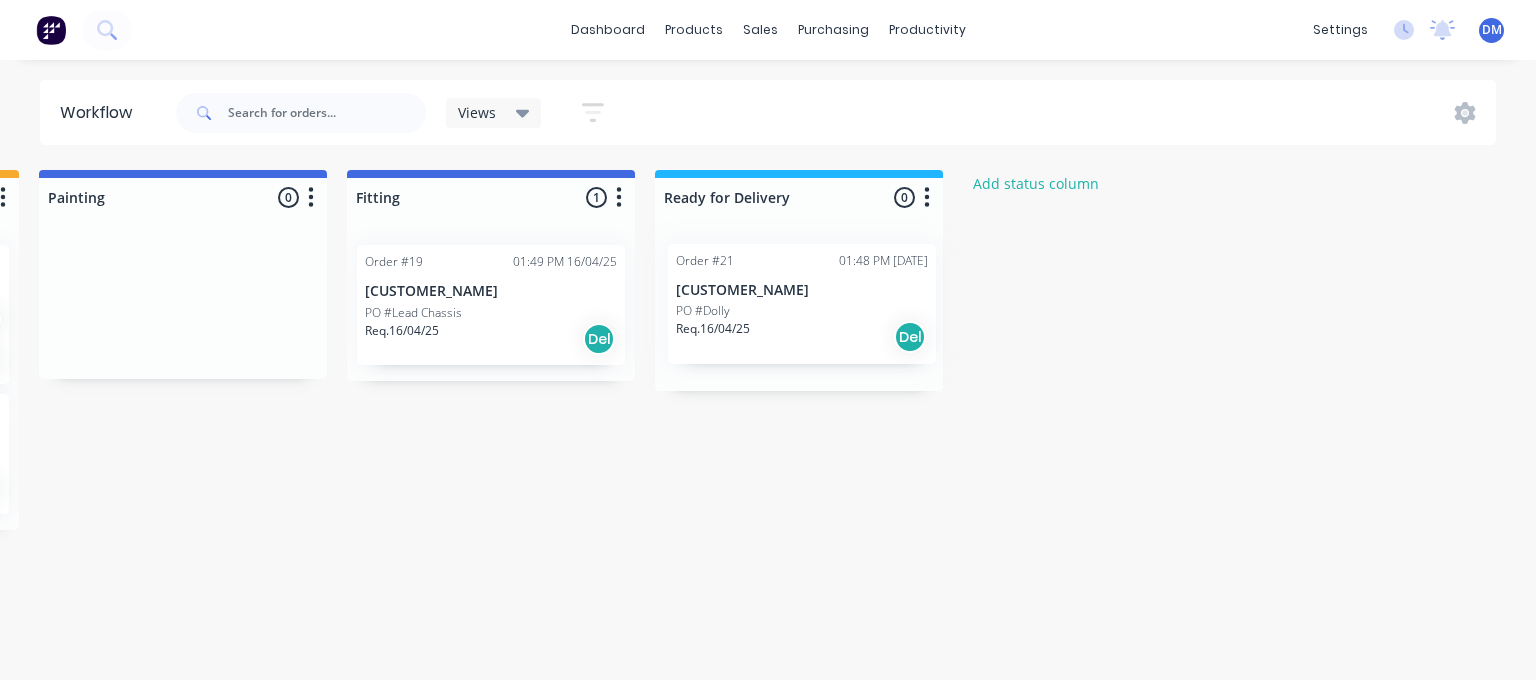drag, startPoint x: 536, startPoint y: 315, endPoint x: 853, endPoint y: 314, distance: 317.0016 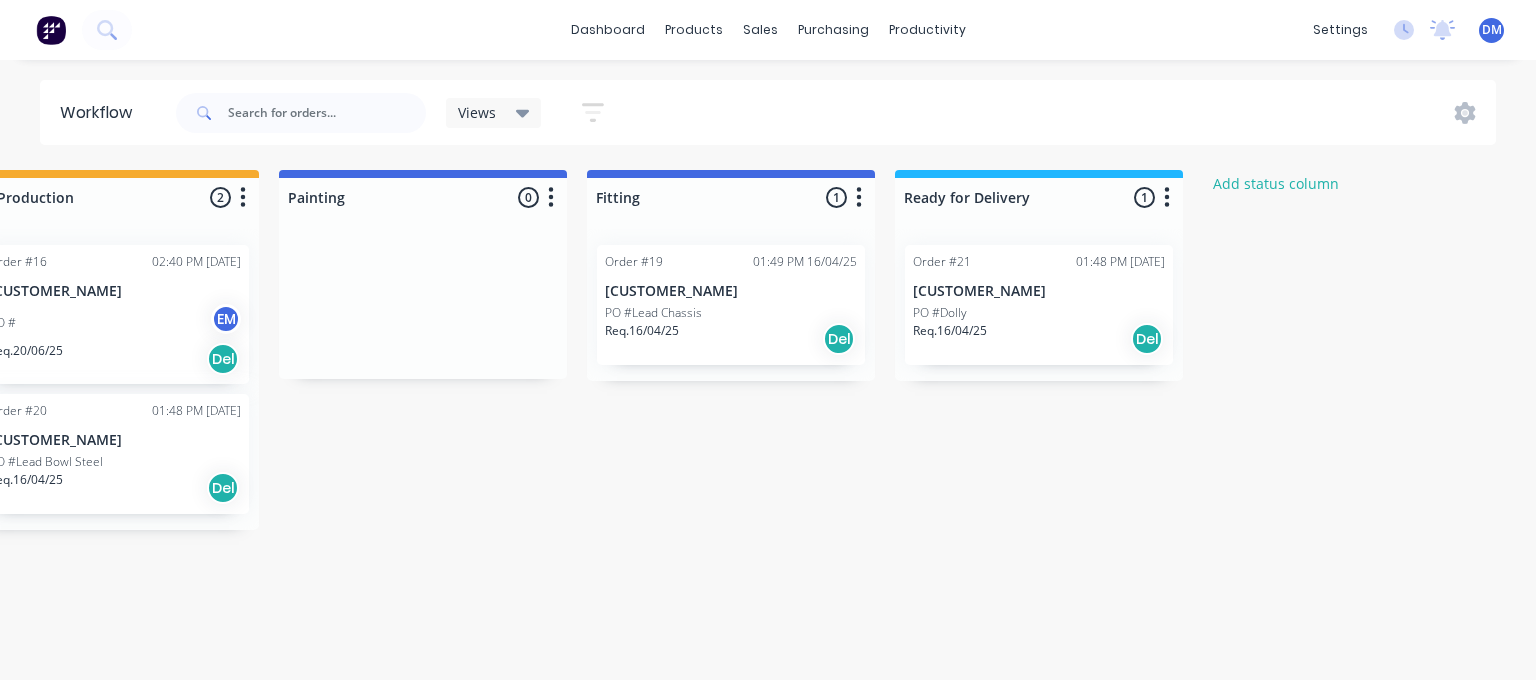 scroll, scrollTop: 0, scrollLeft: 684, axis: horizontal 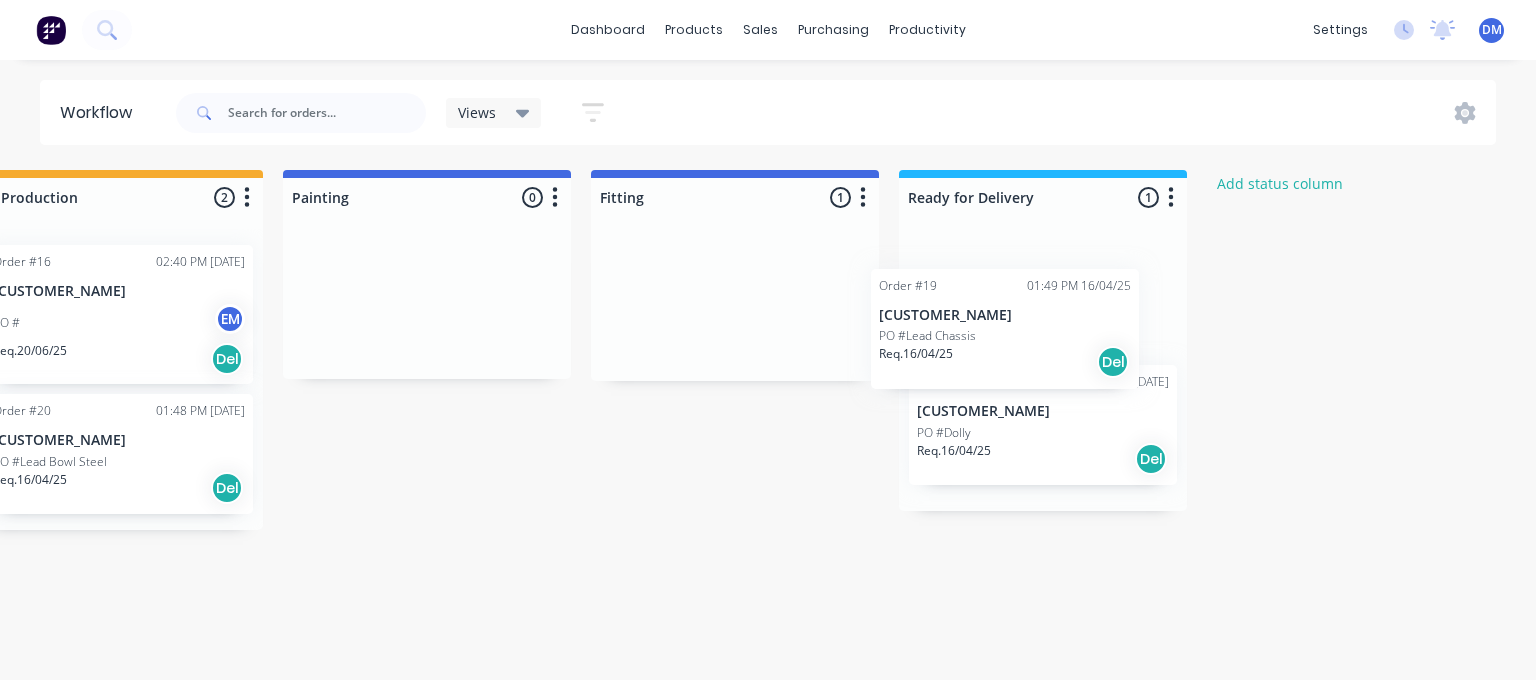 drag, startPoint x: 743, startPoint y: 333, endPoint x: 1060, endPoint y: 323, distance: 317.15768 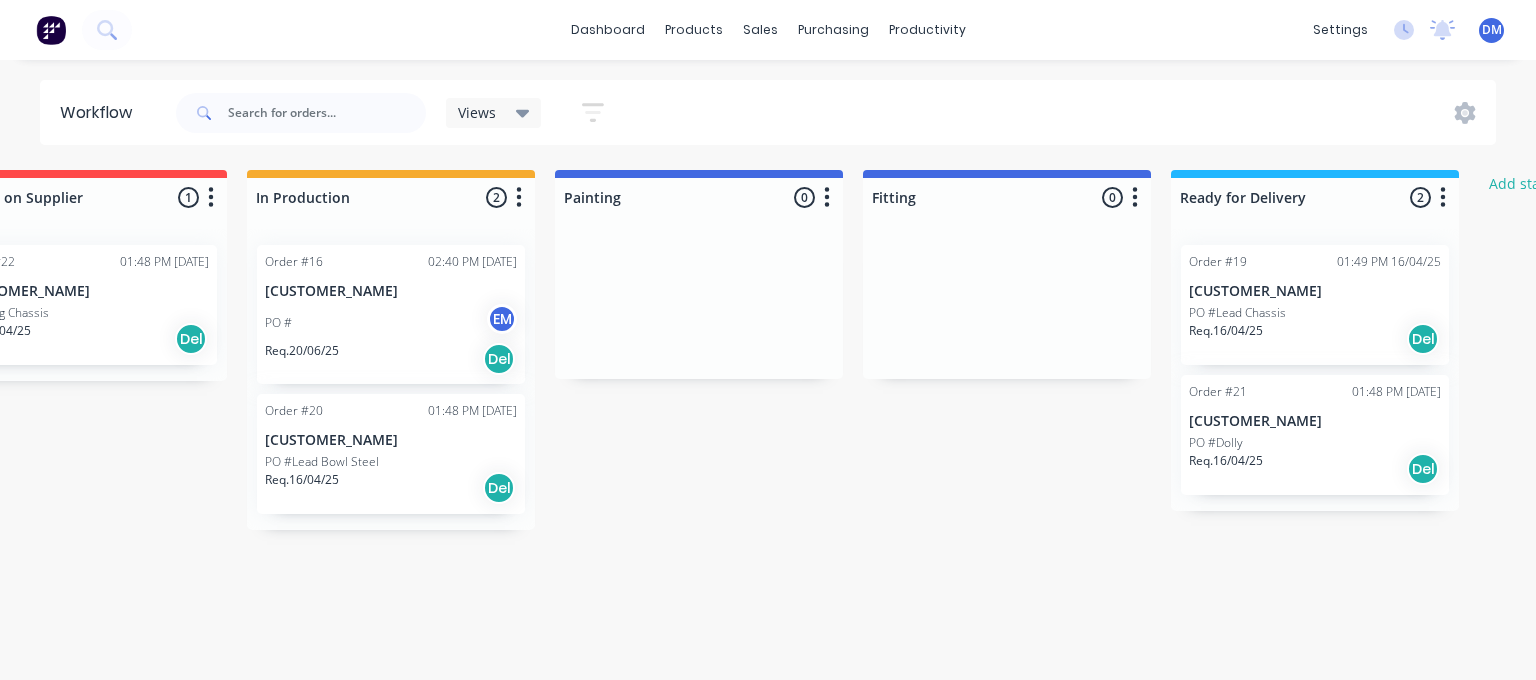 scroll, scrollTop: 0, scrollLeft: 412, axis: horizontal 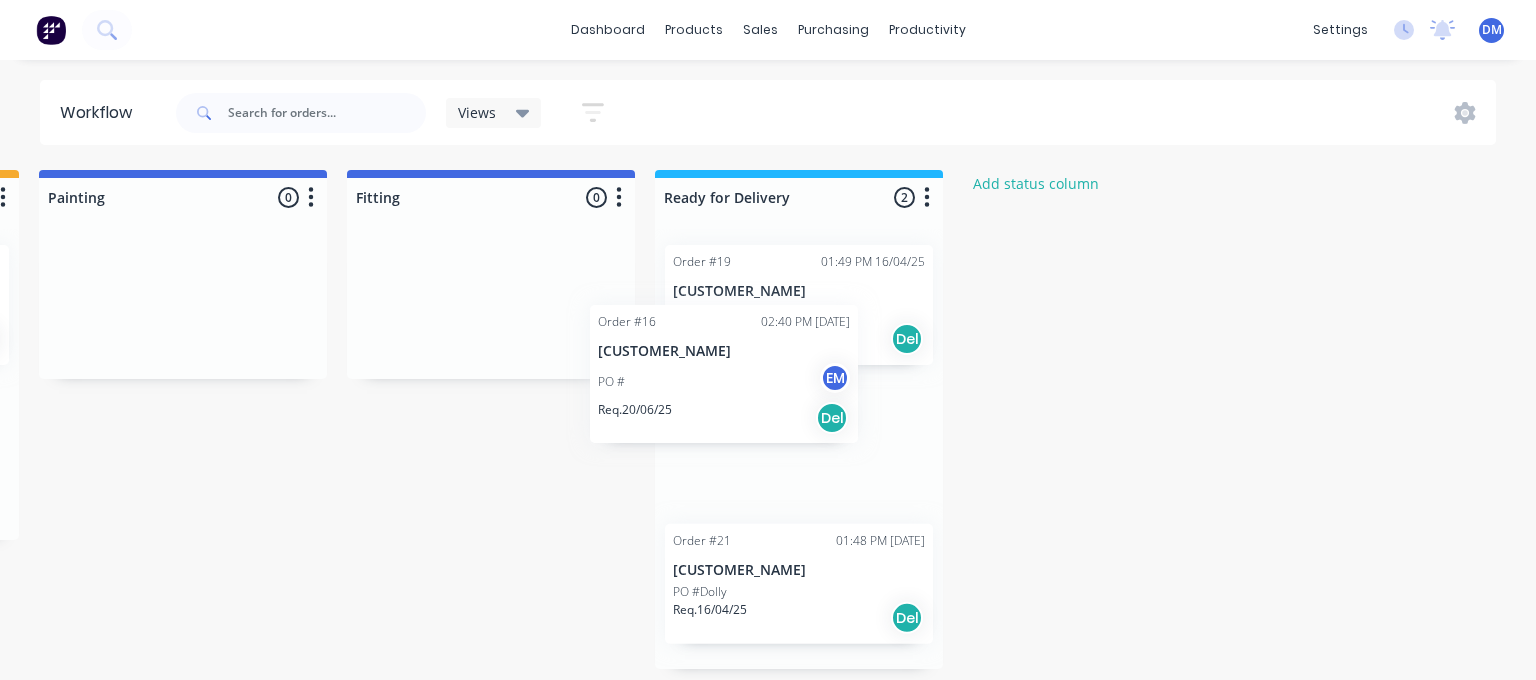 drag, startPoint x: 377, startPoint y: 331, endPoint x: 724, endPoint y: 391, distance: 352.1491 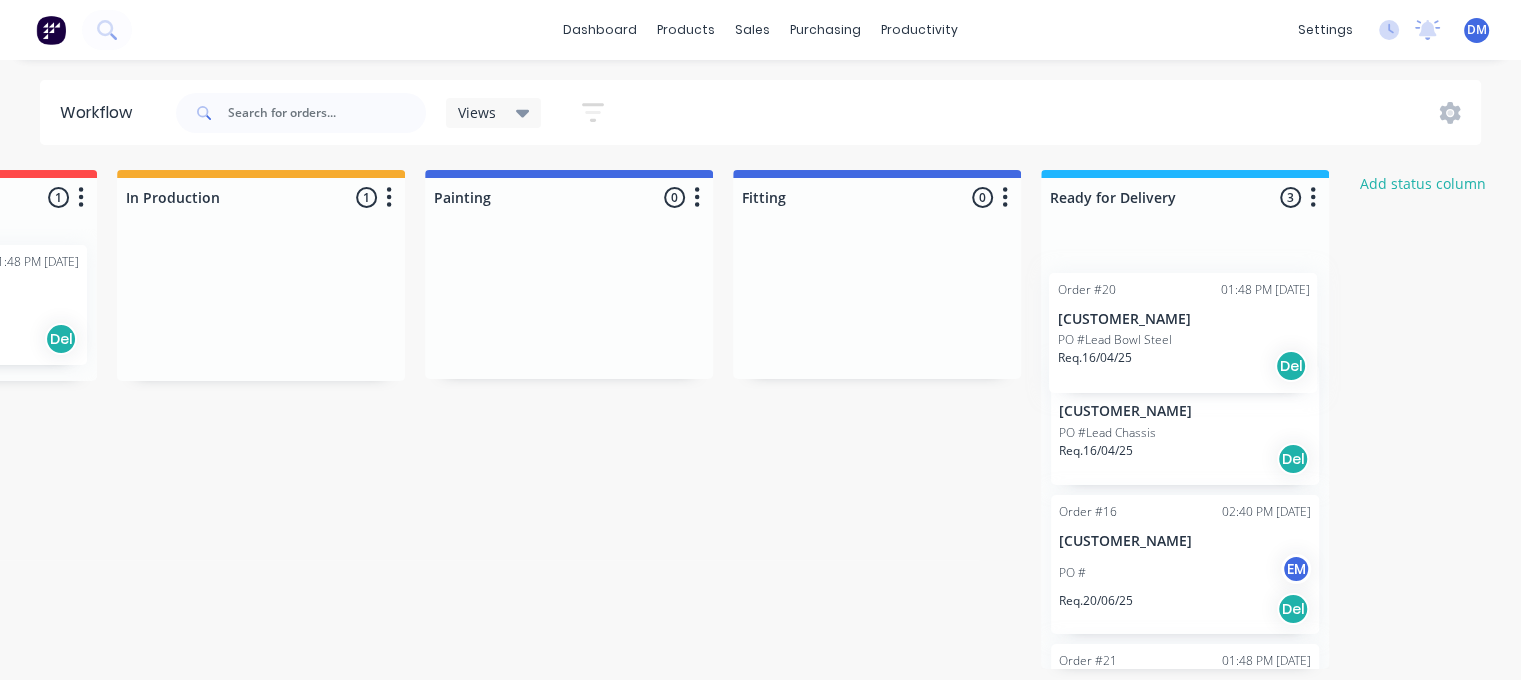 drag, startPoint x: 330, startPoint y: 312, endPoint x: 1228, endPoint y: 353, distance: 898.9355 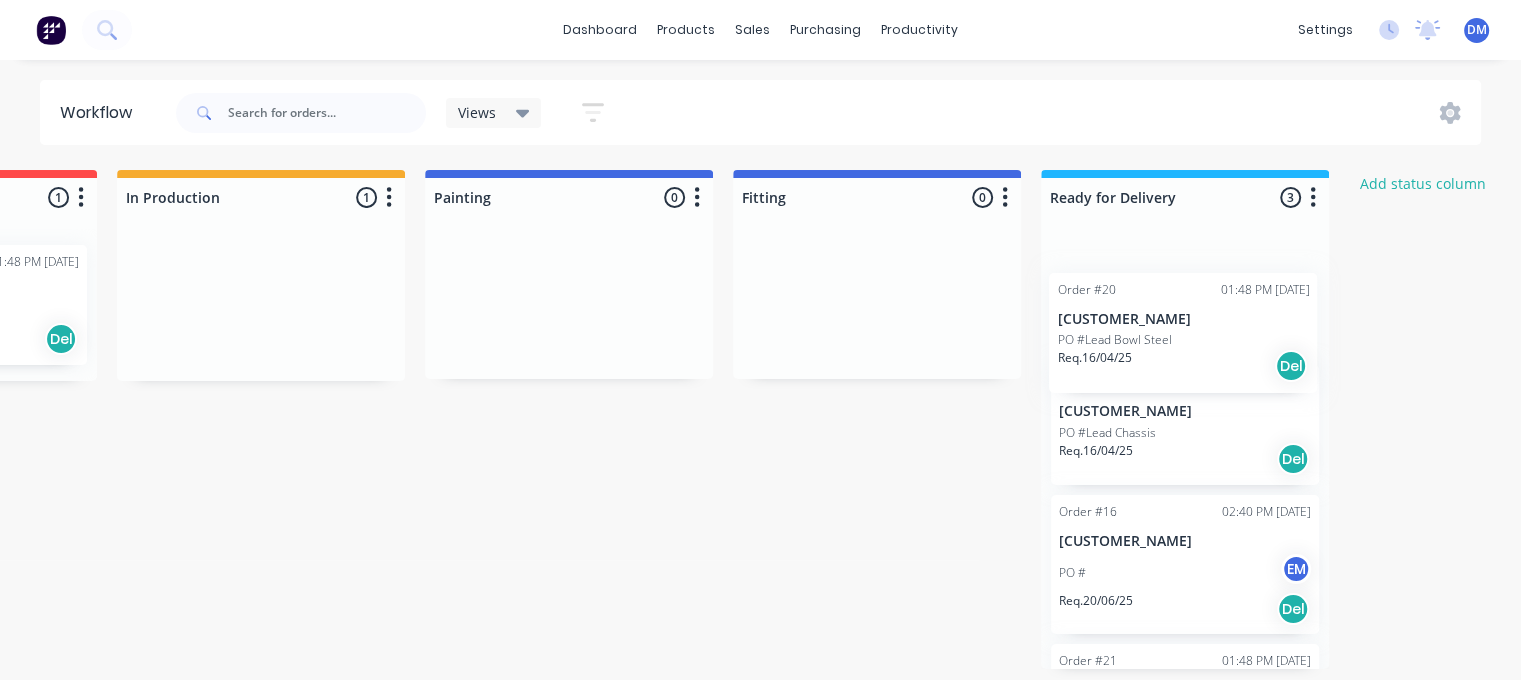 click on "Submitted 7 Status colour #273444 hex #273444 Save Cancel Summaries Total order value Invoiced to date To be invoiced Sort By Created date Required date Order number Customer name Most recent Order #17 04:02 PM 02/04/25 [COMPANY] PO # Req. 02/04/25 Del Order #18 01:47 PM 16/04/25 [COMPANY] PO #[ALUMINUM] [LEAD] [BOWL]
Req. 02/04/25 Del Order #24 01:44 PM 16/04/25 [COMPANY] PO #[LEAD] [CHASSIS] Req. 16/04/25 Del Order #25 01:44 PM 16/04/25 [COMPANY] PO #[LEAD] [STEEL] [BOWL] Req. 16/04/25 Del Order #26 01:44 PM 16/04/25 [COMPANY] PO #[DOLLY] Req. 16/04/25 Del Order #27 01:45 PM 16/04/25 [COMPANY] PO #[DOG] [CHASSIS] Req. 16/04/25 Del Order #28 01:45 PM 16/04/25 [COMPANY] PO #[STEEL] [DOG] [BOWL] Req. 16/04/25 Del Waiting on Supplier 1 Status colour #FF4949 hex #FF4949 Save Cancel Notifications Email SMS Summaries Total order value Invoiced to date To be invoiced Sort By Created date Required date Order number Customer name Most recent Delete Order #22 01:48 PM 16/04/25 [COMPANY] [COMPANY] PO #Dog Chassis Req. 1" at bounding box center (675, 419) 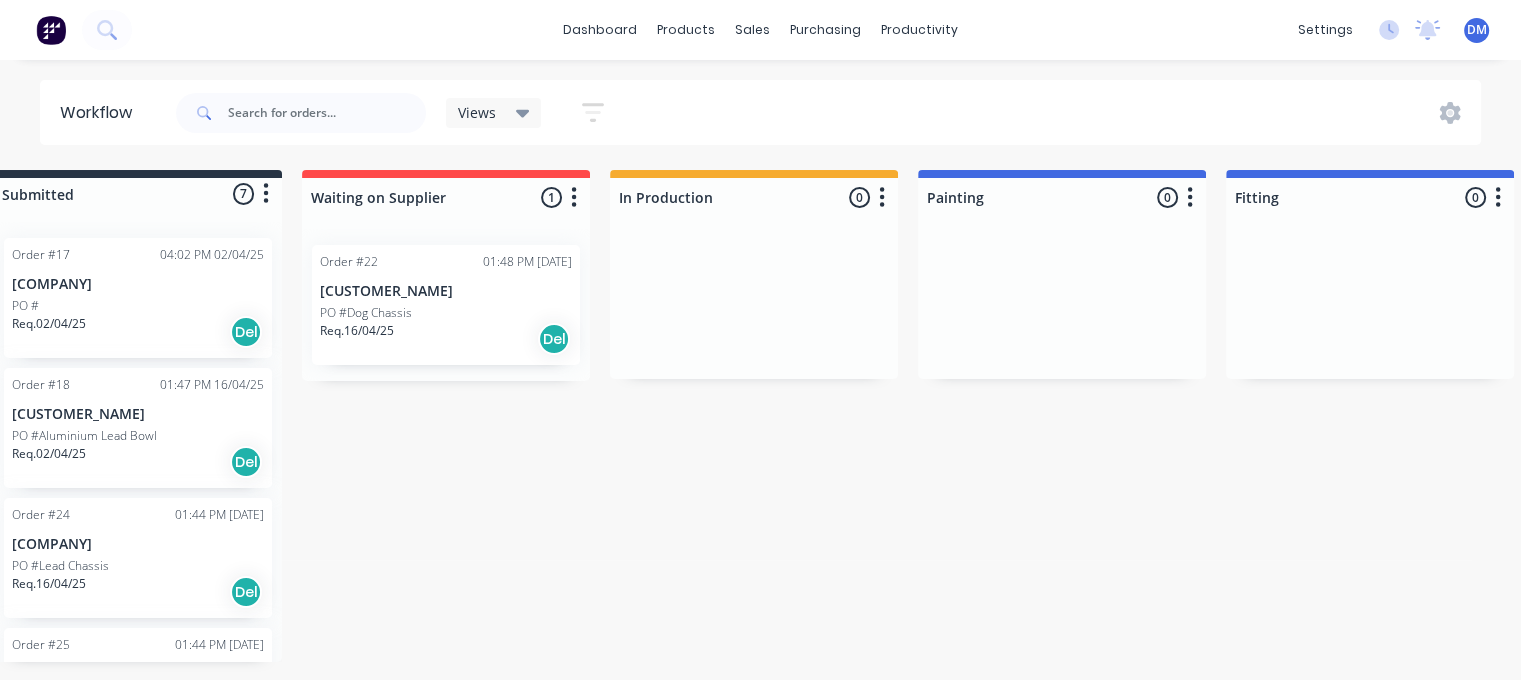 scroll, scrollTop: 0, scrollLeft: 0, axis: both 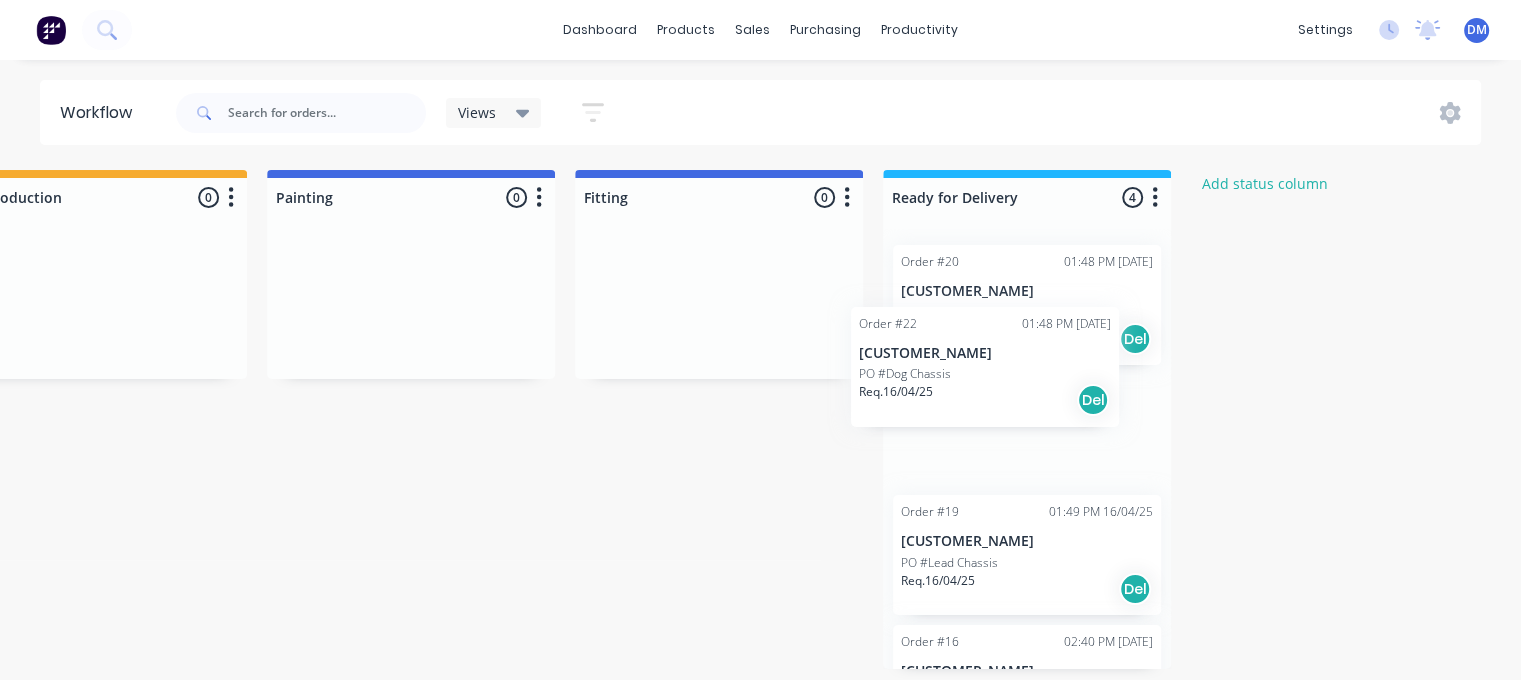 drag, startPoint x: 485, startPoint y: 334, endPoint x: 986, endPoint y: 396, distance: 504.82175 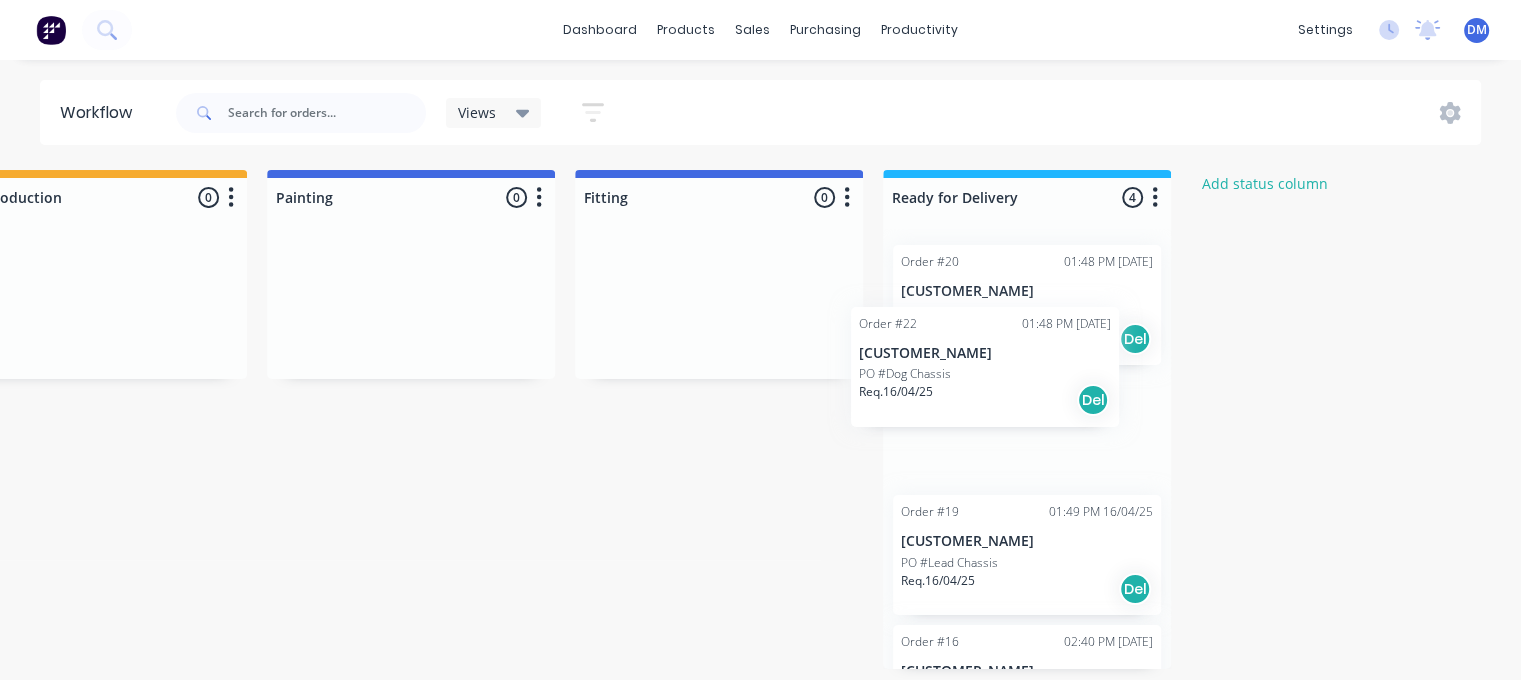 click on "Submitted 7 Status colour #273444 hex #273444 Save Cancel Summaries Total order value Invoiced to date To be invoiced Sort By Created date Required date Order number Customer name Most recent Order #17 04:02 PM 02/04/25 Warranella Ag PO # Req. 02/04/25 Del Order #18 01:47 PM 16/04/25 Halanson Farms PO #Aluminium Lead Bowl
Req. 02/04/25 Del Order #24 01:44 PM 16/04/25 Warranella Ag PO #Lead Chassis Req. 16/04/25 Del Order #25 01:44 PM 16/04/25 Warranella Ag PO #Lead Steel Bowl Req. 16/04/25 Del Order #26 01:44 PM 16/04/25 Warranella Ag PO #Dolly Req. 16/04/25 Del Order #27 01:45 PM 16/04/25 Warranella Ag PO #Dog Chassis Req. 16/04/25 Del Order #28 01:45 PM 16/04/25 Warranella Ag PO #Steel Dog Bowl Req. 16/04/25 Del Waiting on Supplier 1 Status colour #FF4949 hex #FF4949 Save Cancel Notifications Email SMS Summaries Total order value Invoiced to date To be invoiced Sort By Created date Required date Order number Customer name Most recent Delete Order #22 01:48 PM 16/04/25 LD & EJ Turner PO #Dog Chassis Req. 0" at bounding box center (517, 419) 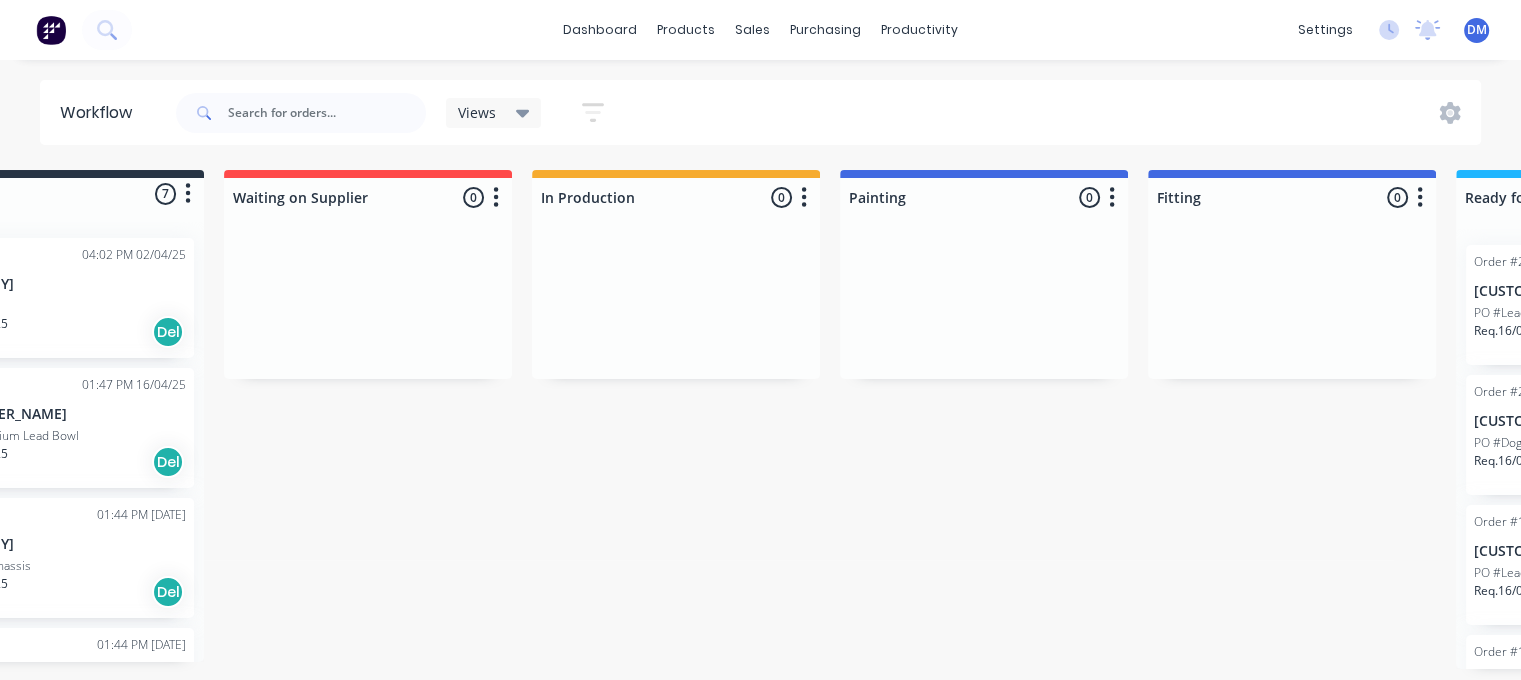 scroll, scrollTop: 0, scrollLeft: 0, axis: both 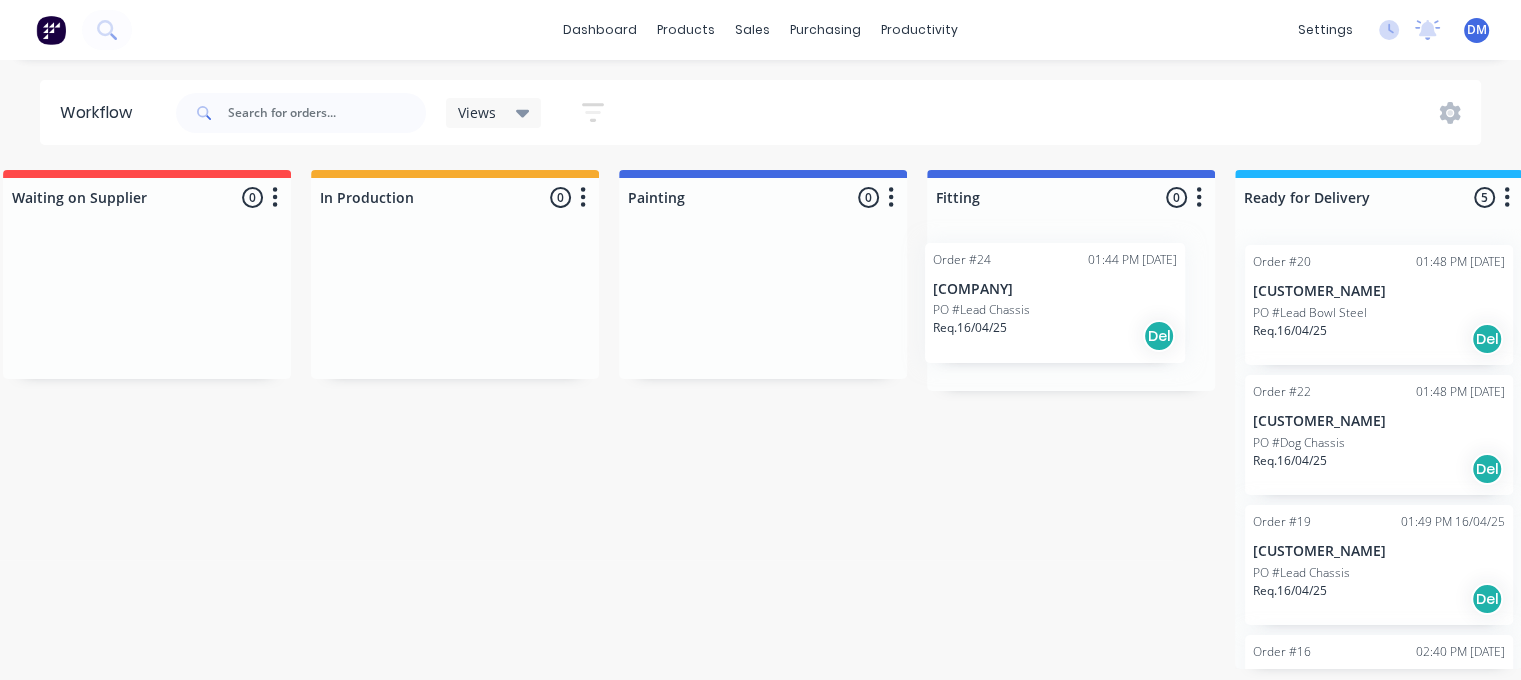 drag, startPoint x: 181, startPoint y: 424, endPoint x: 1060, endPoint y: 307, distance: 886.7525 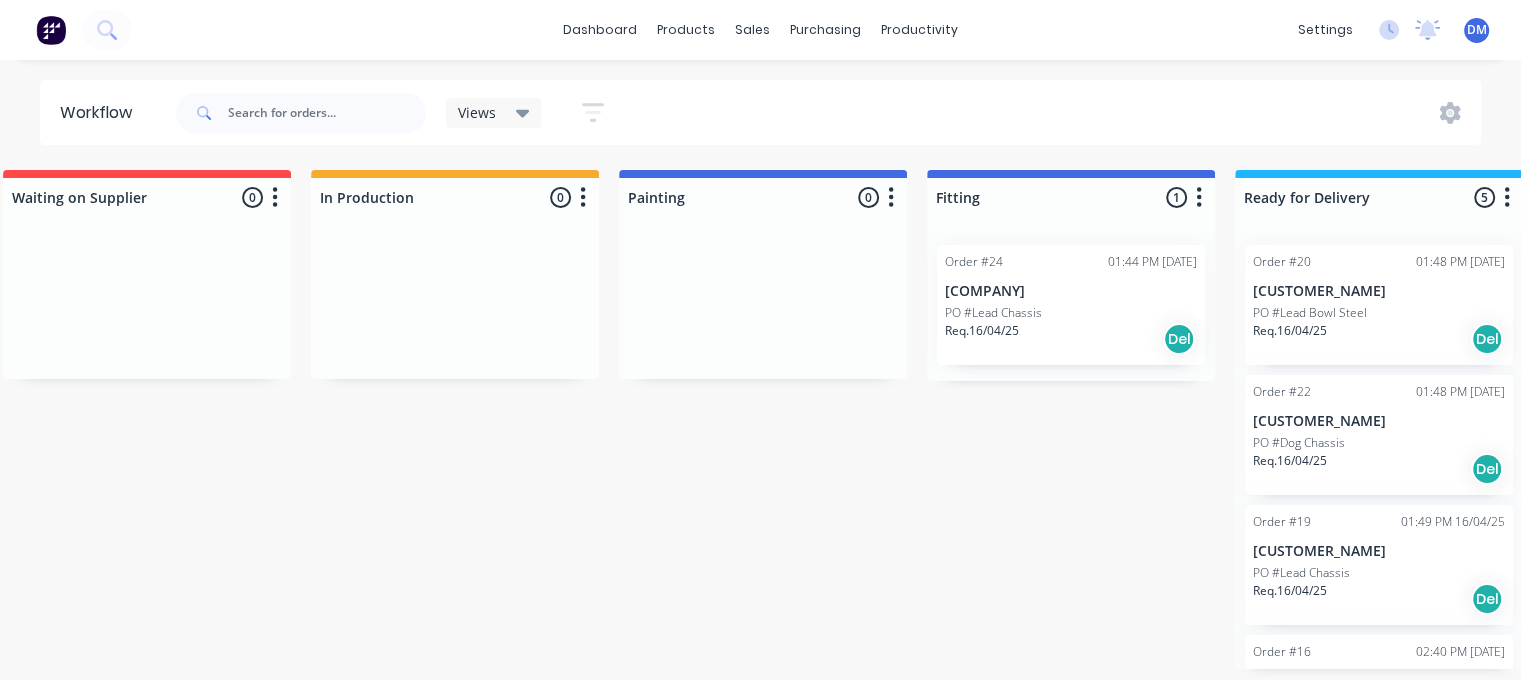 scroll, scrollTop: 0, scrollLeft: 0, axis: both 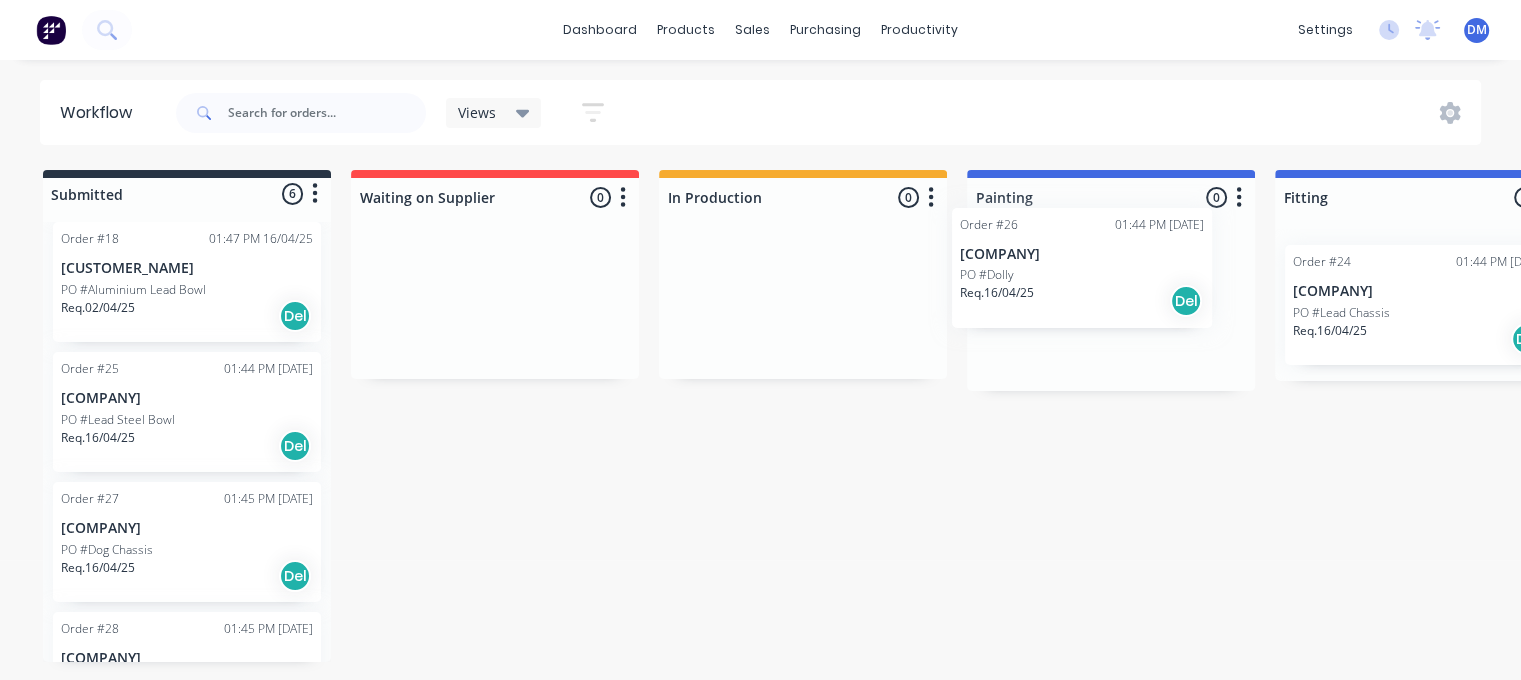 drag, startPoint x: 136, startPoint y: 546, endPoint x: 1040, endPoint y: 268, distance: 945.7801 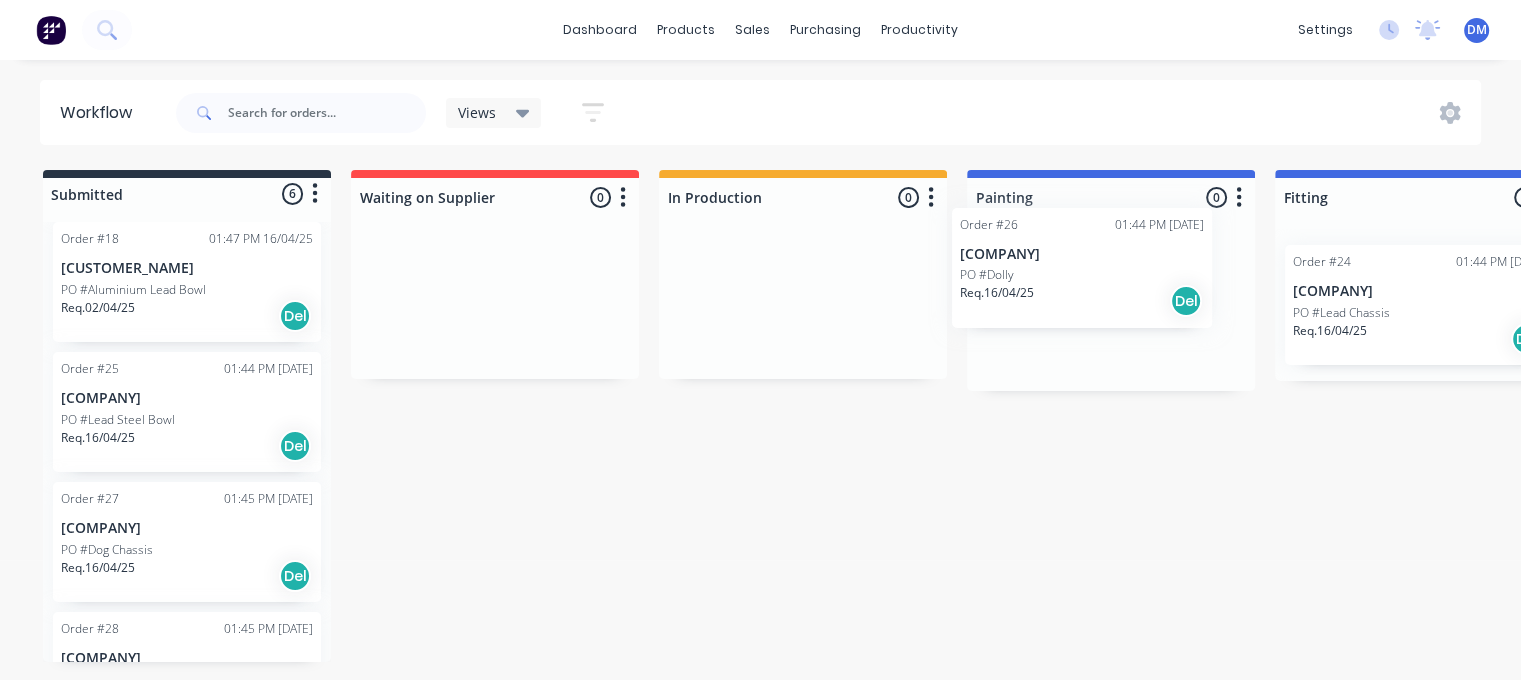 click on "Submitted 6 Status colour #273444 hex #273444 Save Cancel Summaries Total order value Invoiced to date To be invoiced Sort By Created date Required date Order number Customer name Most recent Order #17 04:02 PM 02/04/25 Warranella Ag PO # Req. 02/04/25 Del Order #18 01:47 PM 16/04/25 Halanson Farms PO #Aluminium Lead Bowl
Req. 02/04/25 Del Order #25 01:44 PM 16/04/25 Warranella Ag PO #Lead Steel Bowl Req. 16/04/25 Del Order #26 01:44 PM 16/04/25 Warranella Ag PO #Dolly Req. 16/04/25 Del Order #27 01:45 PM 16/04/25 Warranella Ag PO #Dog Chassis Req. 16/04/25 Del Order #28 01:45 PM 16/04/25 Warranella Ag PO #Steel Dog Bowl Req. 16/04/25 Del Waiting on Supplier 0 Status colour #FF4949 hex #FF4949 Save Cancel Notifications Email SMS Summaries Total order value Invoiced to date To be invoiced Sort By Created date Required date Order number Customer name Most recent Delete In Production 0 Status colour #F6AB2F hex #F6AB2F Save Cancel Notifications Email SMS Summaries Total order value Invoiced to date Sort By 0 1" at bounding box center (1217, 419) 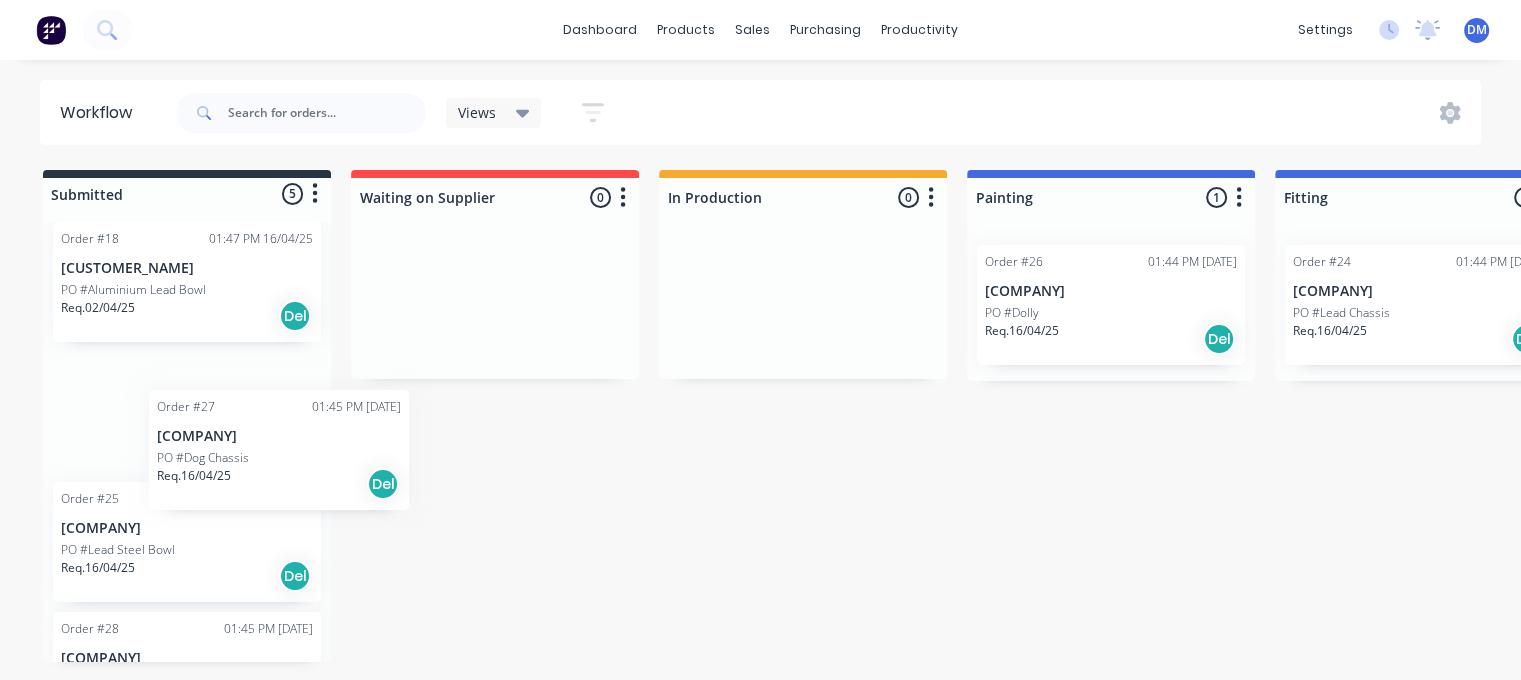 scroll, scrollTop: 3, scrollLeft: 0, axis: vertical 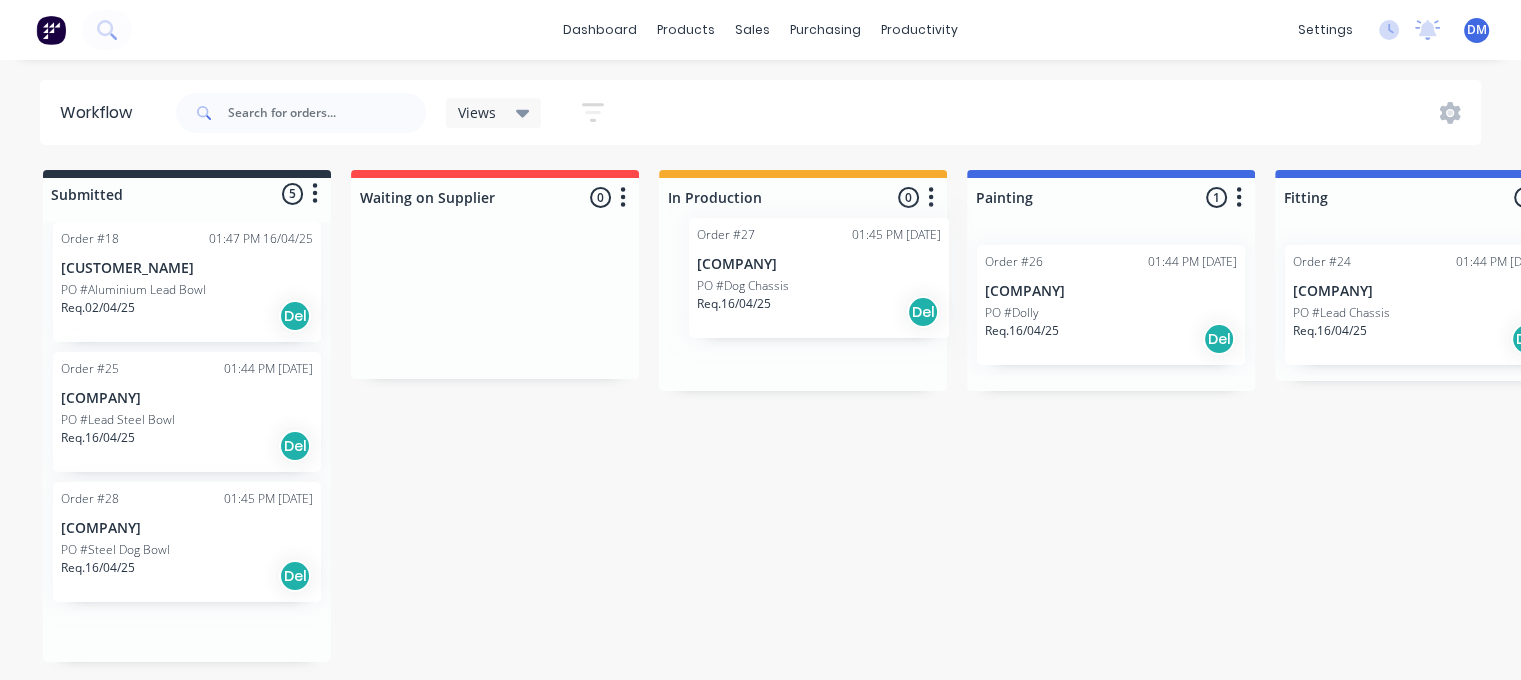 drag, startPoint x: 169, startPoint y: 567, endPoint x: 816, endPoint y: 295, distance: 701.8497 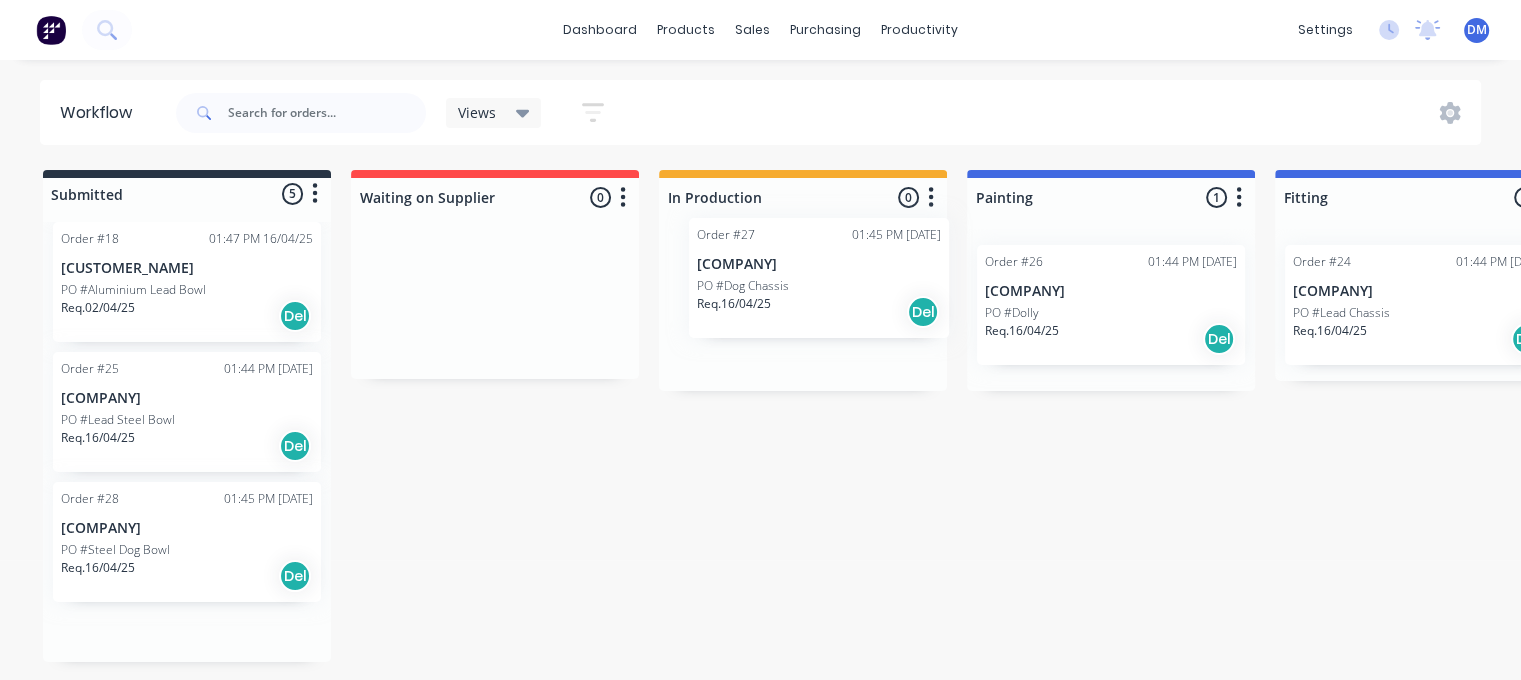 click on "Submitted 5 Status colour #273444 hex #273444 Save Cancel Summaries Total order value Invoiced to date To be invoiced Sort By Created date Required date Order number Customer name Most recent Order #17 04:02 PM 02/04/25 [CUSTOMER_NAME] PO # Req. 02/04/25 Del Order #18 01:47 PM 16/04/25 [CUSTOMER_NAME] PO #Aluminium Lead Bowl
Req. 02/04/25 Del Order #25 01:44 PM 16/04/25 [CUSTOMER_NAME] PO #Lead Steel Bowl Req. 16/04/25 Del Order #27 01:45 PM 16/04/25 [CUSTOMER_NAME] PO #Dog Chassis Req. 16/04/25 Del Order #28 01:45 PM 16/04/25 [CUSTOMER_NAME] PO #Steel Dog Bowl Req. 16/04/25 Del Waiting on Supplier 0 Status colour #FF4949 hex #FF4949 Save Cancel Notifications Email SMS Summaries Total order value Invoiced to date To be invoiced Sort By Created date Required date Order number Customer name Most recent Delete In Production 0 Status colour #F6AB2F hex #F6AB2F Save Cancel Notifications Email SMS Summaries Total order value Invoiced to date To be invoiced Sort By Created date Required date Order number Customer name 1 1" at bounding box center (1217, 419) 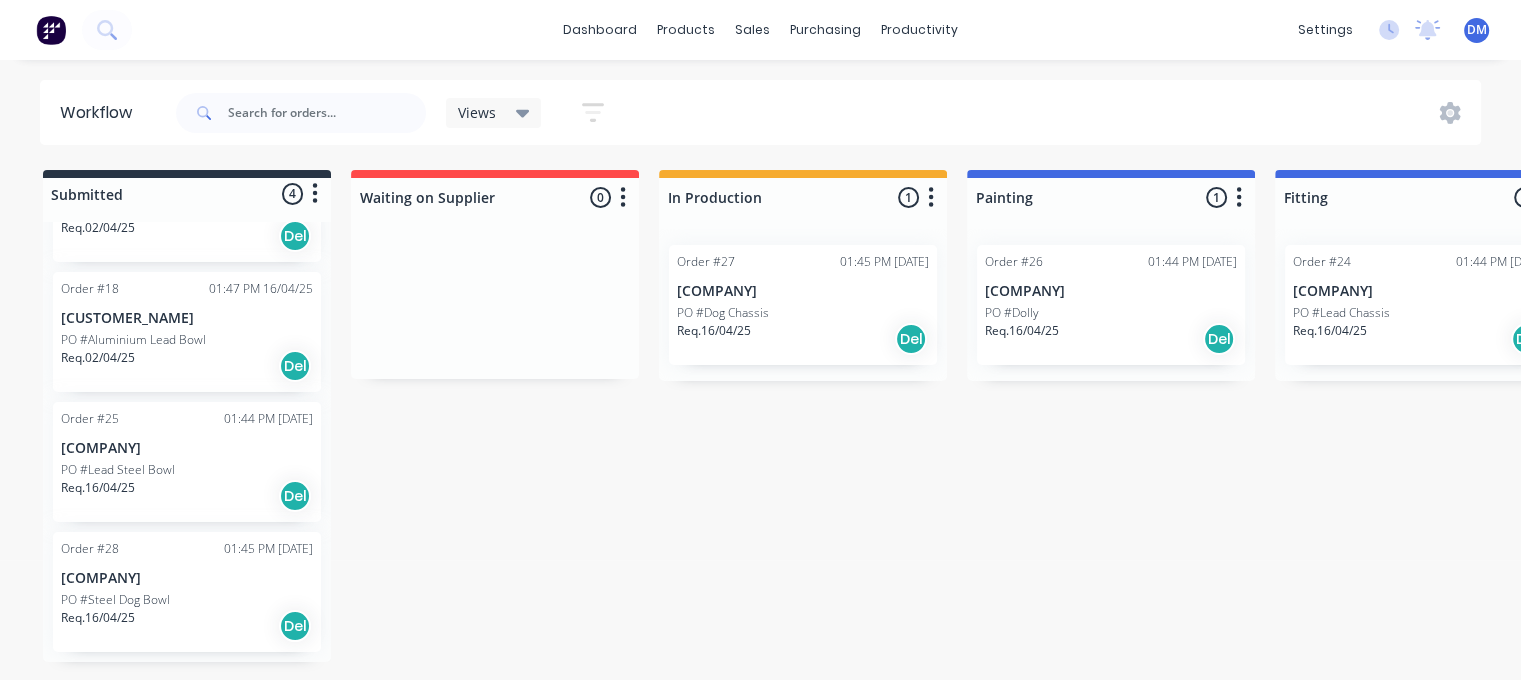 scroll, scrollTop: 87, scrollLeft: 0, axis: vertical 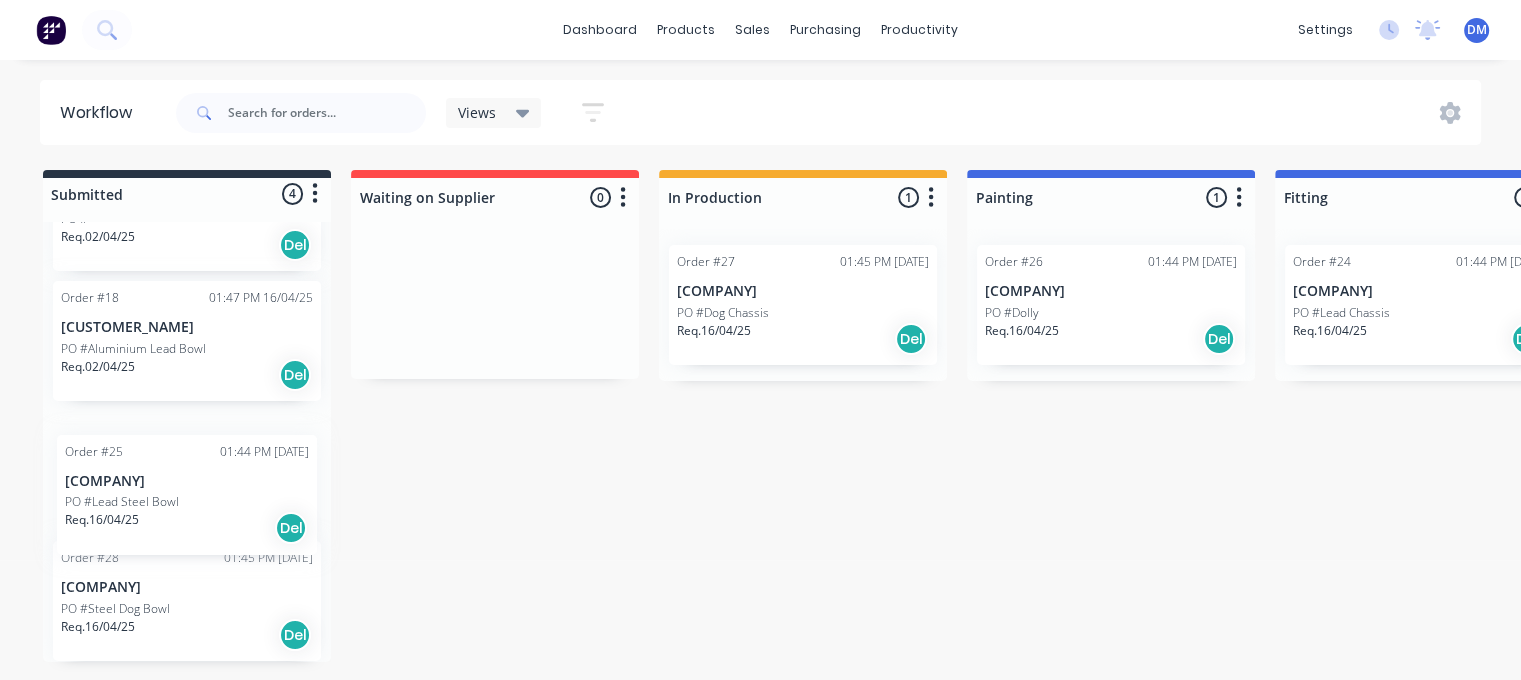 drag, startPoint x: 212, startPoint y: 467, endPoint x: 221, endPoint y: 502, distance: 36.138622 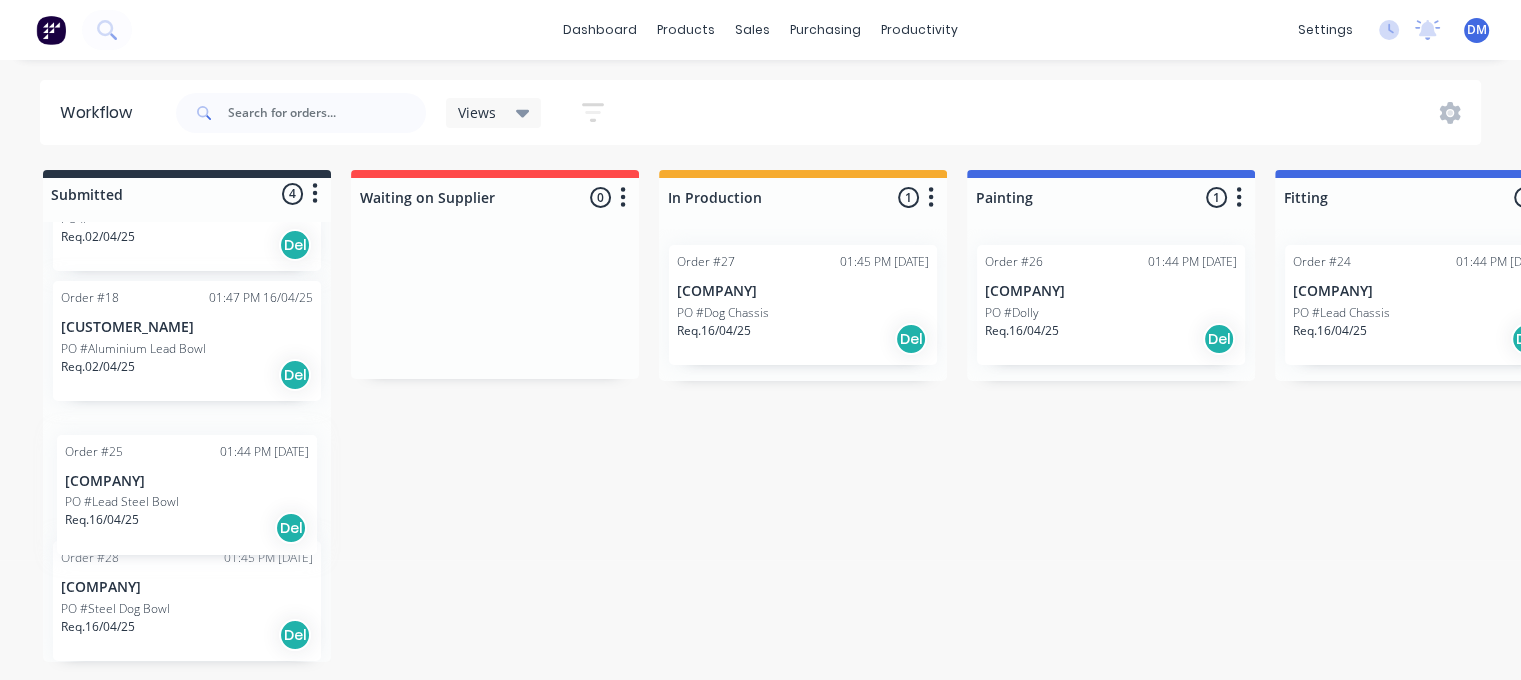 click on "Order #17 04:02 PM 02/04/25 [COMPANY] PO # Req. 02/04/25 Del Order #18 01:47 PM 16/04/25 [COMPANY] PO #[ALUMINUM] [LEAD] [BOWL]
Req. 02/04/25 Del Order #25 01:44 PM 16/04/25 [COMPANY] PO #[LEAD] [STEEL] [BOWL] Req. 16/04/25 Del Order #28 01:45 PM 16/04/25 [COMPANY] PO #[STEEL] [DOG] [BOWL] Req. 16/04/25 Del" at bounding box center (187, 442) 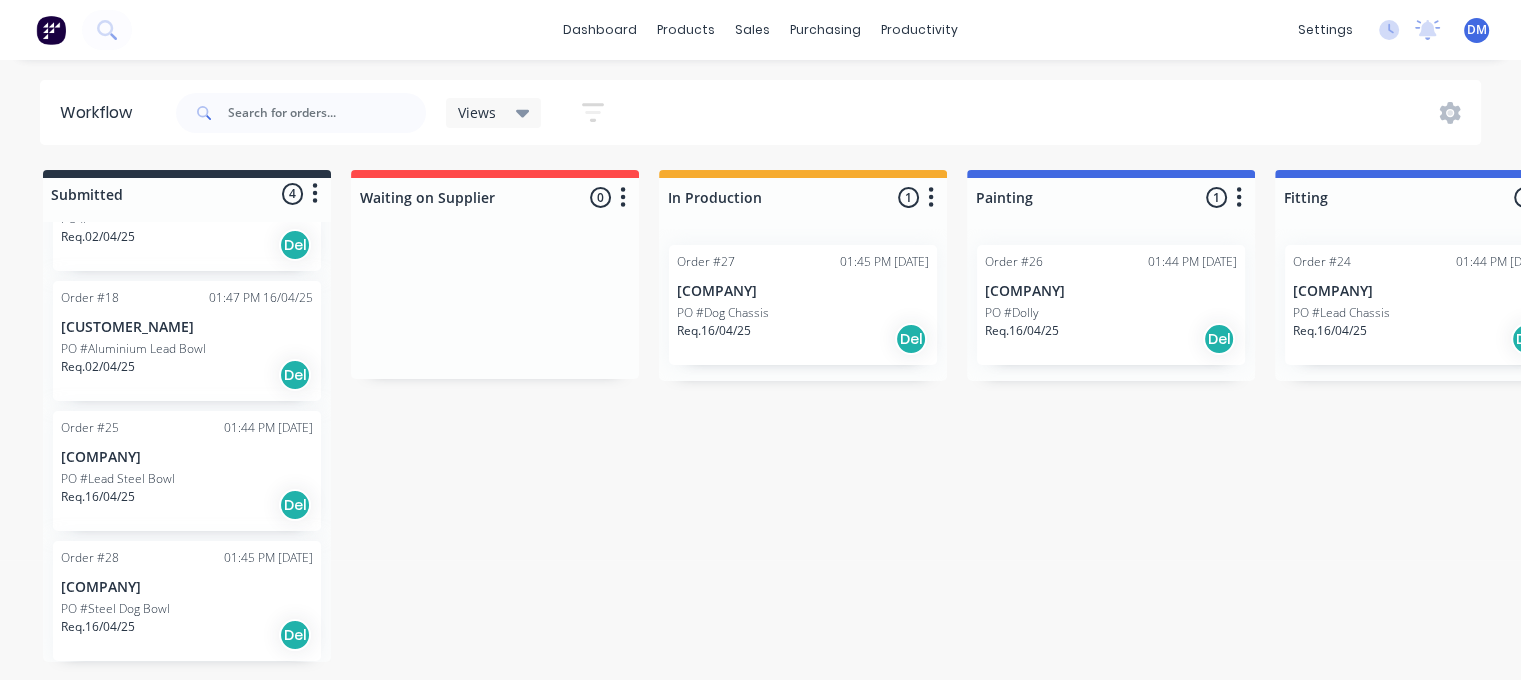 click on "Order #17 04:02 PM 02/04/25 [COMPANY] PO # Req. 02/04/25 Del Order #18 01:47 PM 16/04/25 [COMPANY] PO #[ALUMINUM] [LEAD] [BOWL]
Req. 02/04/25 Del Order #25 01:44 PM 16/04/25 [COMPANY] PO #[LEAD] [STEEL] [BOWL] Req. 16/04/25 Del Order #28 01:45 PM 16/04/25 [COMPANY] PO #[STEEL] [DOG] [BOWL] Req. 16/04/25 Del" at bounding box center (187, 442) 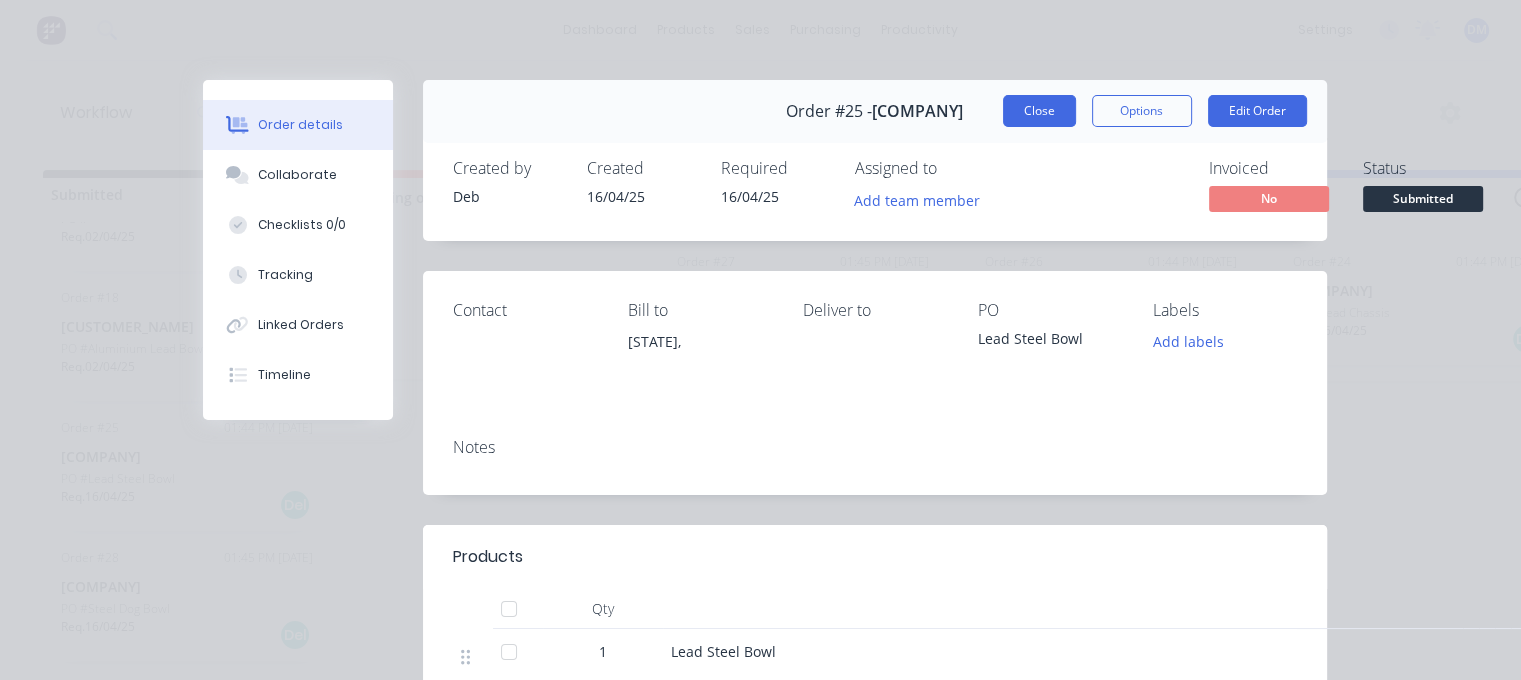 click on "Close" at bounding box center [1039, 111] 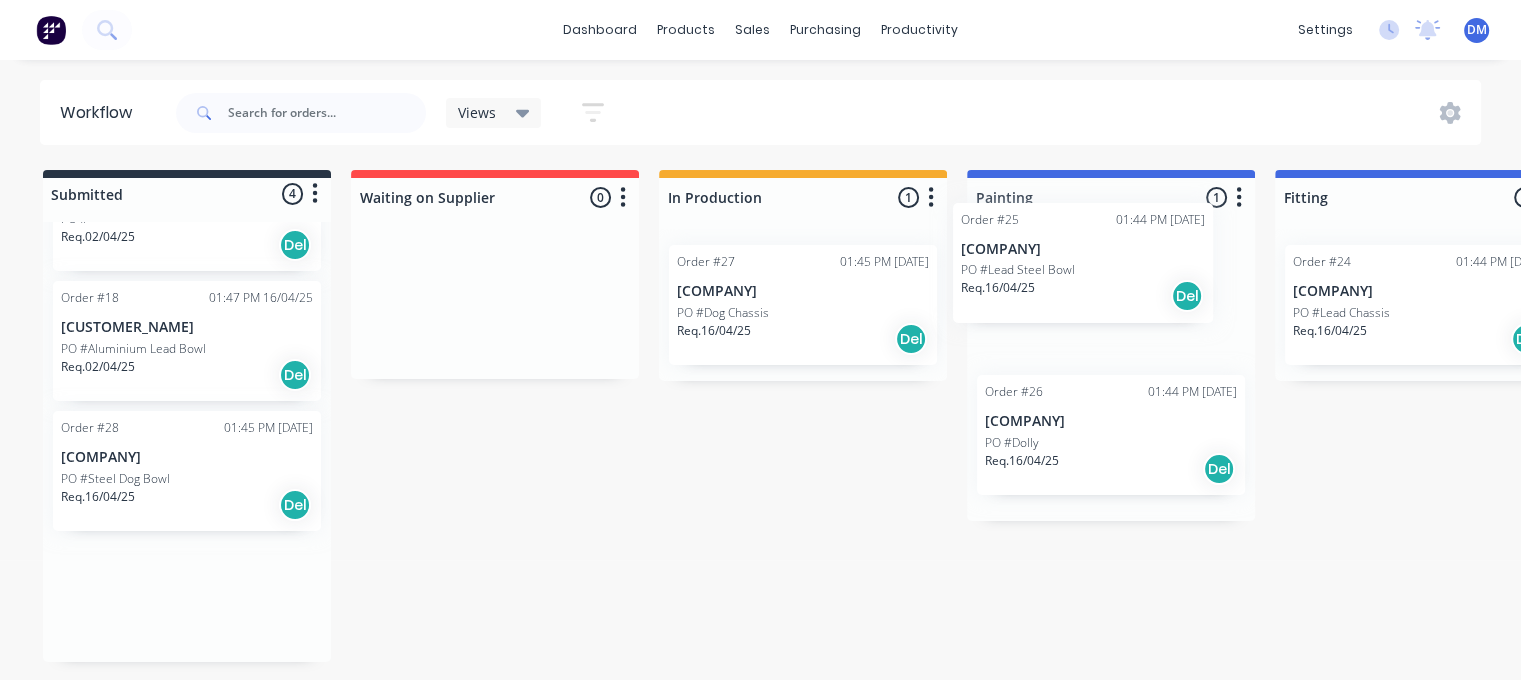 drag, startPoint x: 190, startPoint y: 465, endPoint x: 1096, endPoint y: 259, distance: 929.1243 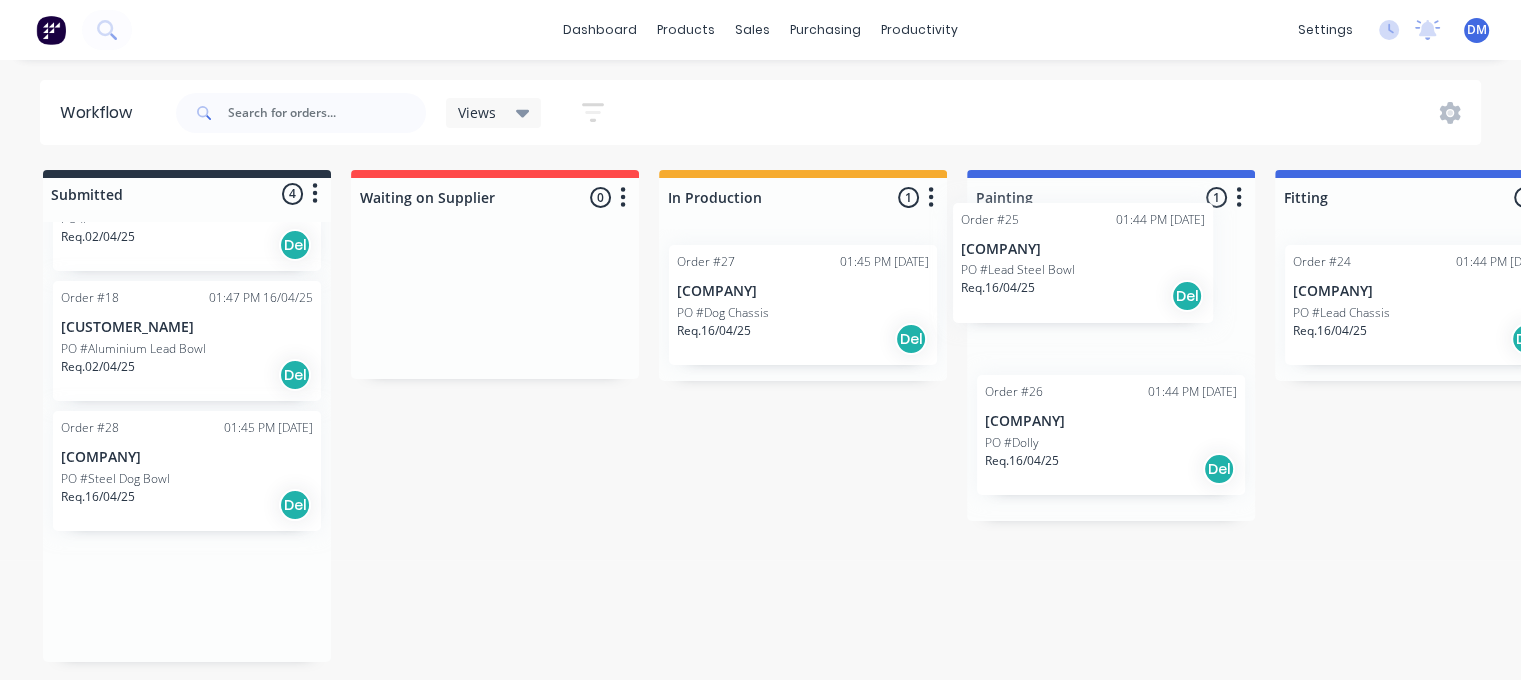 click on "Submitted 4 Status colour #273444 hex #273444 Save Cancel Summaries Total order value Invoiced to date To be invoiced Sort By Created date Required date Order number Customer name Most recent Order #17 04:02 PM 02/04/25 [CUSTOMER_NAME] PO # Req. 02/04/25 Del Order #18 01:47 PM 16/04/25 [CUSTOMER_NAME] PO #Aluminium Lead Bowl
Req. 02/04/25 Del Order #25 01:44 PM 16/04/25 [CUSTOMER_NAME] PO #Lead Steel Bowl Req. 16/04/25 Del Order #28 01:45 PM 16/04/25 [CUSTOMER_NAME] PO #Steel Dog Bowl Req. 16/04/25 Del Waiting on Supplier 0 Status colour #FF4949 hex #FF4949 Save Cancel Notifications Email SMS Summaries Total order value Invoiced to date To be invoiced Sort By Created date Required date Order number Customer name Most recent Delete In Production 1 Status colour #F6AB2F hex #F6AB2F Save Cancel Notifications Email SMS Summaries Total order value Invoiced to date To be invoiced Sort By Created date Required date Order number Customer name Most recent Delete Order #27 01:45 PM 16/04/25 [CUSTOMER_NAME] PO #Dog Chassis Del" at bounding box center (1217, 419) 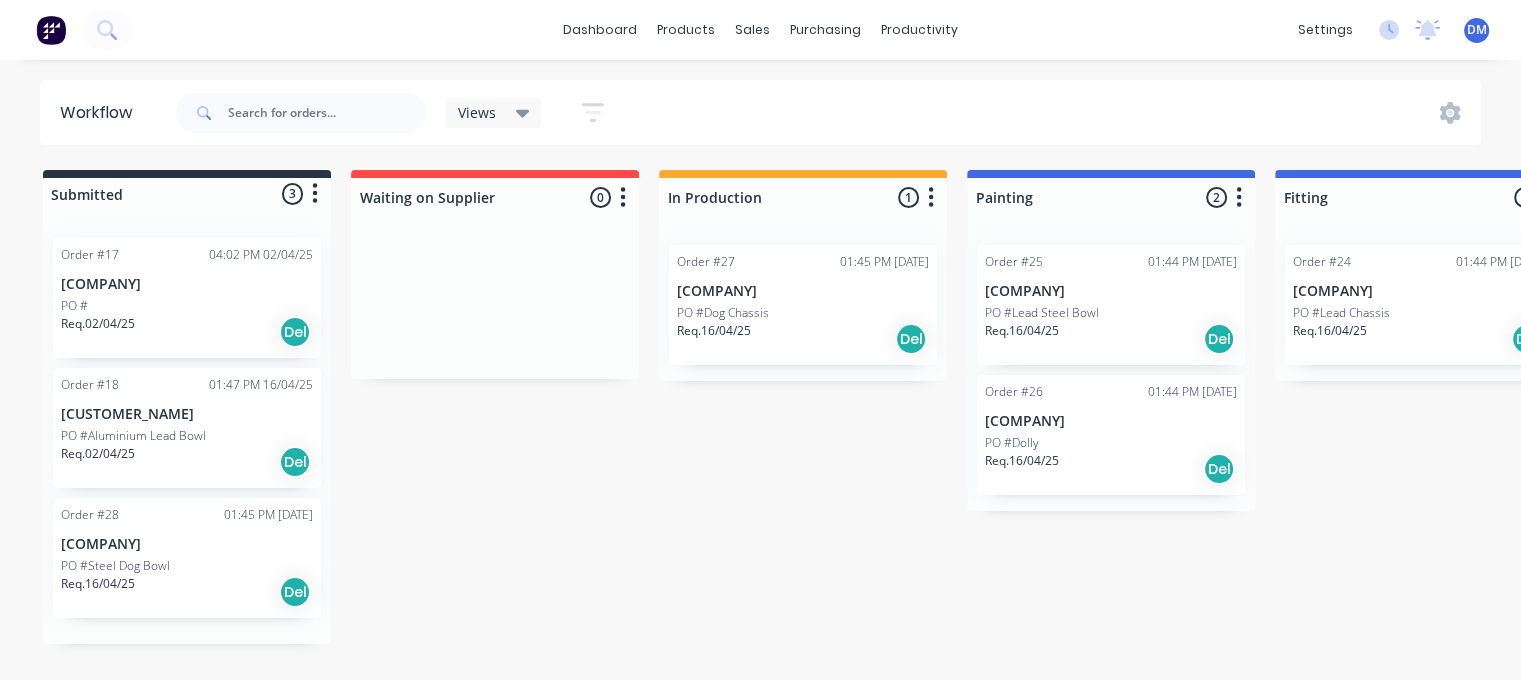 scroll, scrollTop: 0, scrollLeft: 0, axis: both 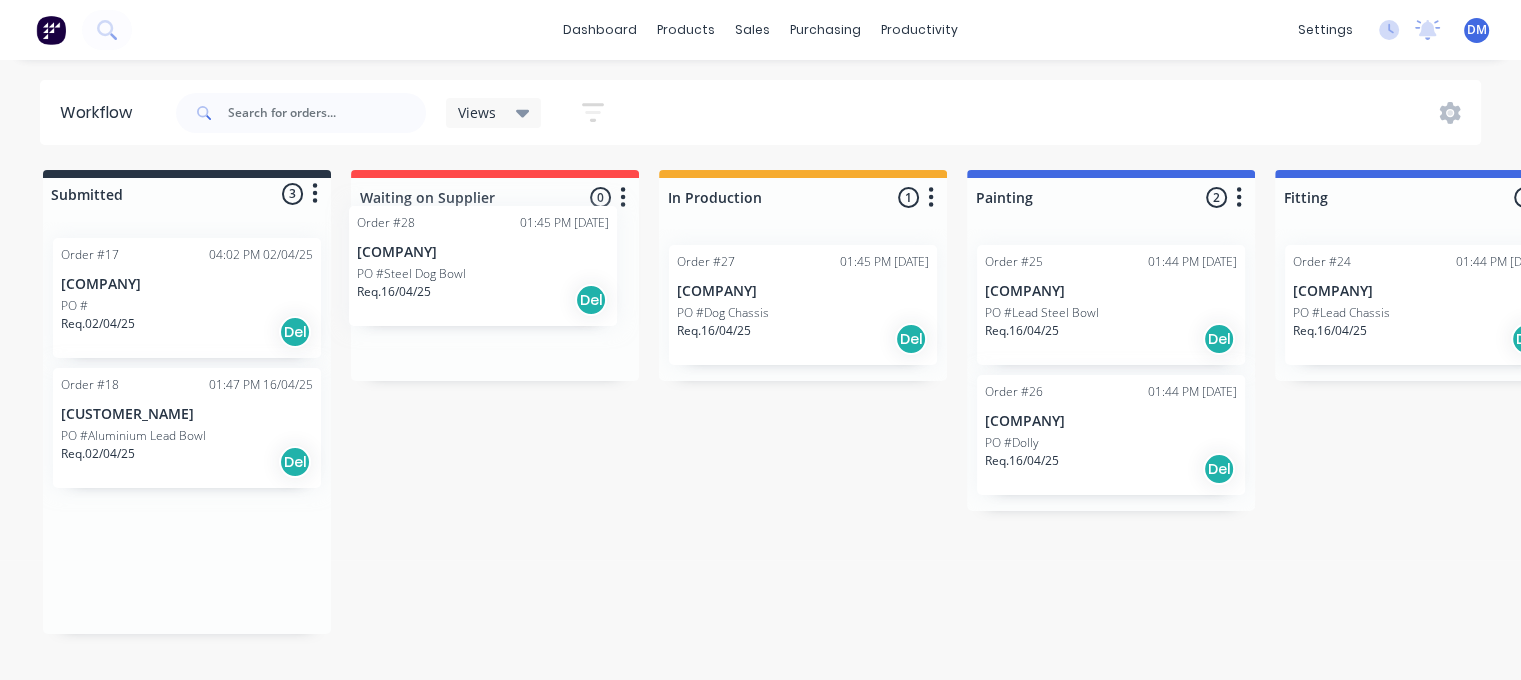 drag, startPoint x: 235, startPoint y: 559, endPoint x: 552, endPoint y: 264, distance: 433.02887 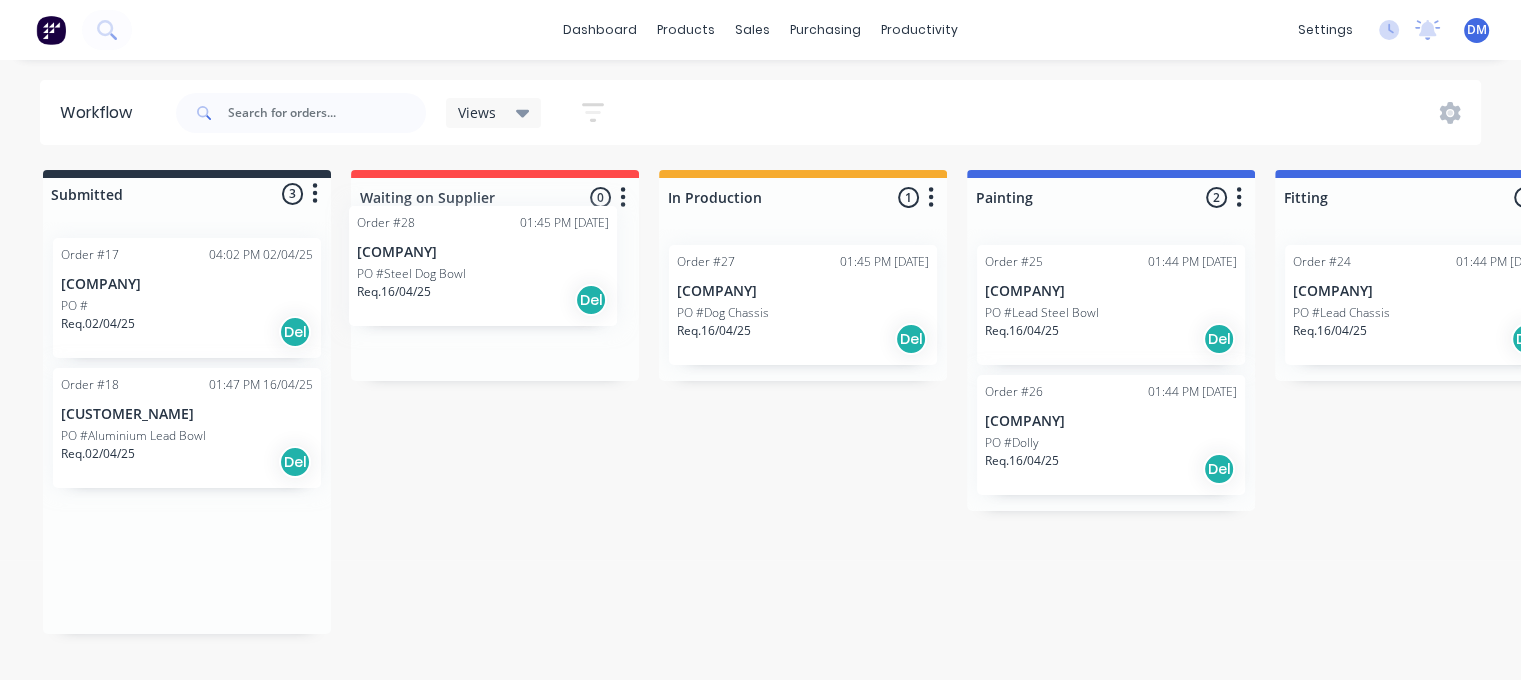 click on "Submitted 3 Status colour #273444 hex #273444 Save Cancel Summaries Total order value Invoiced to date To be invoiced Sort By Created date Required date Order number Customer name Most recent Order #17 04:02 PM 02/04/25 [COMPANY] PO # Req. 02/04/25 Del Order #18 01:47 PM 16/04/25 [COMPANY] PO #[ALUMINUM] [LEAD] [BOWL]
Req. 02/04/25 Del Order #28 01:45 PM 16/04/25 [COMPANY] PO #[STEEL] [DOG] [BOWL] Req. 16/04/25 Del Waiting on Supplier 0 Status colour #FF4949 hex #FF4949 Save Cancel Notifications Email SMS Summaries Total order value Invoiced to date To be invoiced Sort By Created date Required date Order number Customer name Most recent Delete In Production 1 Status colour #F6AB2F hex #F6AB2F Save Cancel Notifications Email SMS Summaries Total order value Invoiced to date To be invoiced Sort By Created date Required date Order number Customer name Most recent Delete Order #27 01:45 PM 16/04/25 [COMPANY] PO #[DOG] [CHASSIS] Req. 16/04/25 Del Painting 2 Status colour #4169E1 hex #4169E1 Save Cancel Email 1" at bounding box center (1217, 419) 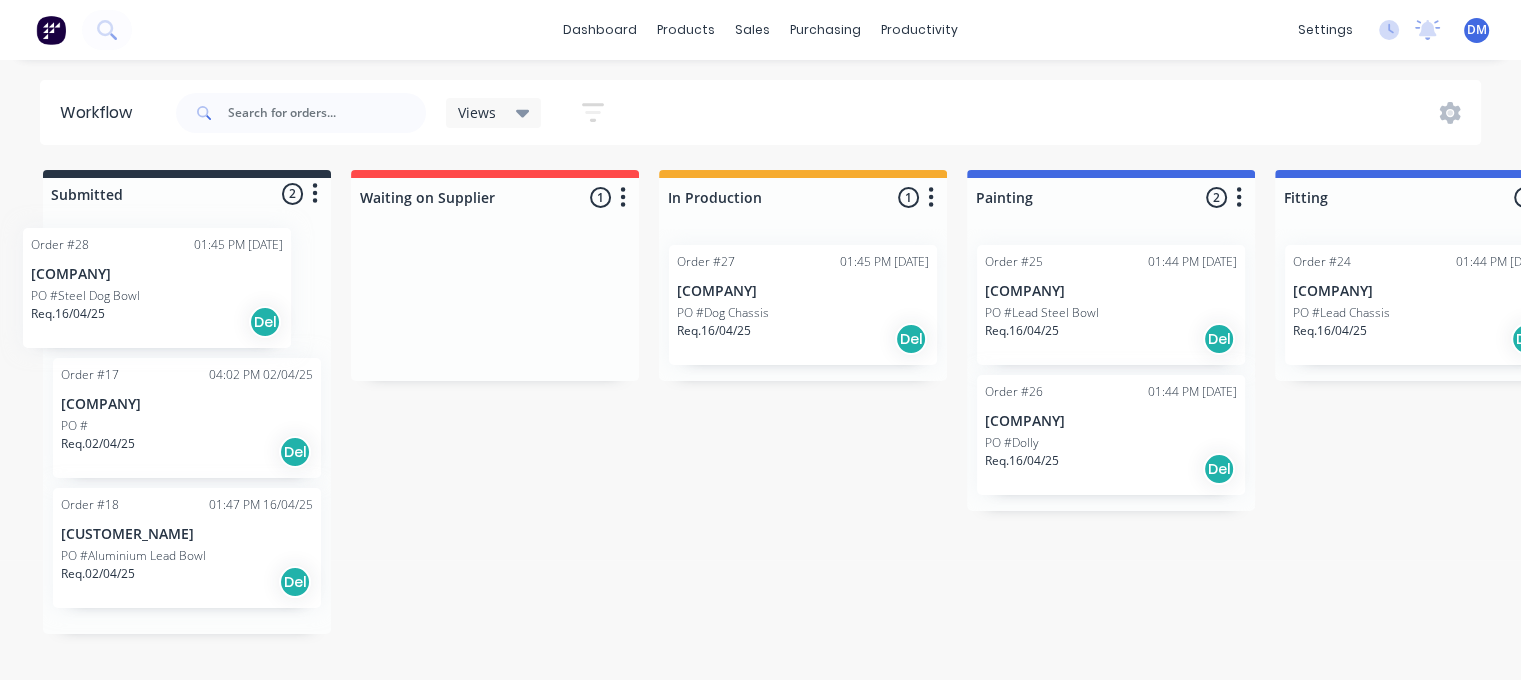 drag, startPoint x: 508, startPoint y: 325, endPoint x: 170, endPoint y: 307, distance: 338.47894 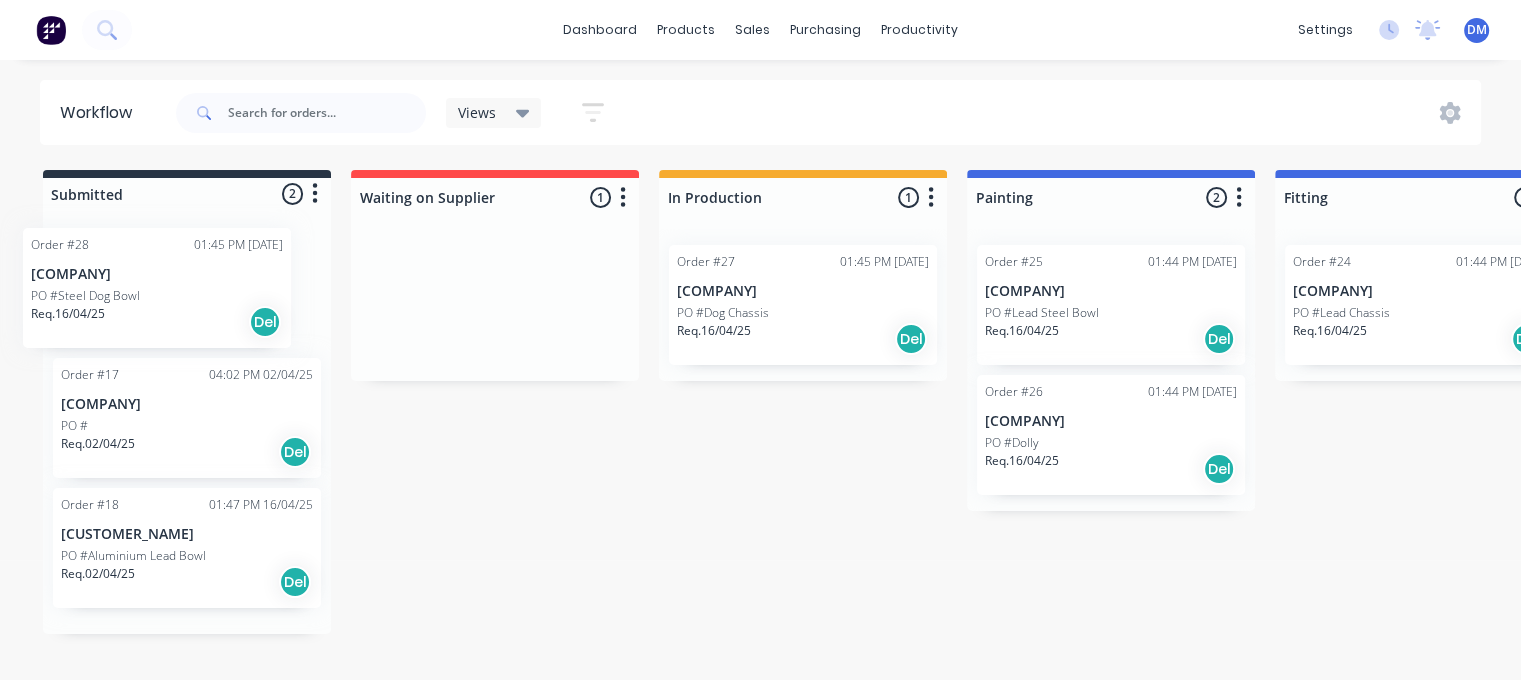 click on "Submitted 2 Status colour #273444 hex #273444 Save Cancel Summaries Total order value Invoiced to date To be invoiced Sort By Created date Required date Order number Customer name Most recent Order #17 04:02 PM 02/04/25 Warranella Ag PO # Req. 02/04/25 Del Waiting on Supplier 1 Status colour #FF4949 hex #FF4949 Save Cancel Notifications Email SMS Summaries Total order value Invoiced to date To be invoiced Sort By Created date Required date Order number Customer name Most recent Delete Order #28 01:45 PM 16/04/25 Warranella Ag PO #Steel Dog Bowl Req. 16/04/25 Del In Production 1 Status colour #F6AB2F hex #F6AB2F Save Cancel Notifications Email SMS Summaries Total order value Invoiced to date To be invoiced Sort By Created date Required date Order number Customer name Most recent Delete Order #27 01:45 PM 16/04/25 Warranella Ag PO #Dog Chassis Req. 16/04/25 Del Painting 2 Status colour #4169E1 hex #4169E1 Save Cancel Email 1" at bounding box center (1217, 419) 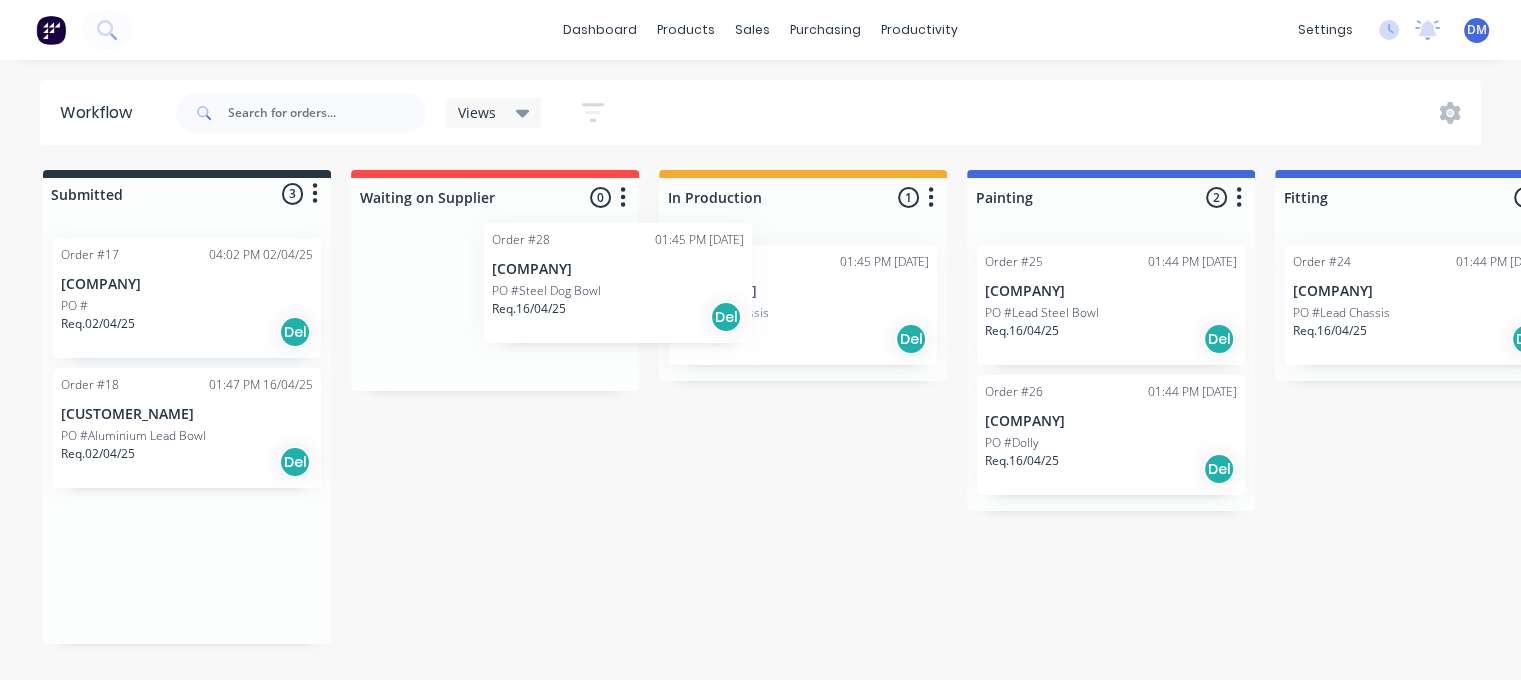 drag, startPoint x: 170, startPoint y: 307, endPoint x: 613, endPoint y: 295, distance: 443.1625 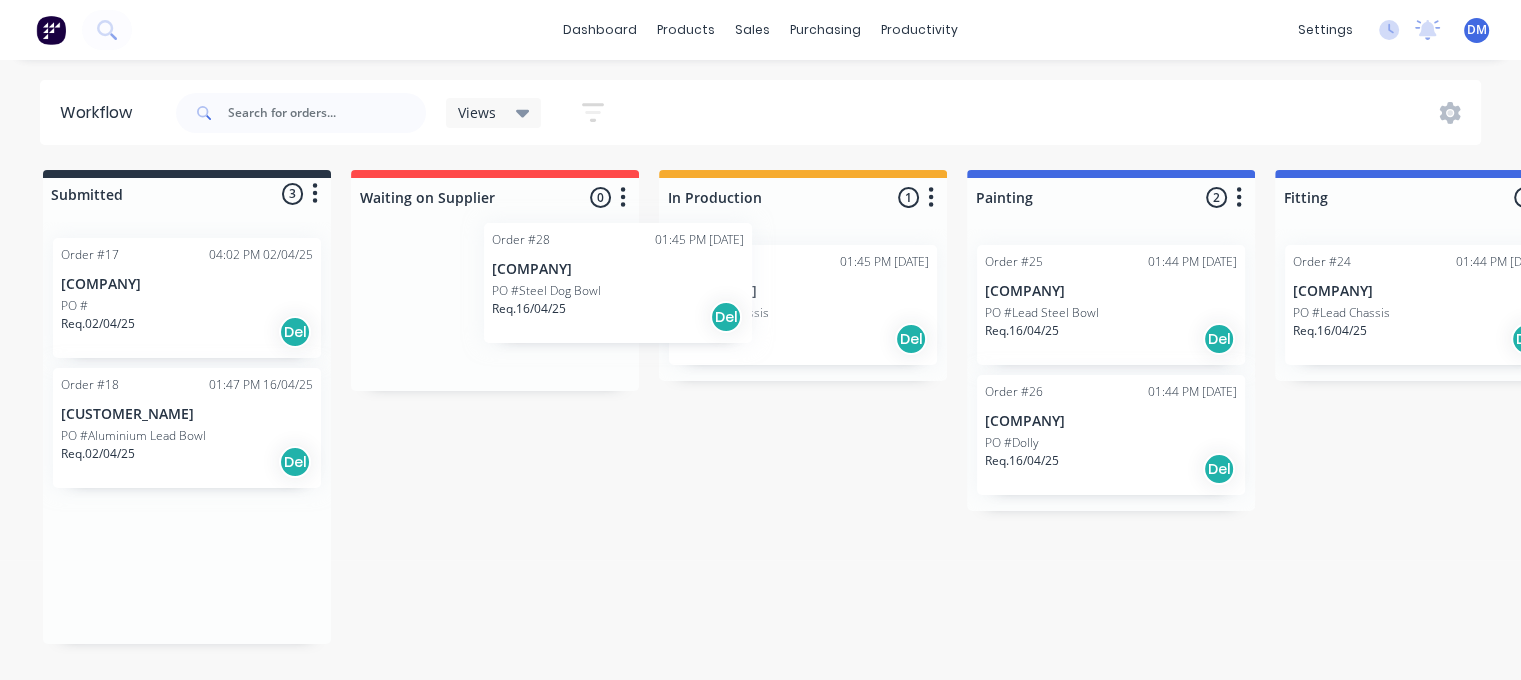 click on "Submitted 3 Status colour #273444 hex #273444 Save Cancel Summaries Total order value Invoiced to date To be invoiced Sort By Created date Required date Order number Customer name Most recent Order #28 01:45 PM 16/04/25 Warranella Ag PO #Steel Dog Bowl Req. 16/04/25 Del Order #17 04:02 PM 02/04/25 Warranella Ag PO # Req. 02/04/25 Del Order #18 01:47 PM 16/04/25 Halanson Farms PO #Aluminium Lead Bowl
Req. 02/04/25 Del Waiting on Supplier 0 Status colour #FF4949 hex #FF4949 Save Cancel Notifications Email SMS Summaries Total order value Invoiced to date To be invoiced Sort By Created date Required date Order number Customer name Most recent Delete In Production 1 Status colour #F6AB2F hex #F6AB2F Save Cancel Notifications Email SMS Summaries Total order value Invoiced to date To be invoiced Sort By Created date Required date Order number Customer name Most recent Delete Order #27 01:45 PM 16/04/25 Warranella Ag PO #Dog Chassis Req. 16/04/25 Del Painting 2 Status colour #4169E1 hex #4169E1 Save Cancel Email 1" at bounding box center (1217, 419) 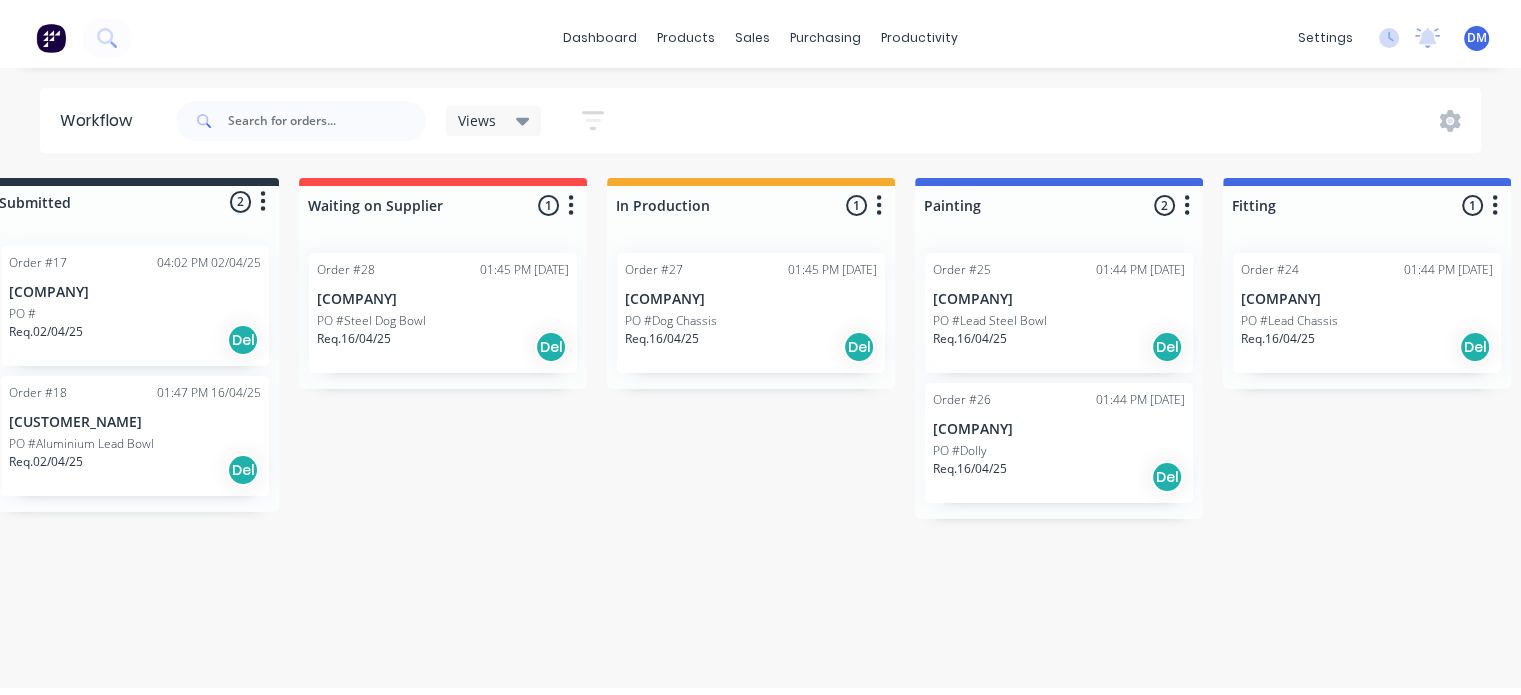scroll, scrollTop: 0, scrollLeft: 0, axis: both 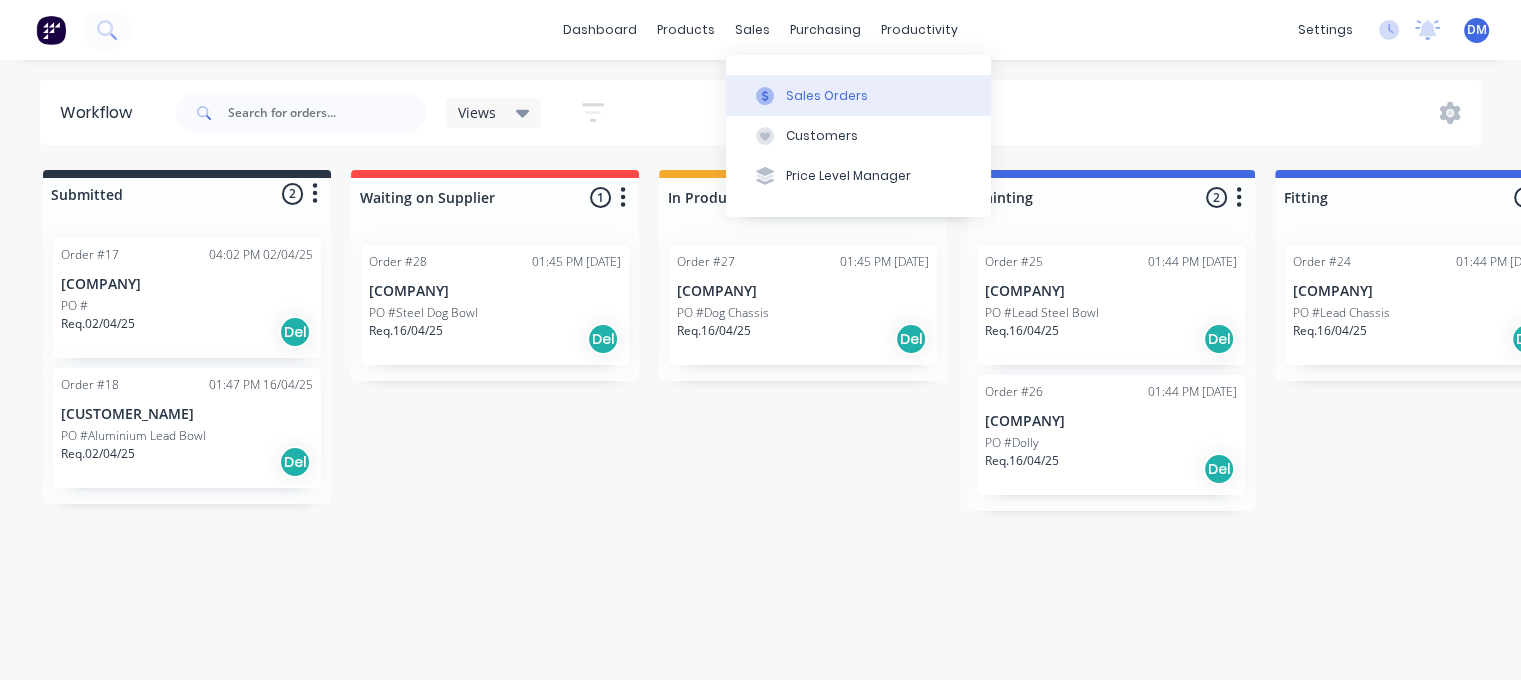 click 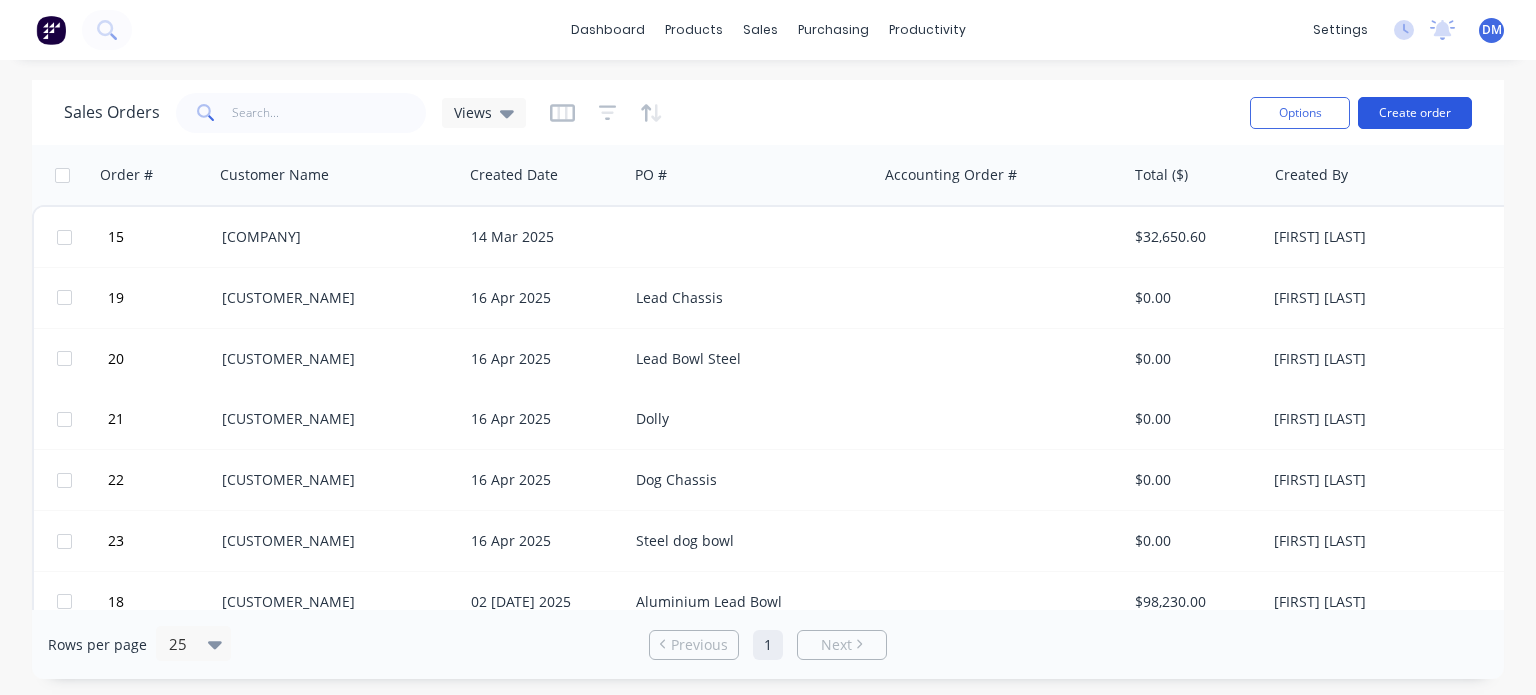 click on "Create order" at bounding box center (1415, 113) 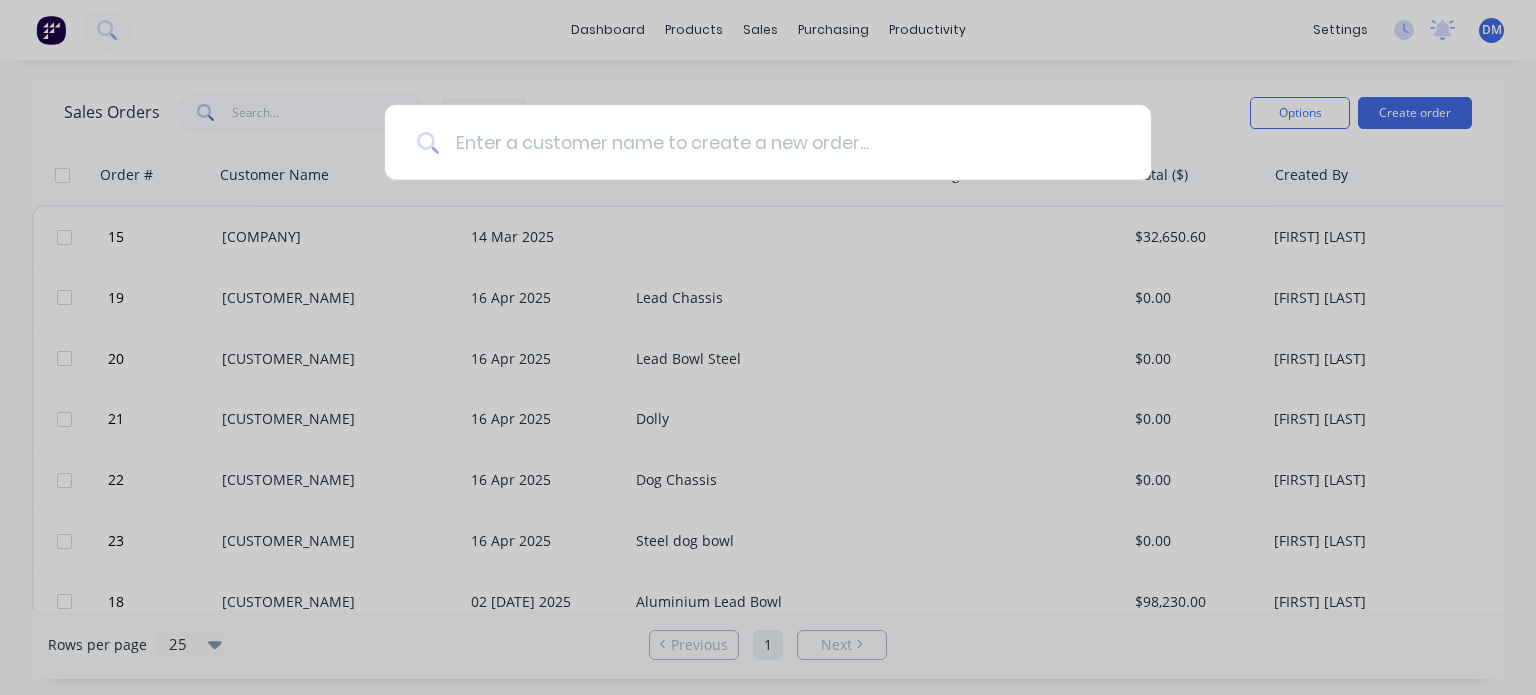 click at bounding box center (779, 142) 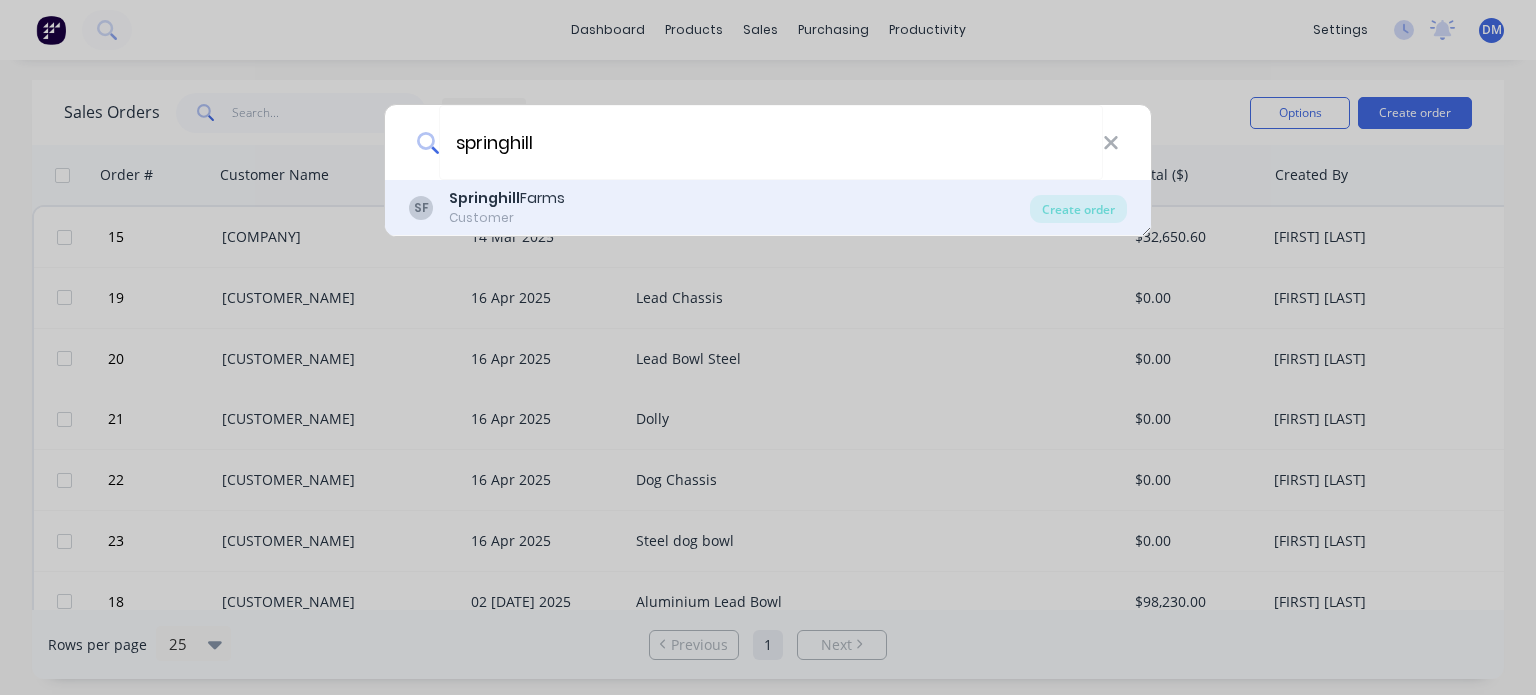 type on "springhill" 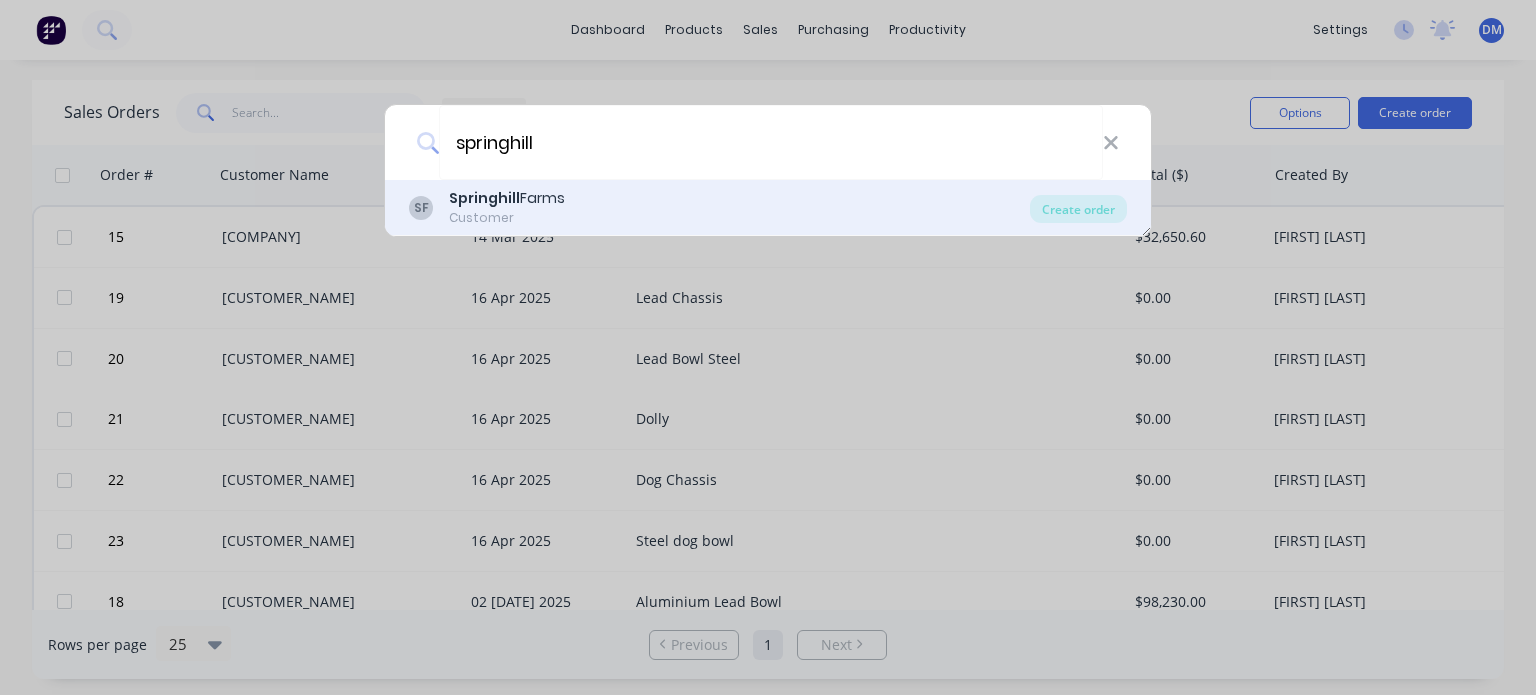 click on "SF [CUSTOMER_NAME] Farms Customer" at bounding box center (719, 207) 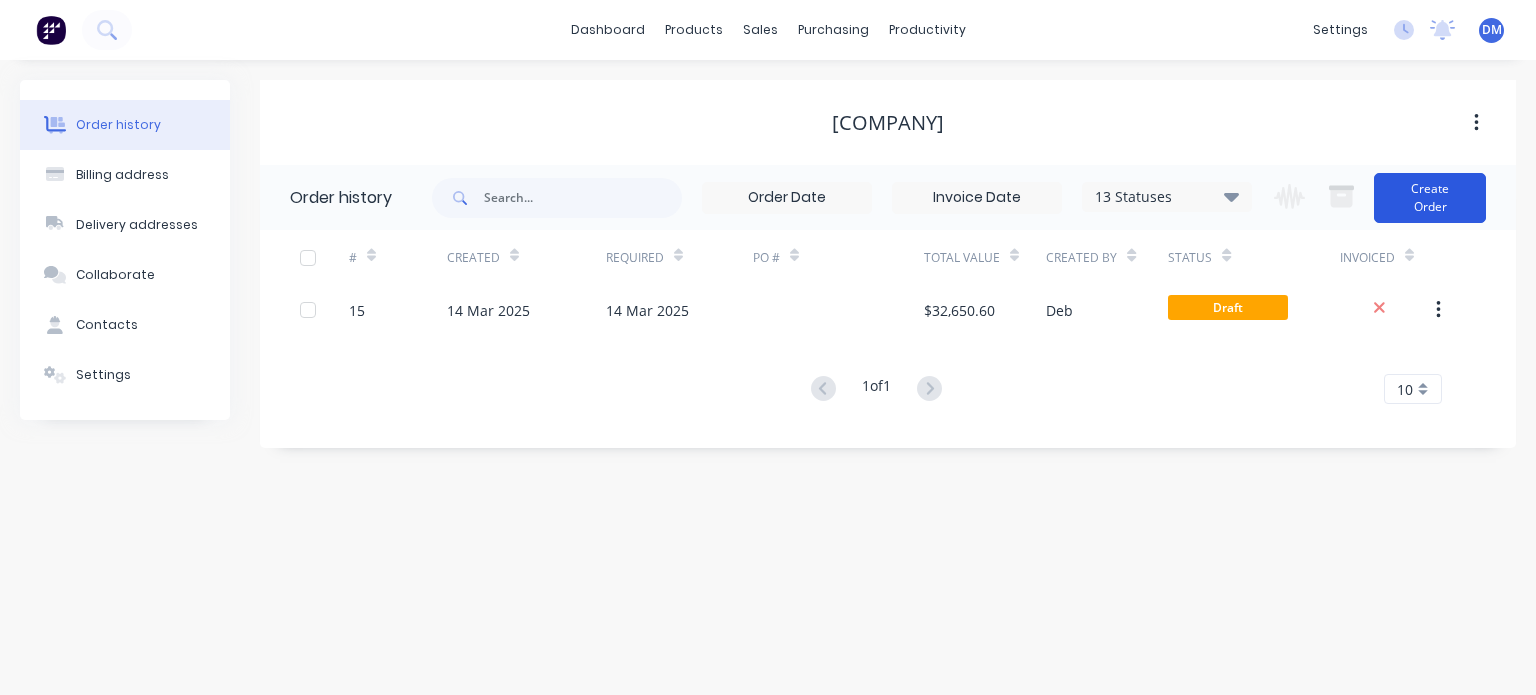 click on "Create Order" at bounding box center [1430, 198] 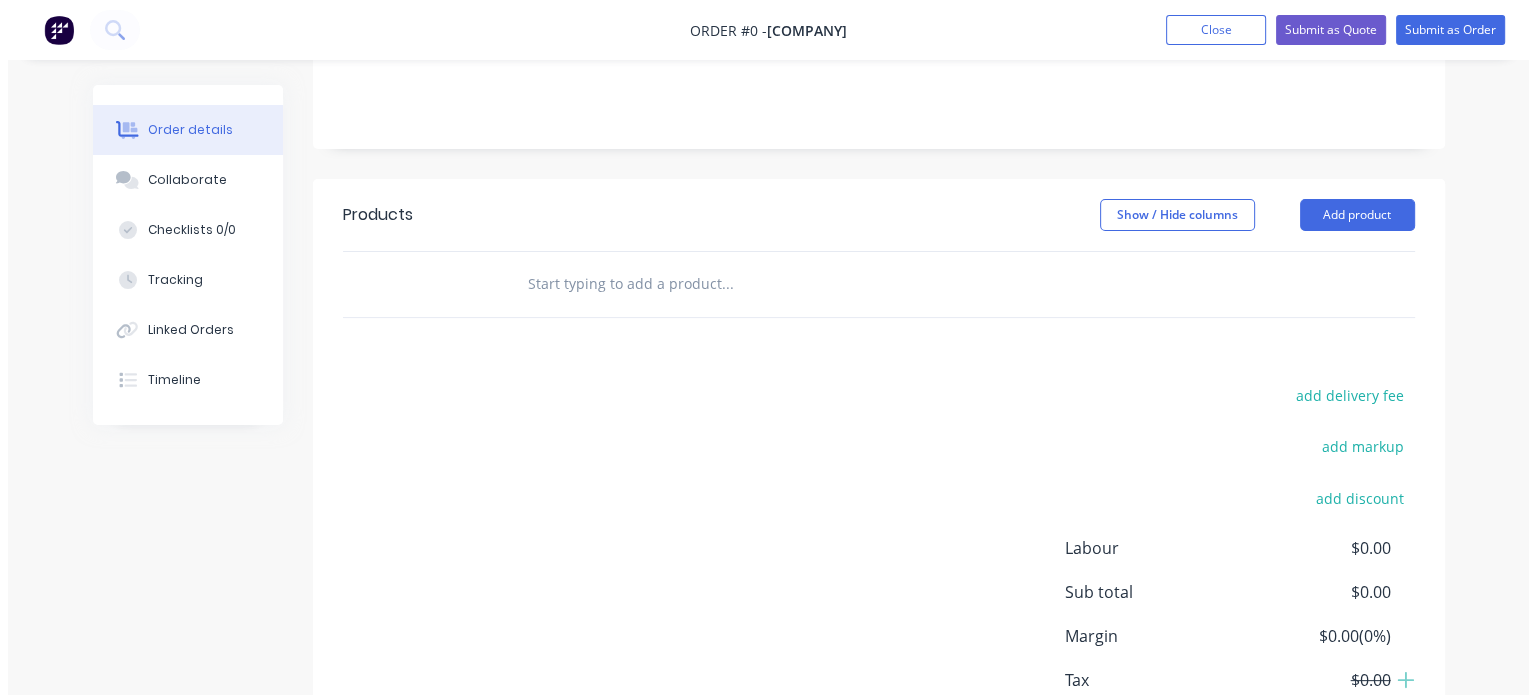 scroll, scrollTop: 0, scrollLeft: 0, axis: both 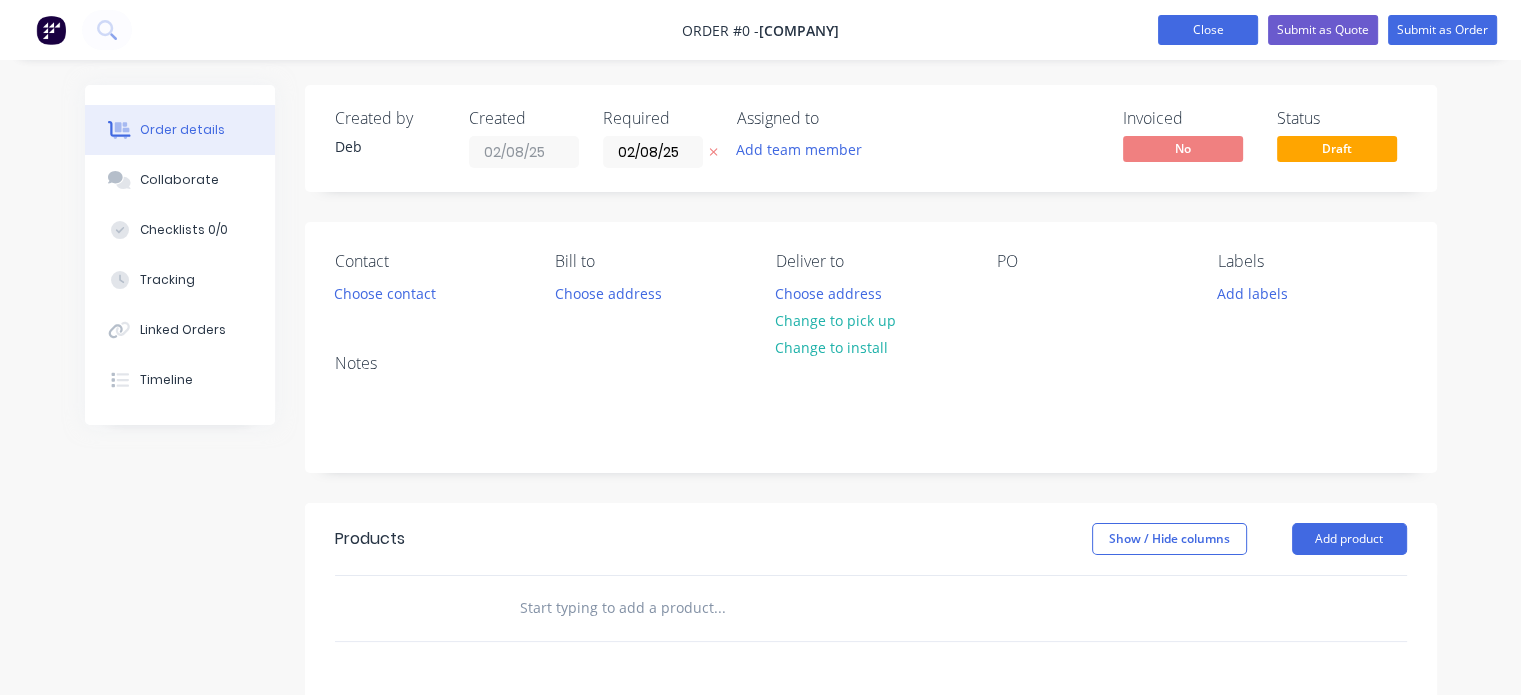 click on "Close" at bounding box center [1208, 30] 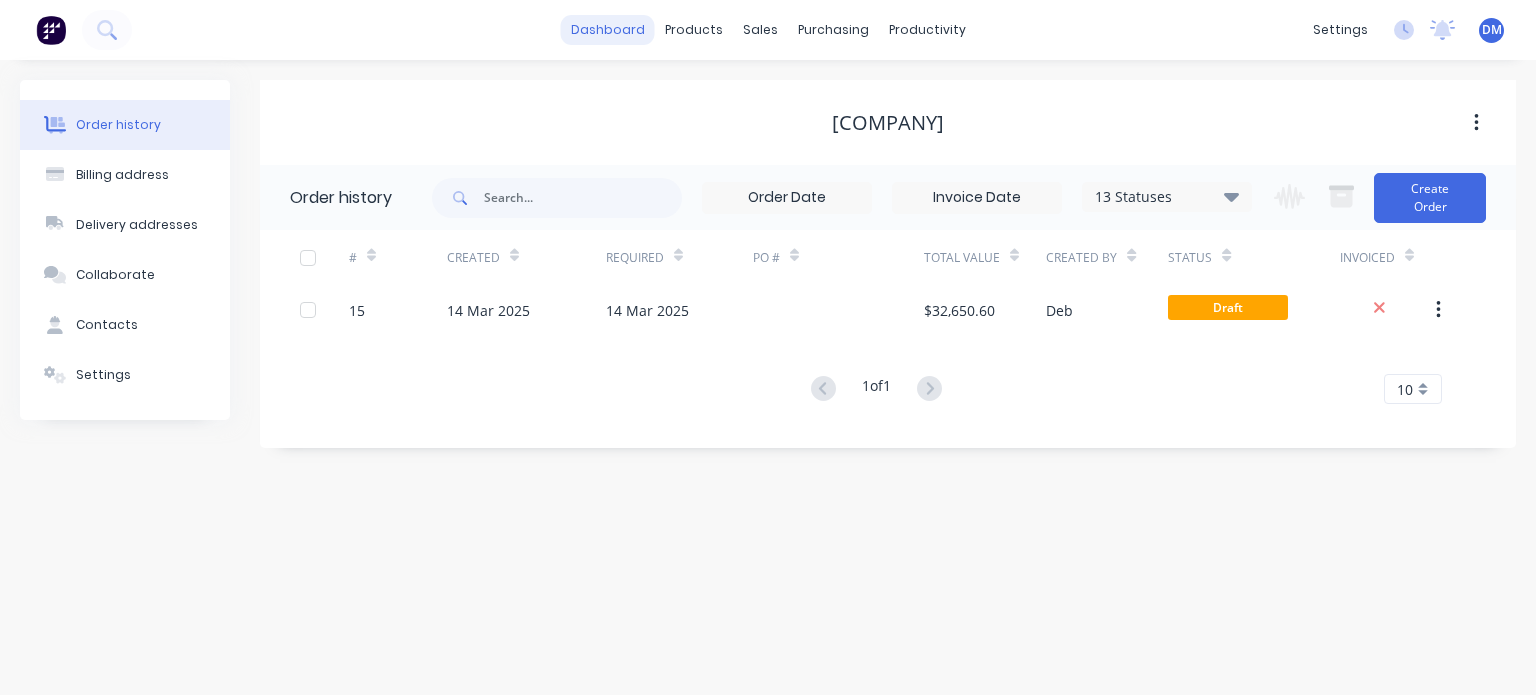 click on "dashboard" at bounding box center [608, 30] 